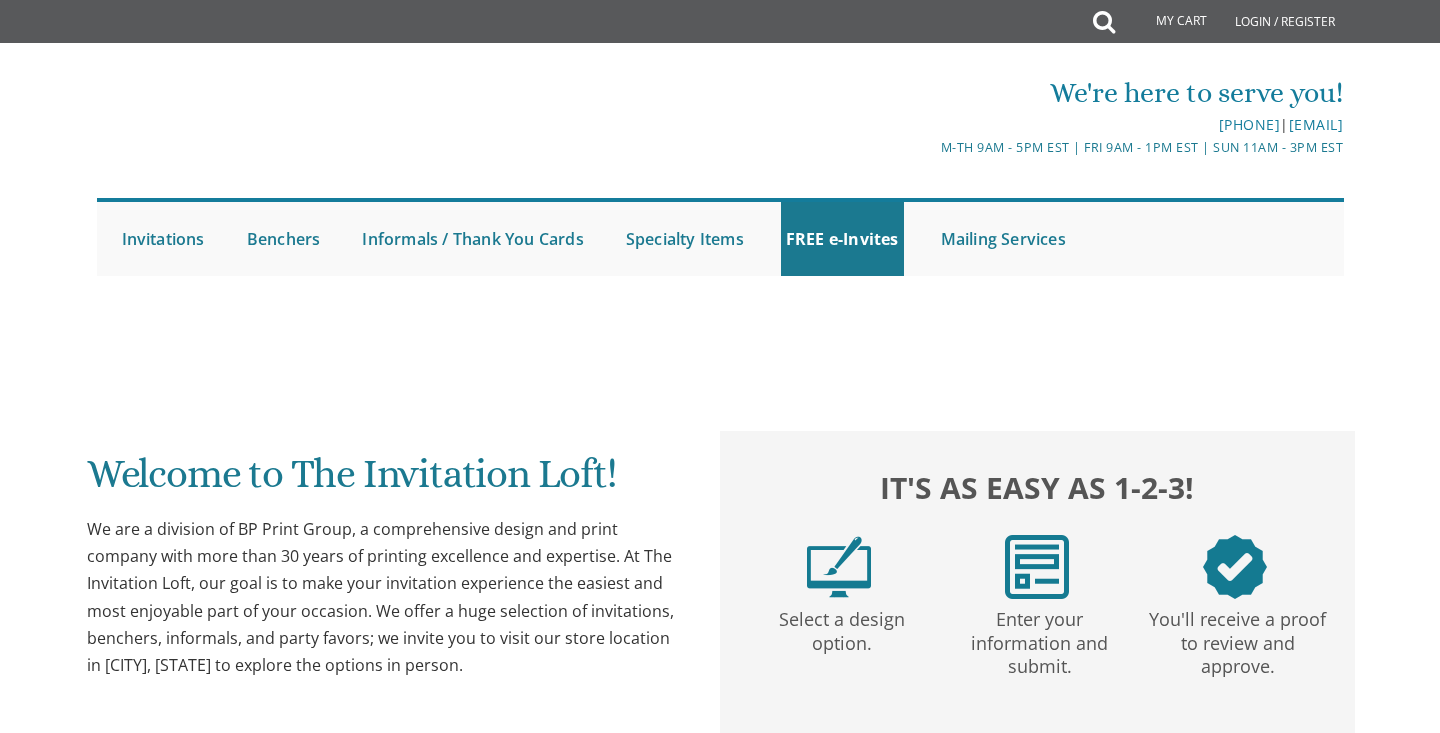 scroll, scrollTop: 0, scrollLeft: 0, axis: both 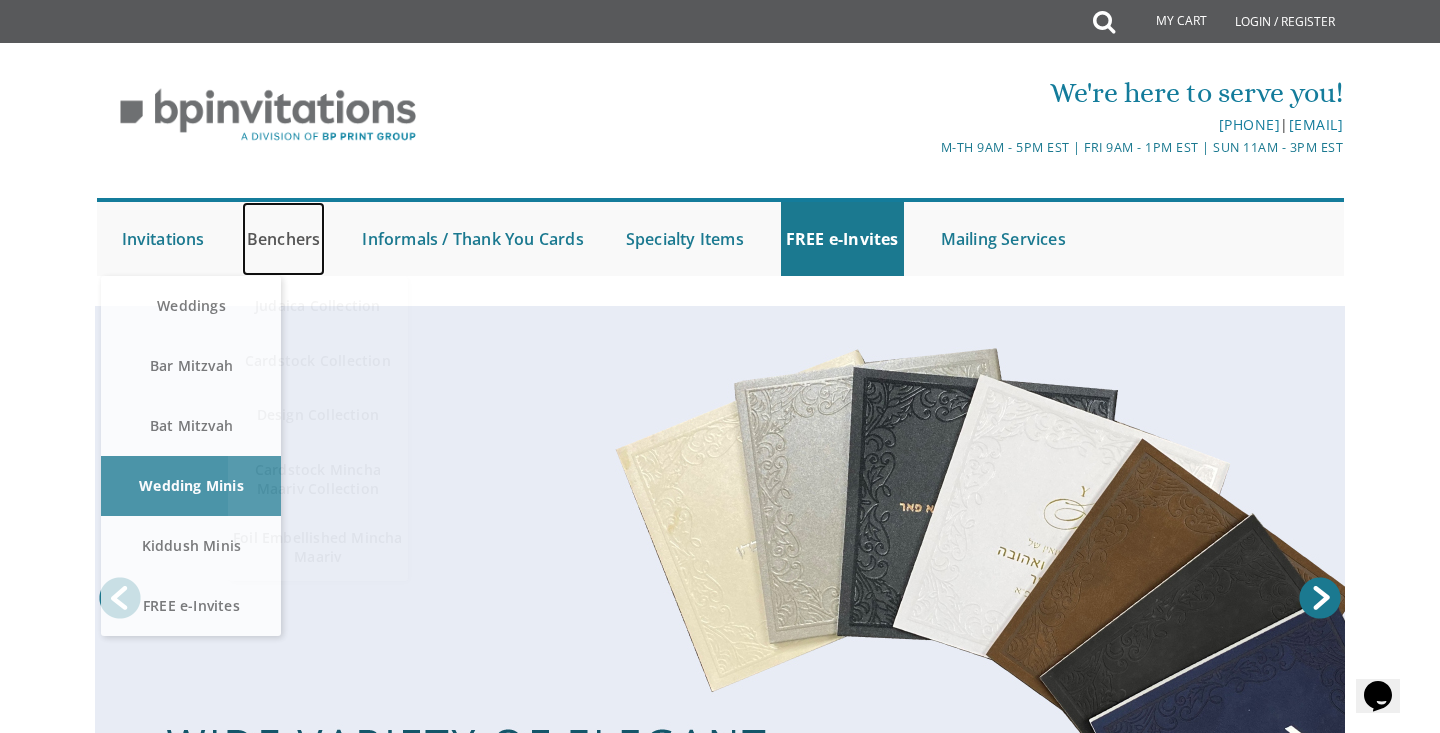click on "Benchers" at bounding box center (284, 239) 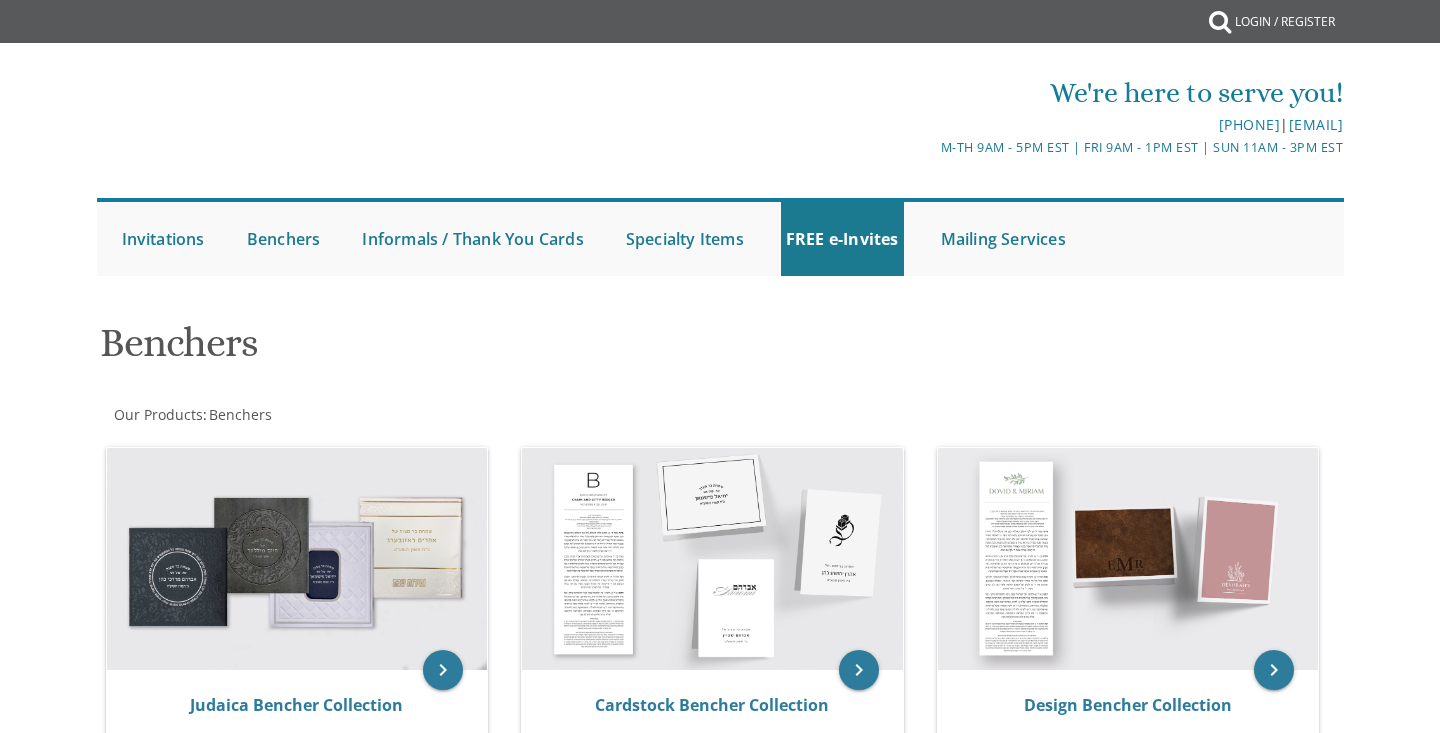 scroll, scrollTop: 0, scrollLeft: 0, axis: both 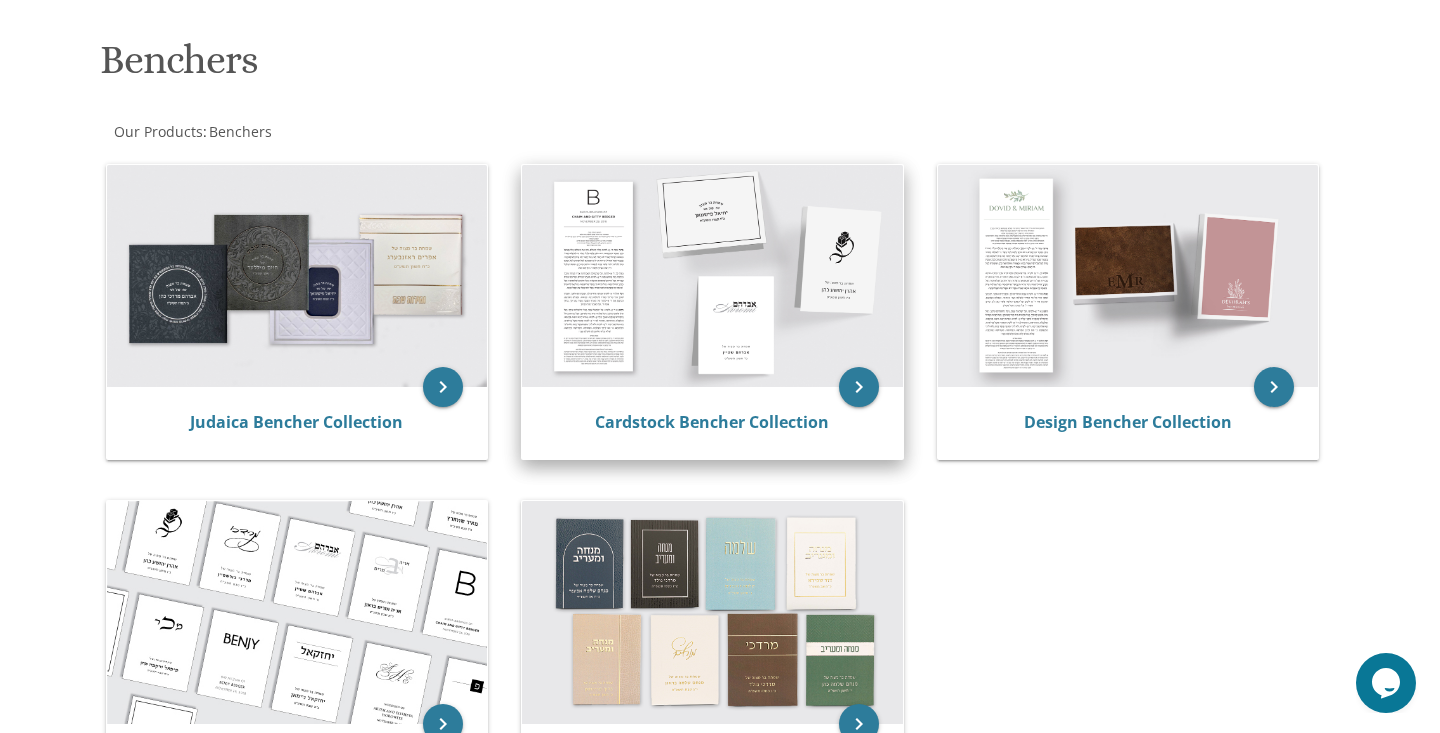 click at bounding box center (712, 276) 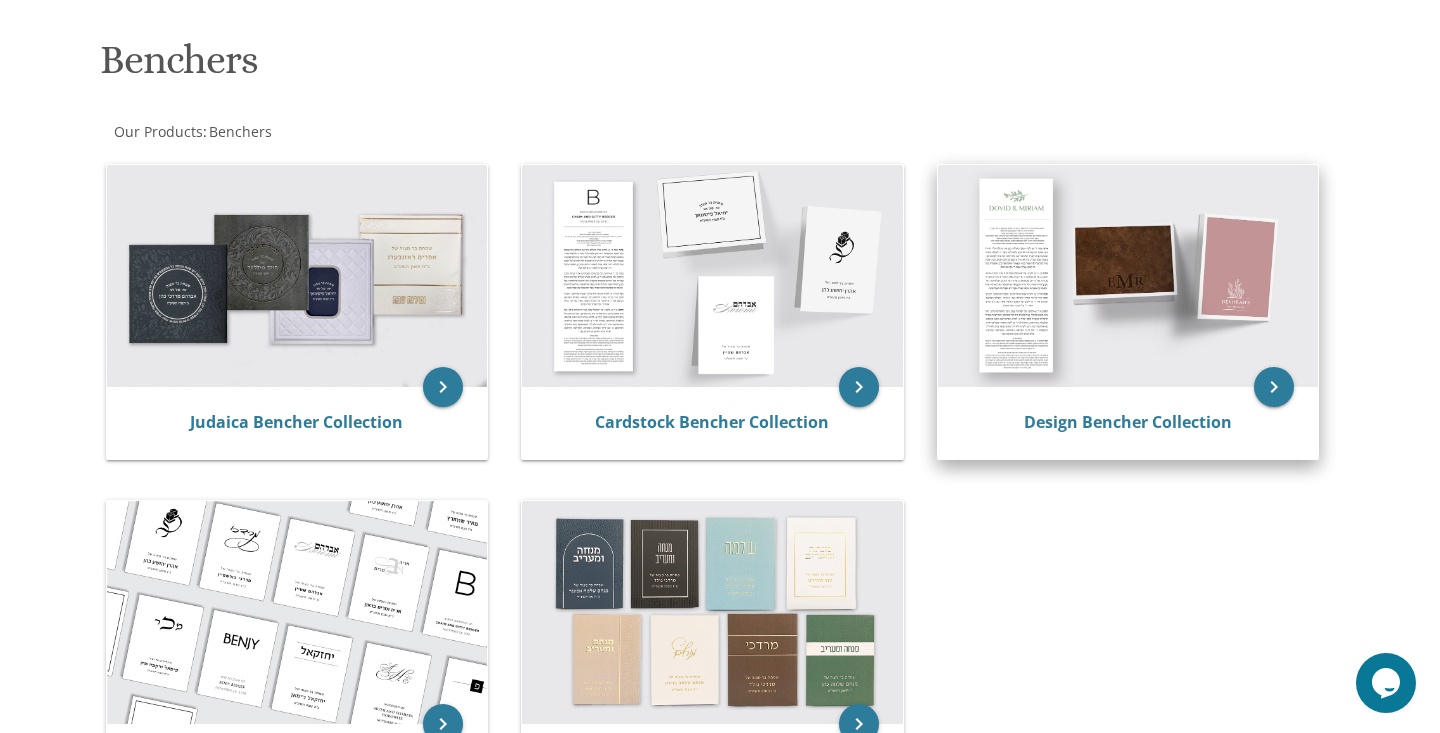 click at bounding box center [1128, 276] 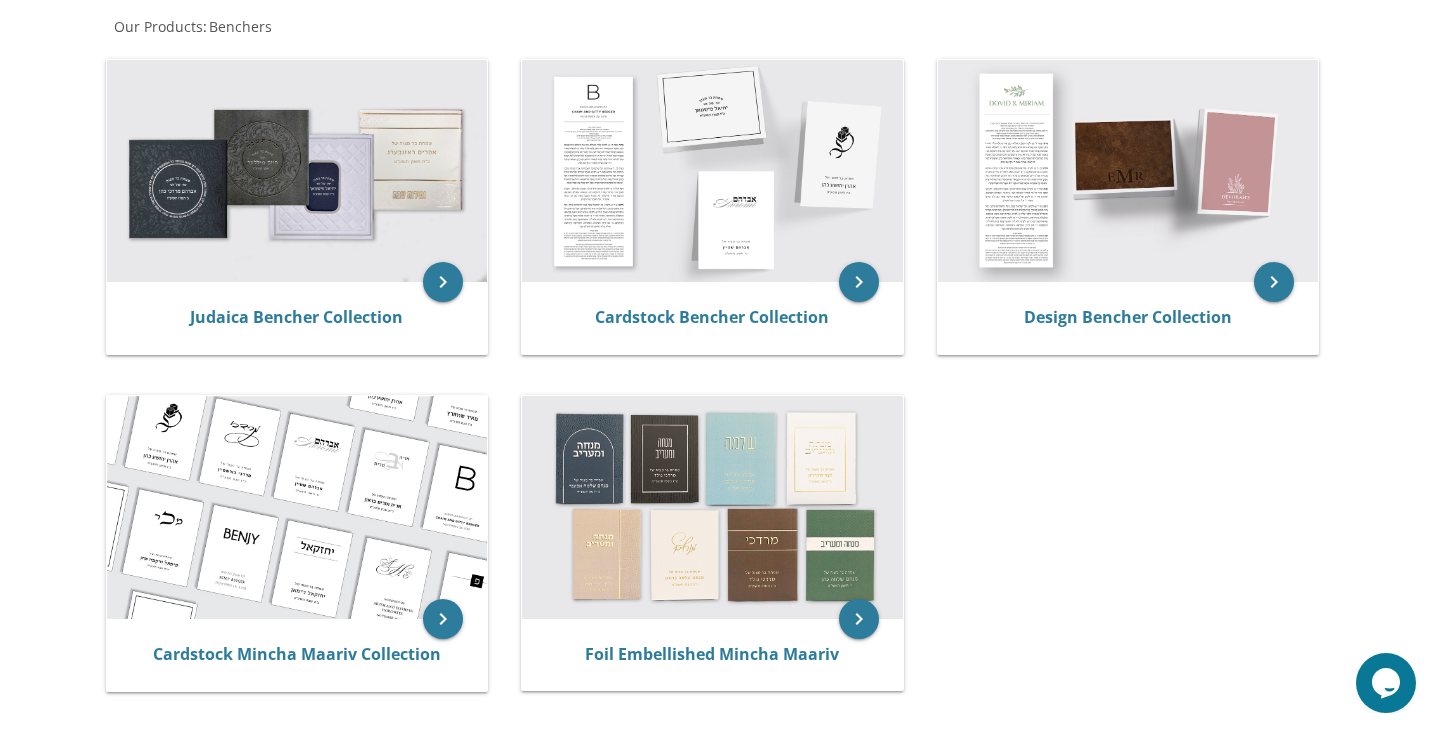 scroll, scrollTop: 519, scrollLeft: 0, axis: vertical 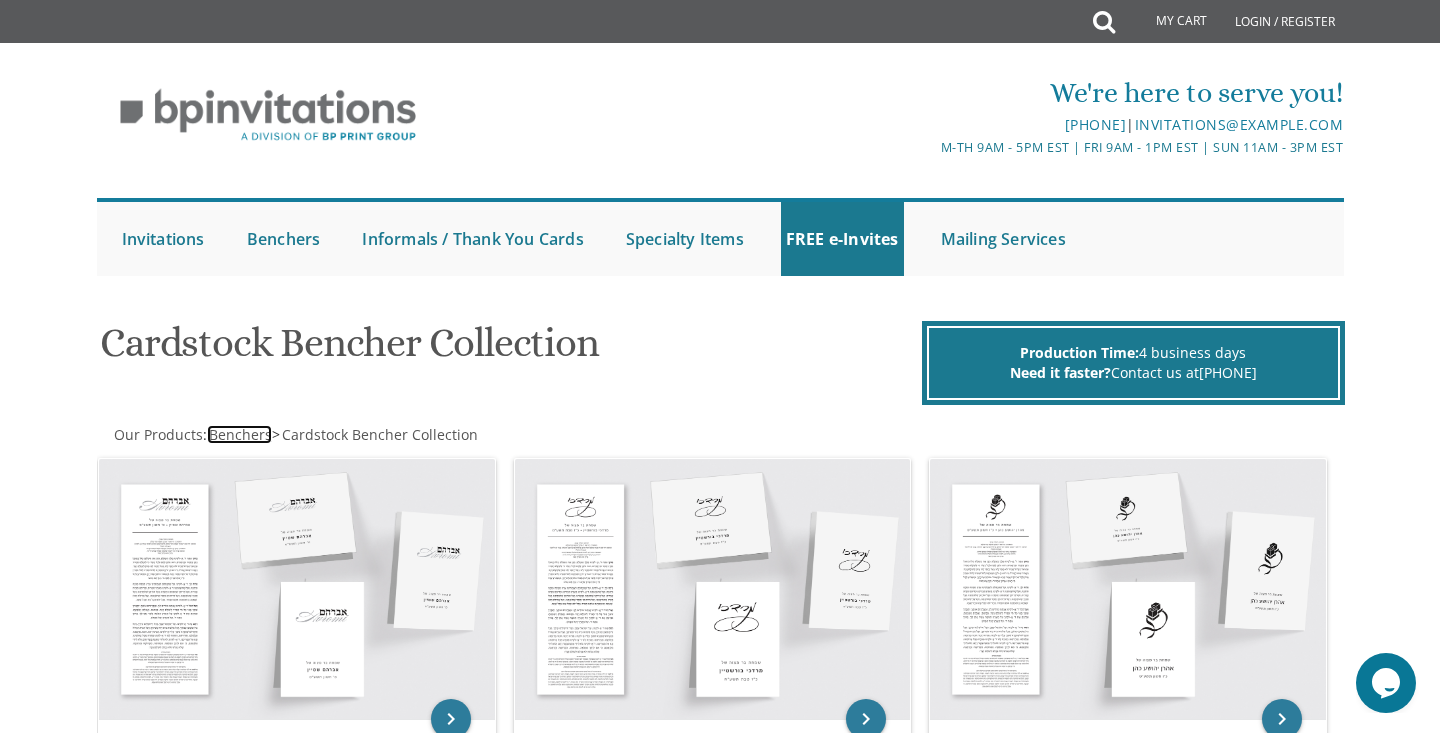 click on "Benchers" at bounding box center (240, 434) 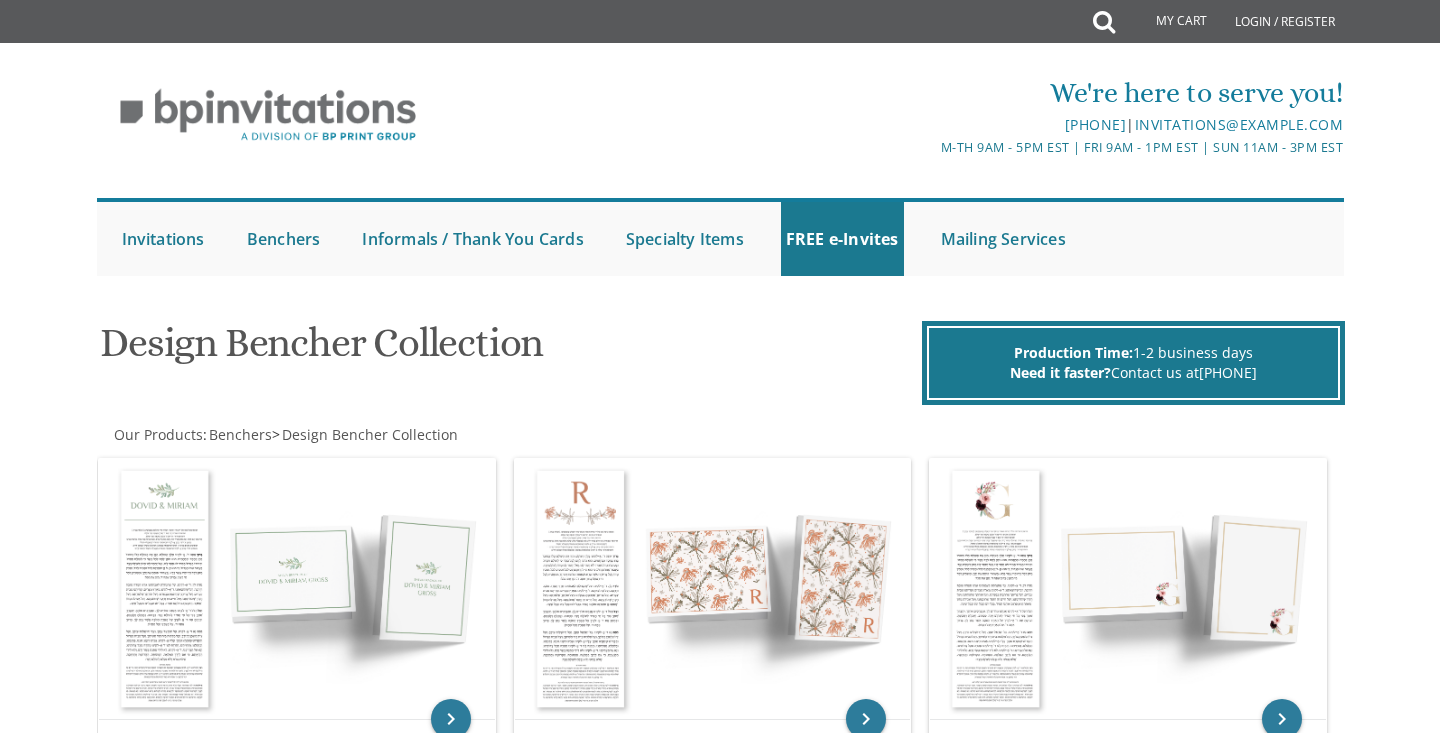 scroll, scrollTop: 0, scrollLeft: 0, axis: both 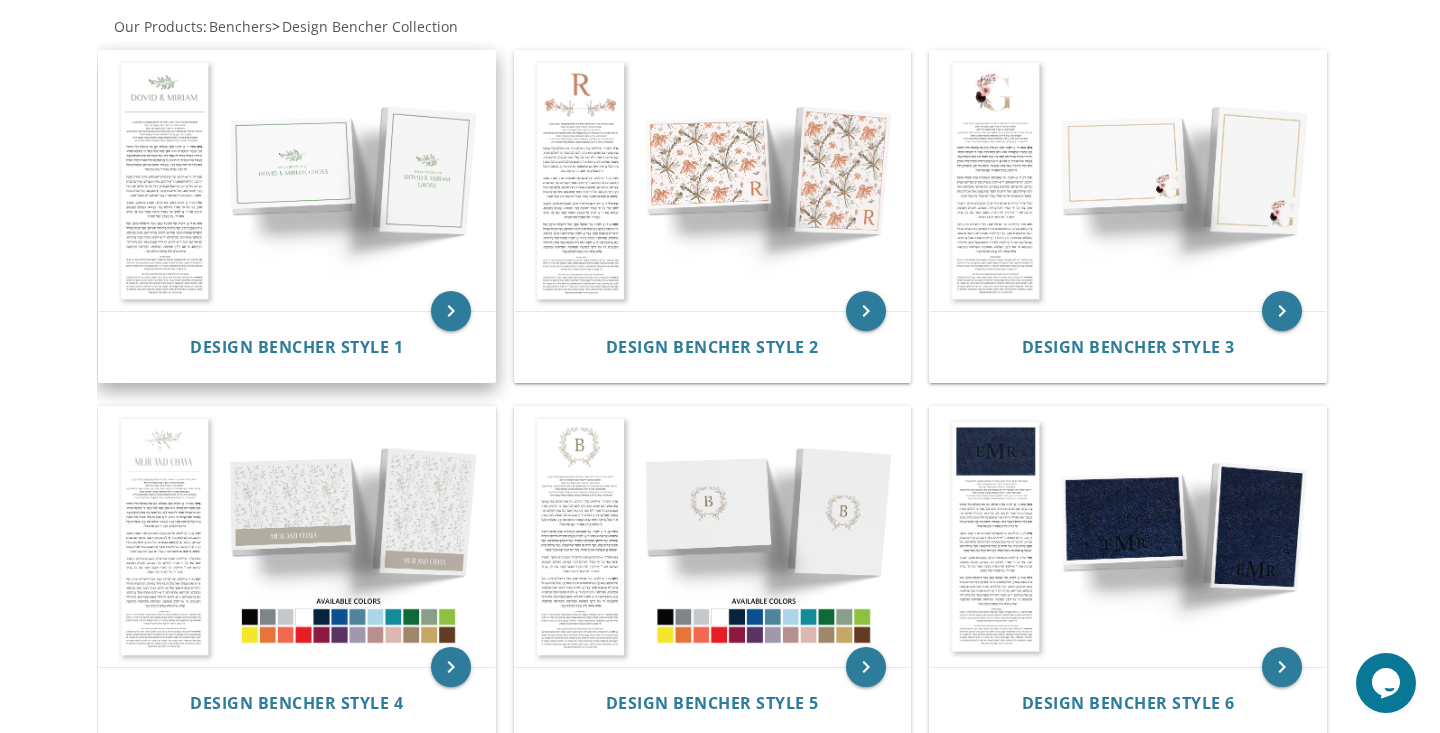 click at bounding box center (297, 181) 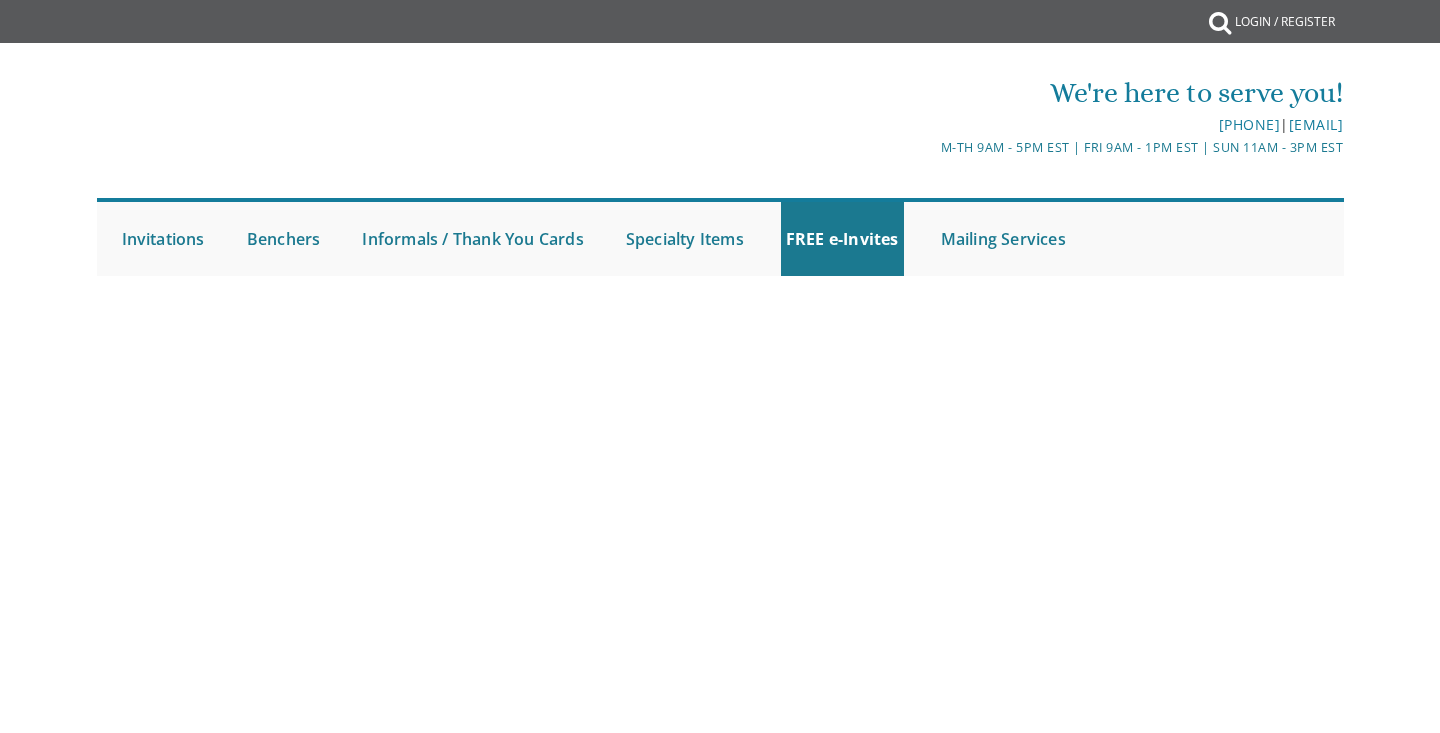 scroll, scrollTop: 0, scrollLeft: 0, axis: both 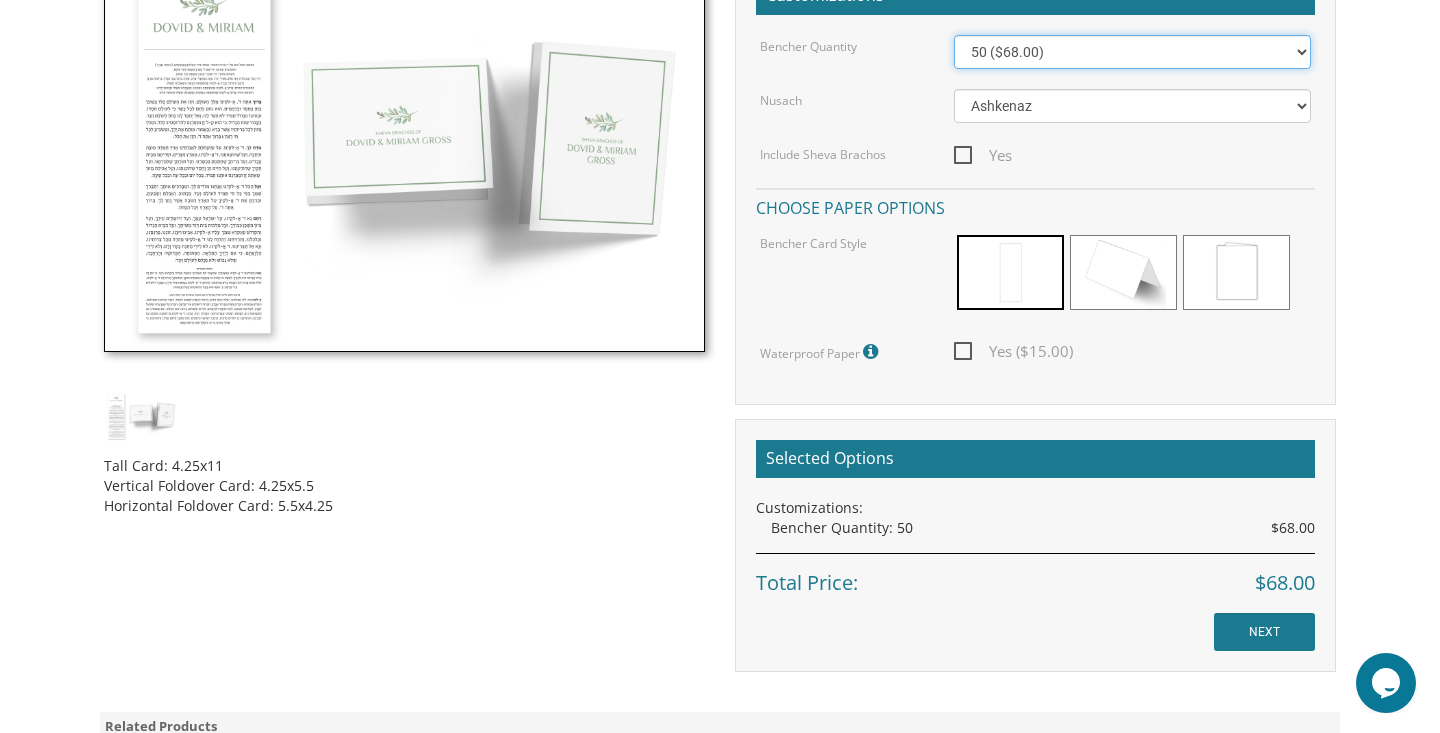 click on "50 ($68.00) 60 ($74.80) 70 ($81.60) 80 ($88.40) 90 ($95.20) 100 ($102.00) 125 ($119.00) 150 ($136.00) 175 ($153.00) 200 ($170.00) 225 ($187.00) 250 ($204.00) 275 ($221.00) 300 ($238.00) 325 ($255.00) 350 ($272.00) 375 ($289.00) 400 ($306.00) 425 ($323.00) 450 ($340.00) 475 ($357.00) 500 ($374.00)" at bounding box center (1133, 52) 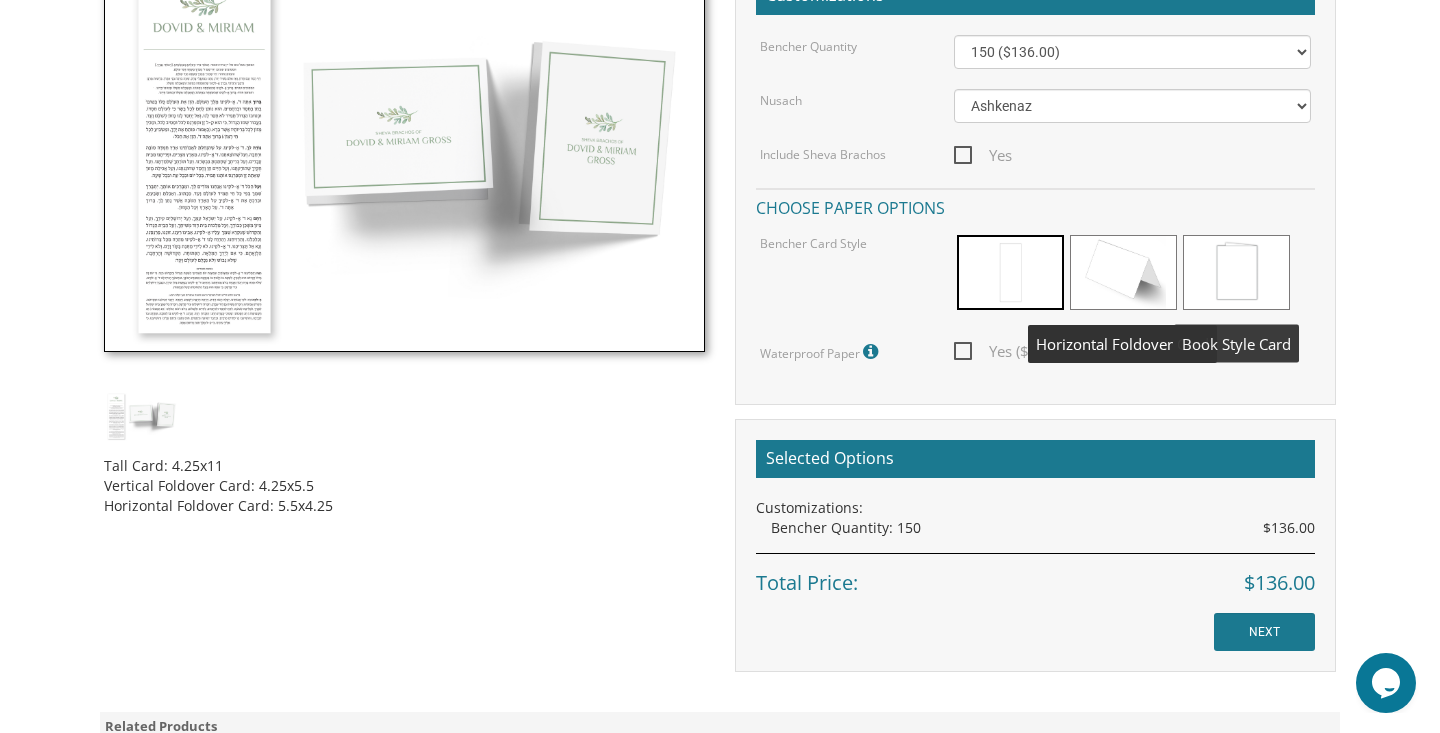 click at bounding box center [1236, 272] 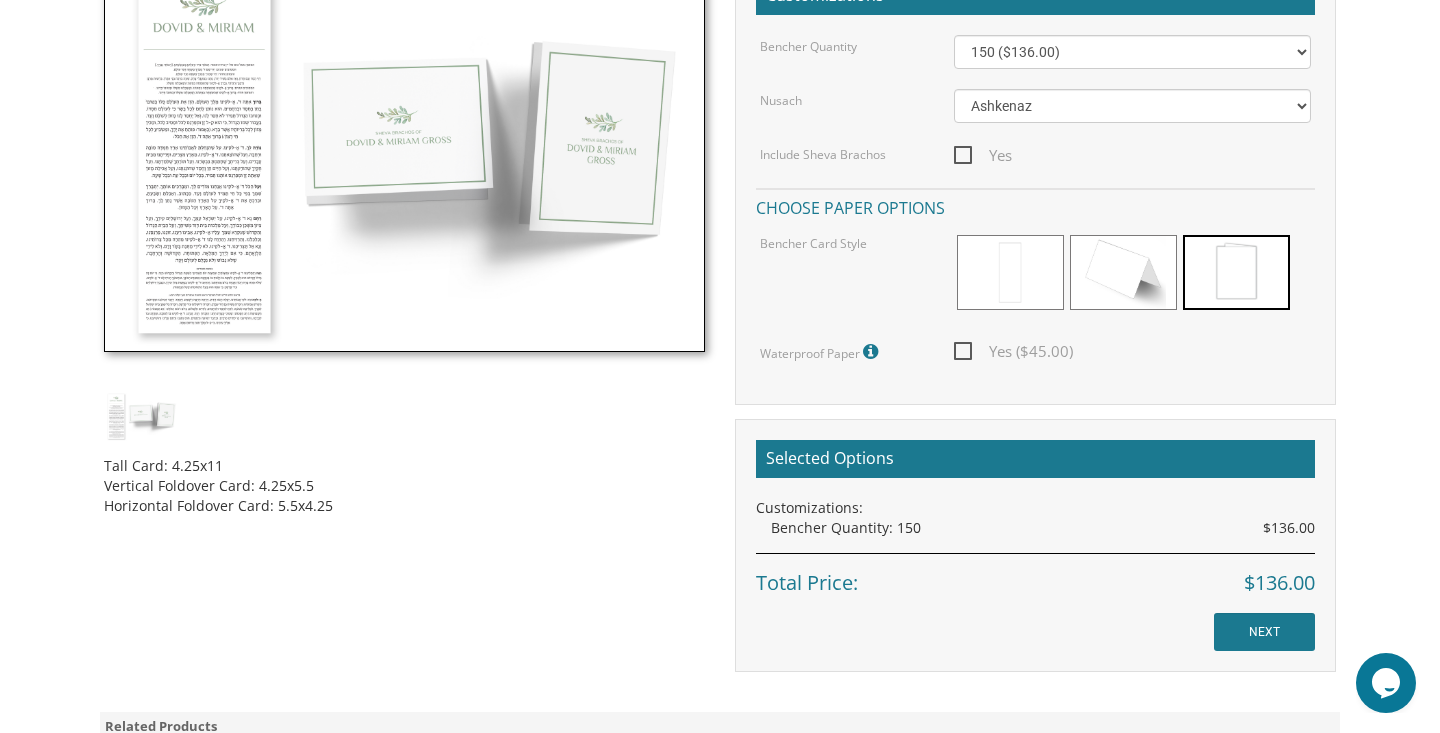 click on "Yes ($45.00)" at bounding box center [1013, 351] 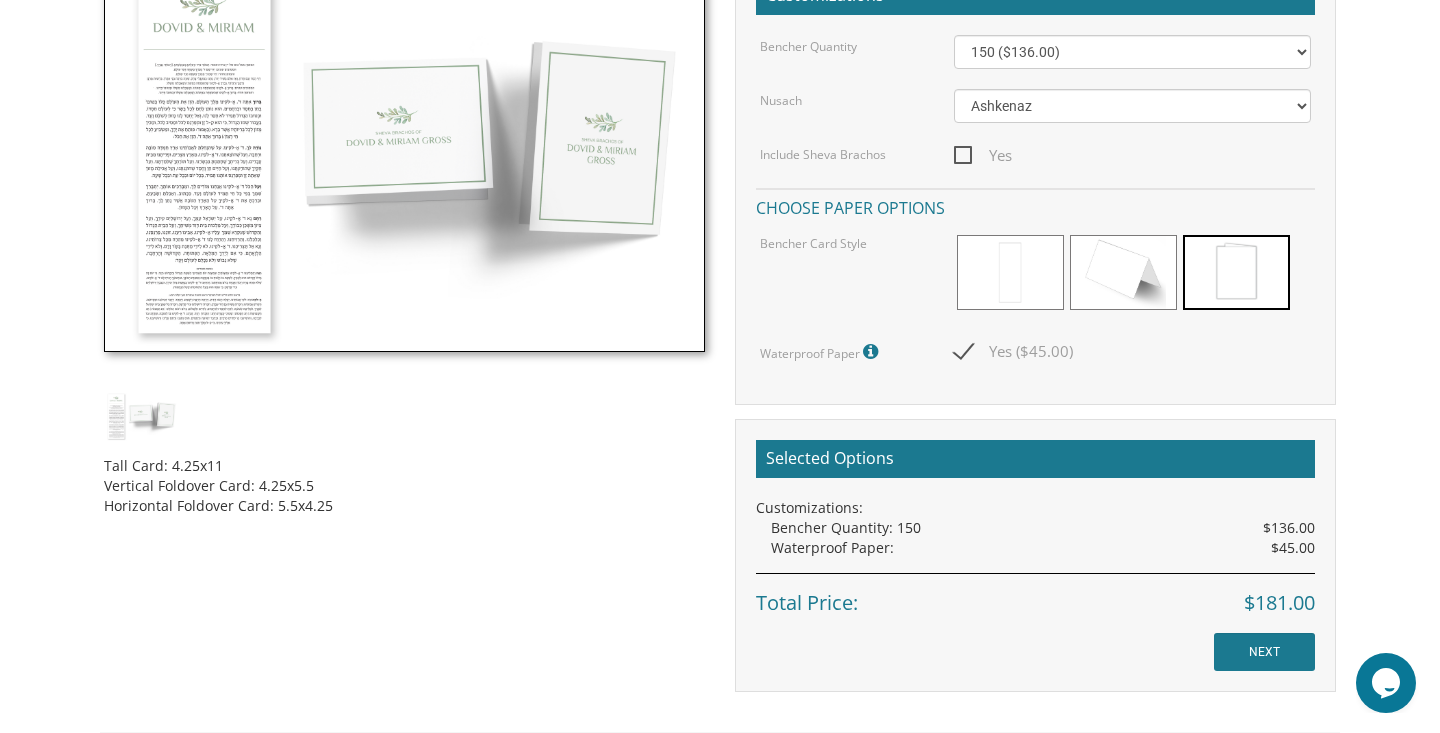 click on "Selected Options Customizations: Bencher Quantity: 150 $136.00 Waterproof Paper:  $45.00 Total Price:  $181.00
NEXT" at bounding box center [1035, 555] 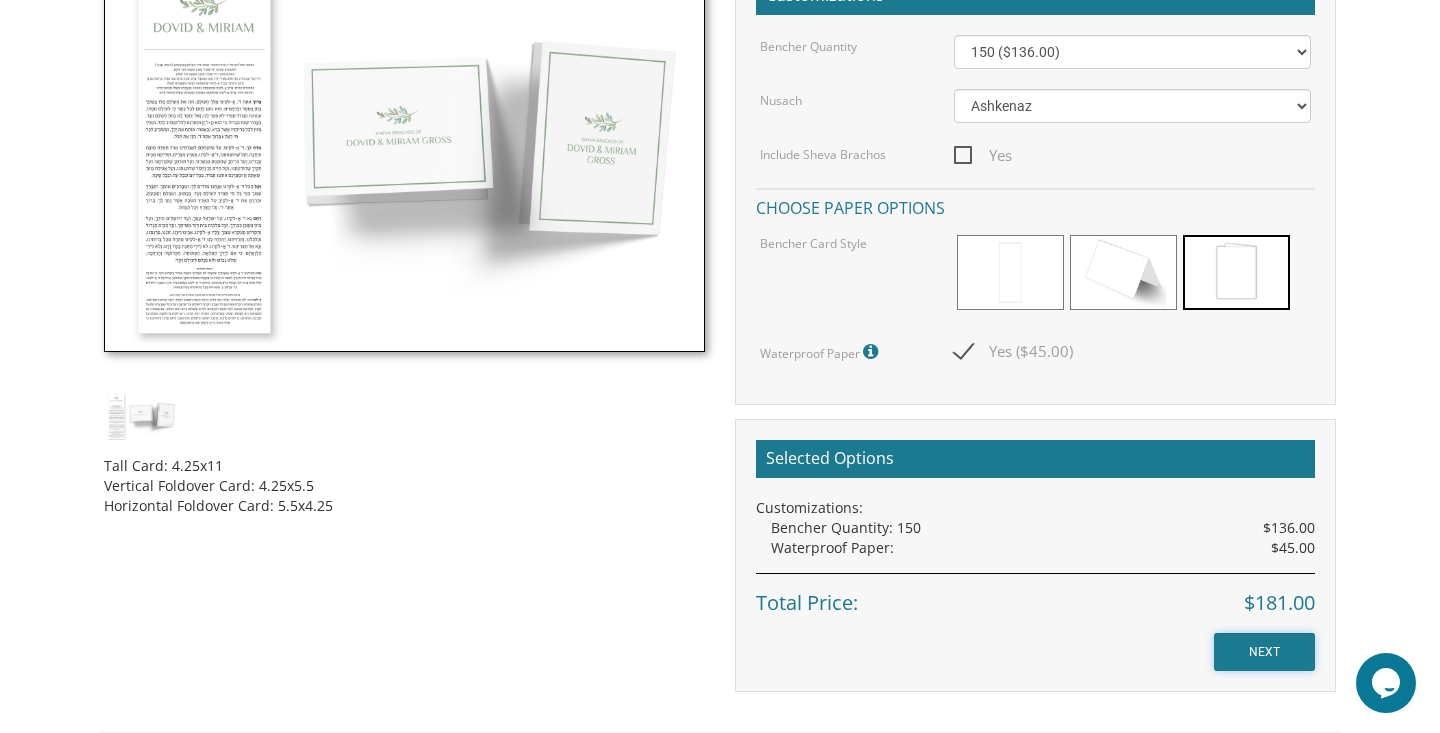 click on "NEXT" at bounding box center (1264, 652) 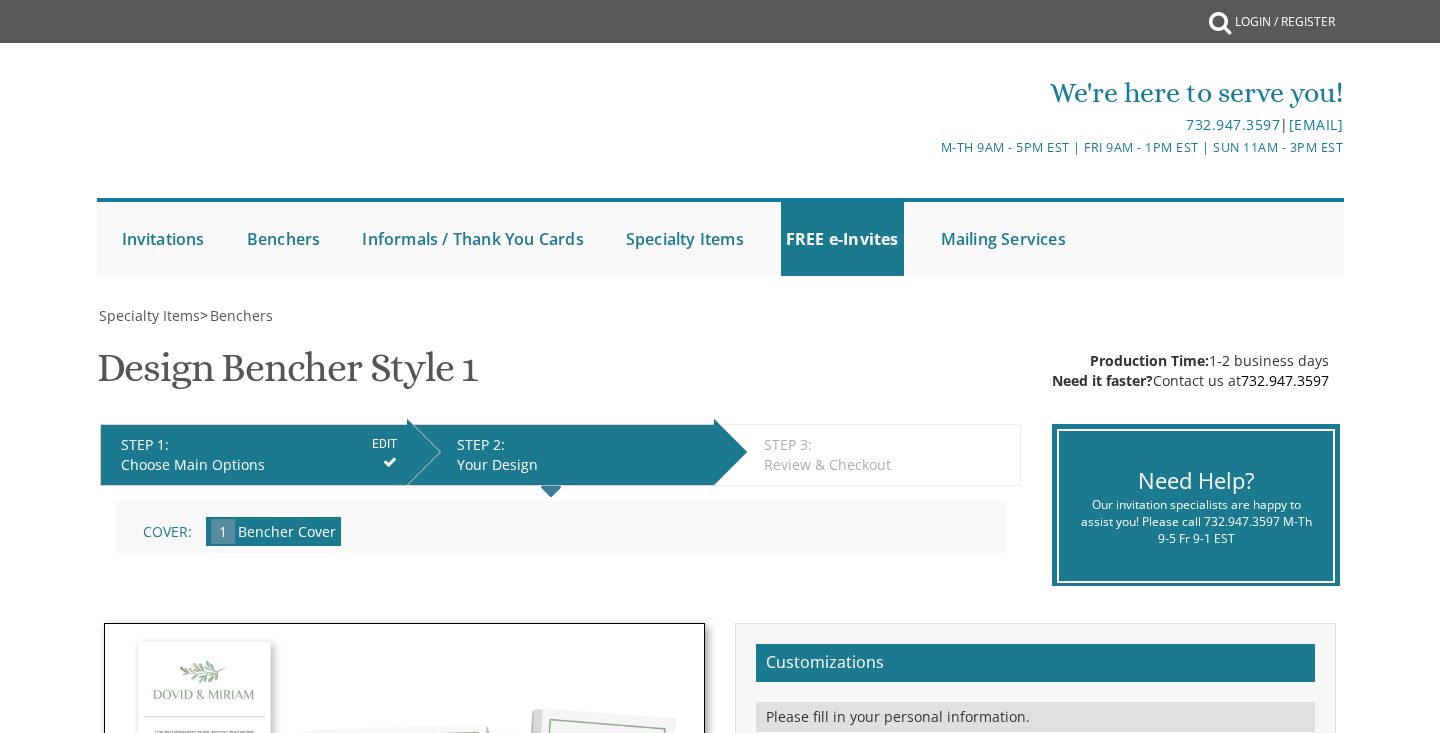 scroll, scrollTop: 0, scrollLeft: 0, axis: both 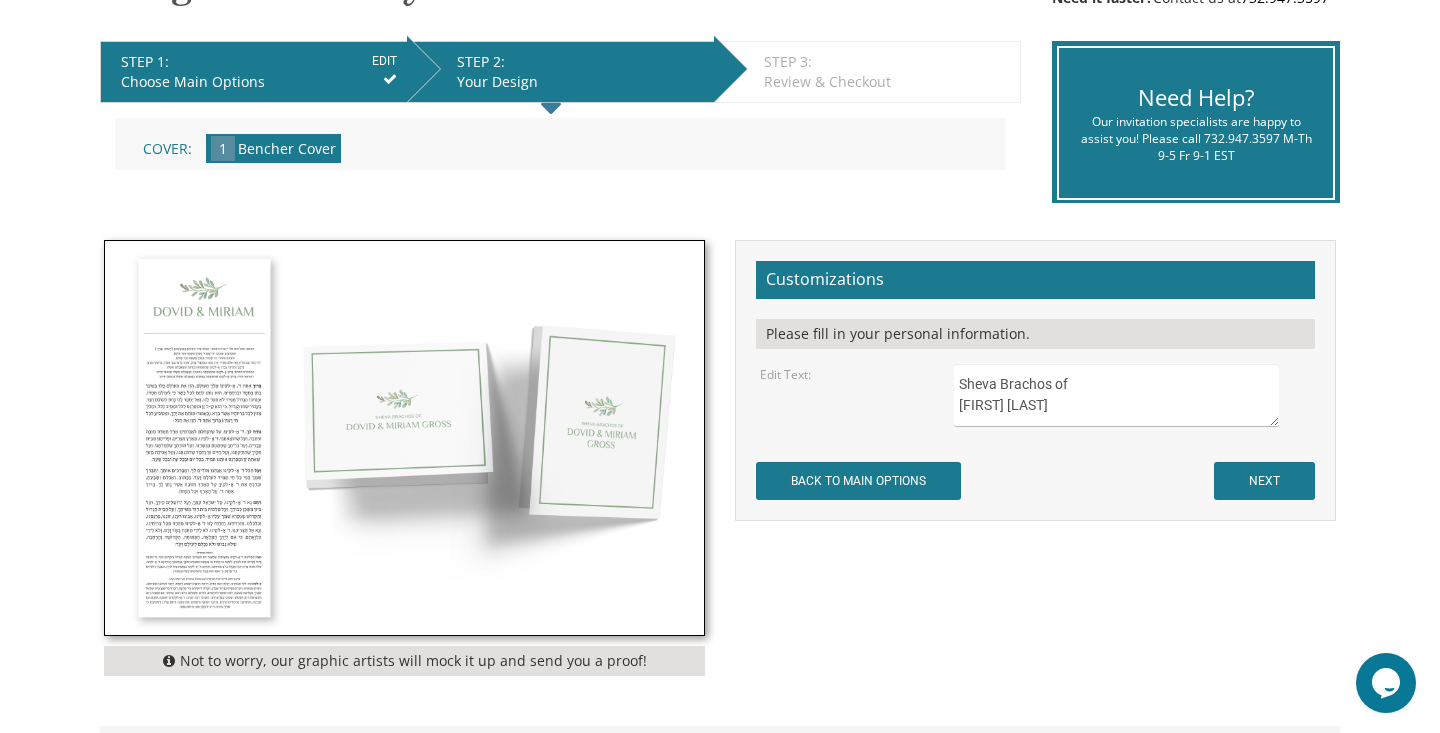 click at bounding box center [404, 438] 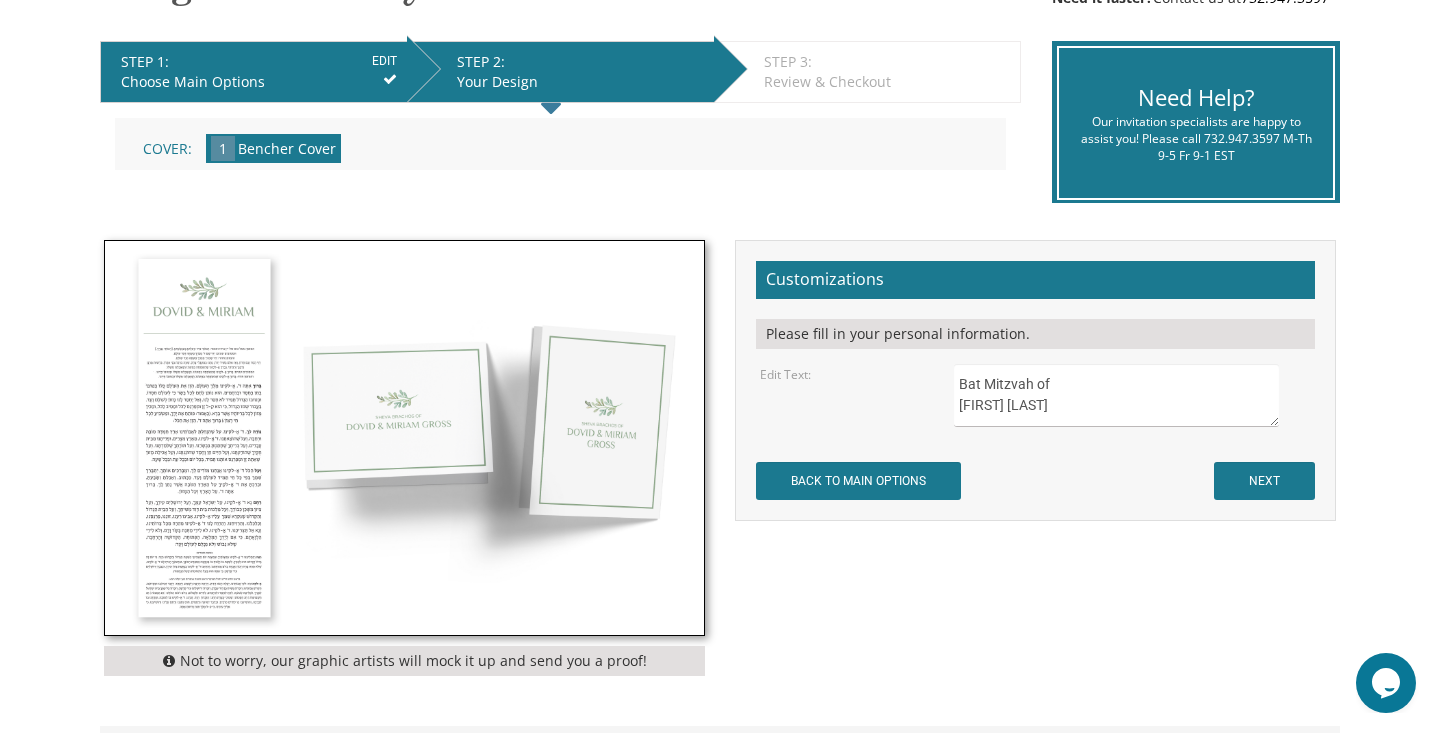 type on "Bat Mitzvah of
Maya Goldmintz" 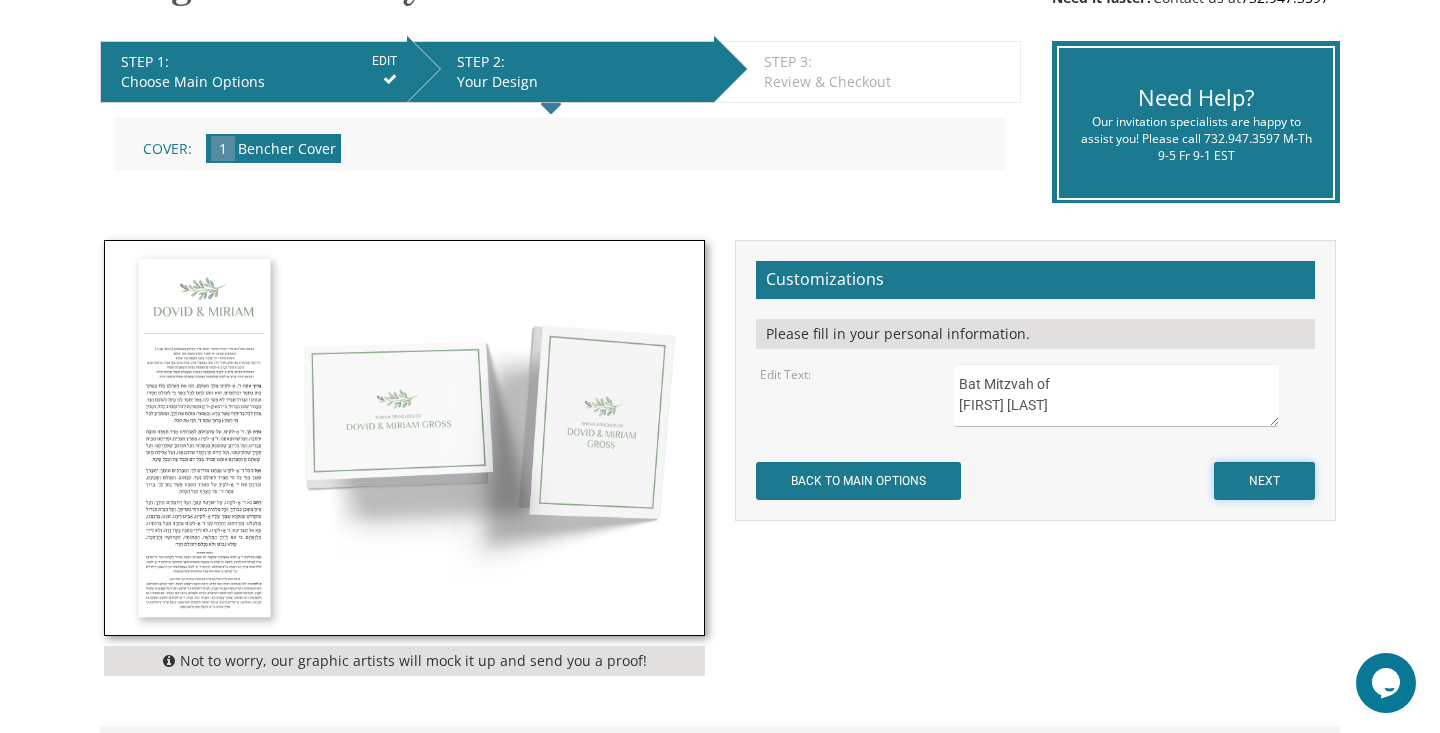click on "NEXT" at bounding box center [1264, 481] 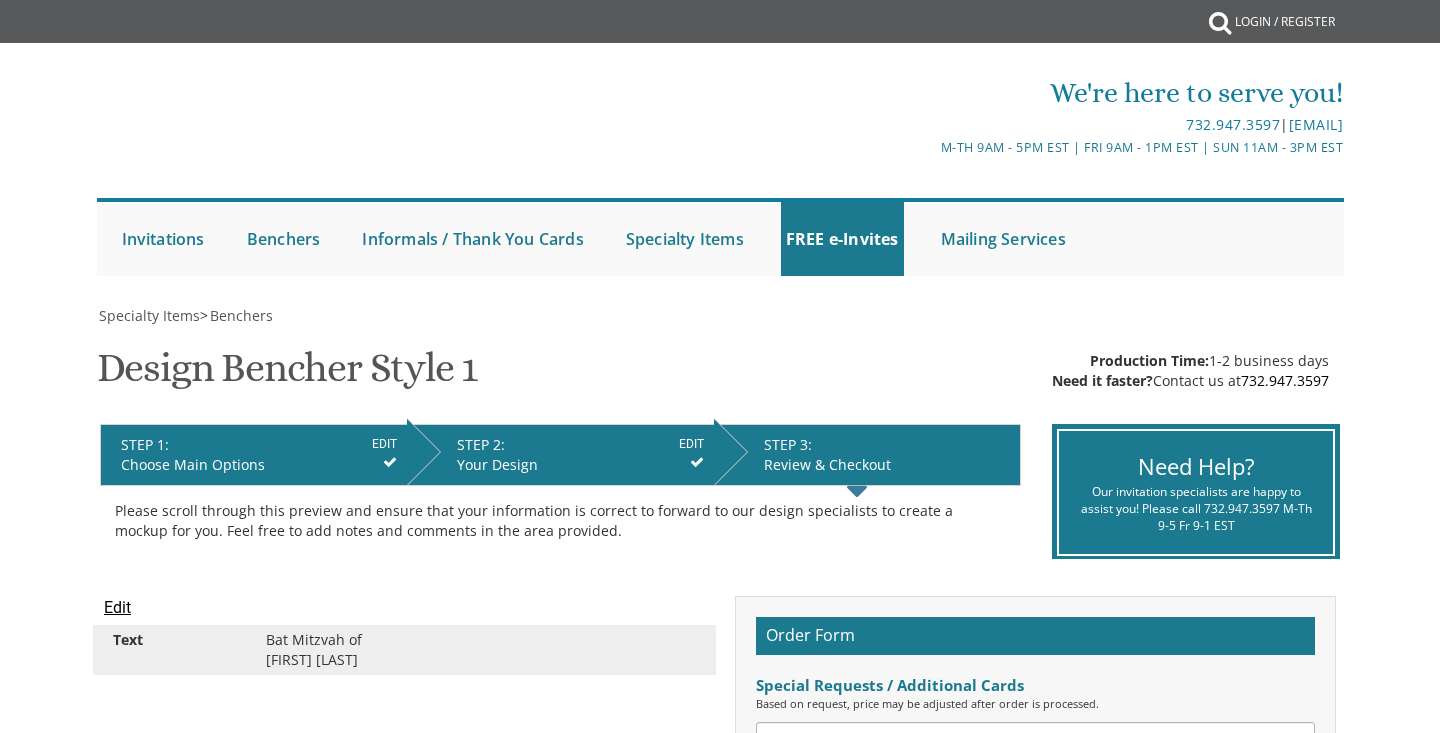 scroll, scrollTop: 0, scrollLeft: 0, axis: both 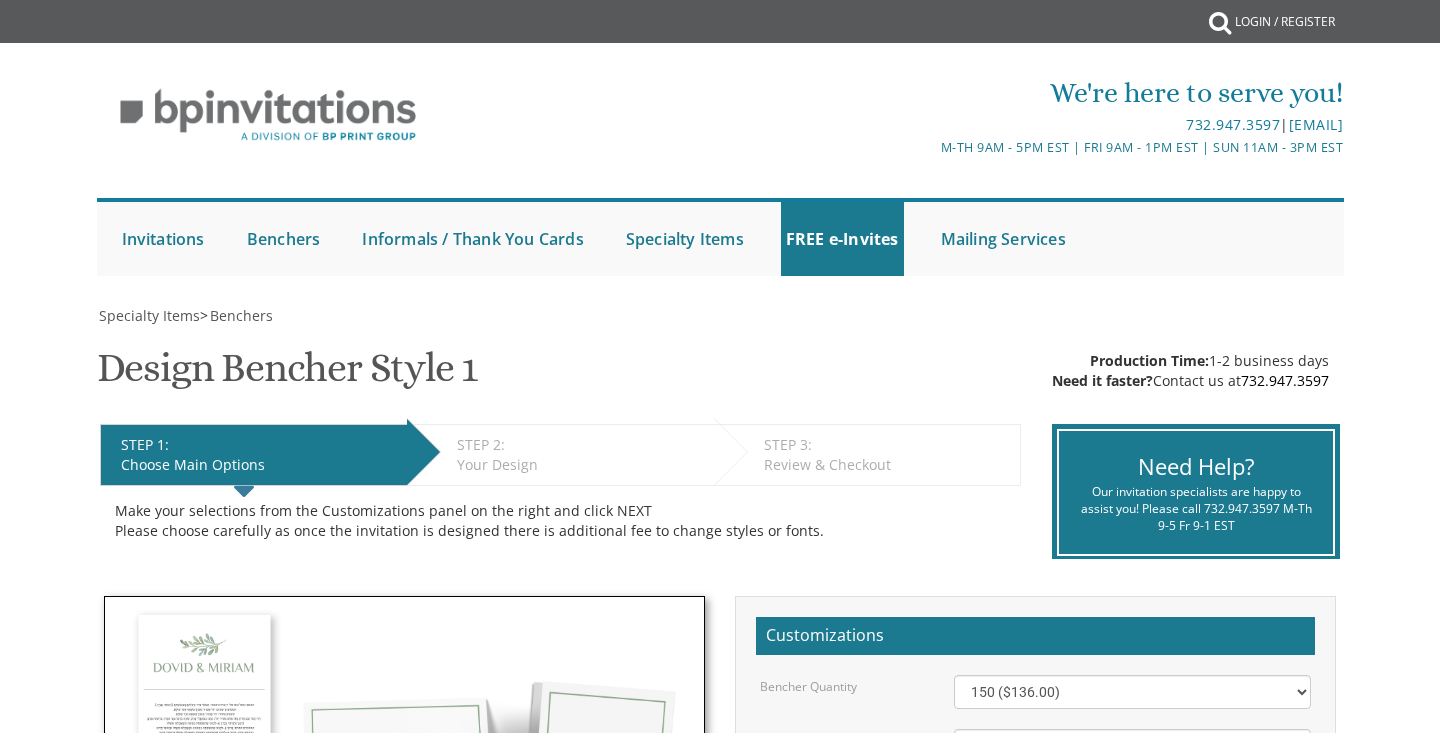 select on "150" 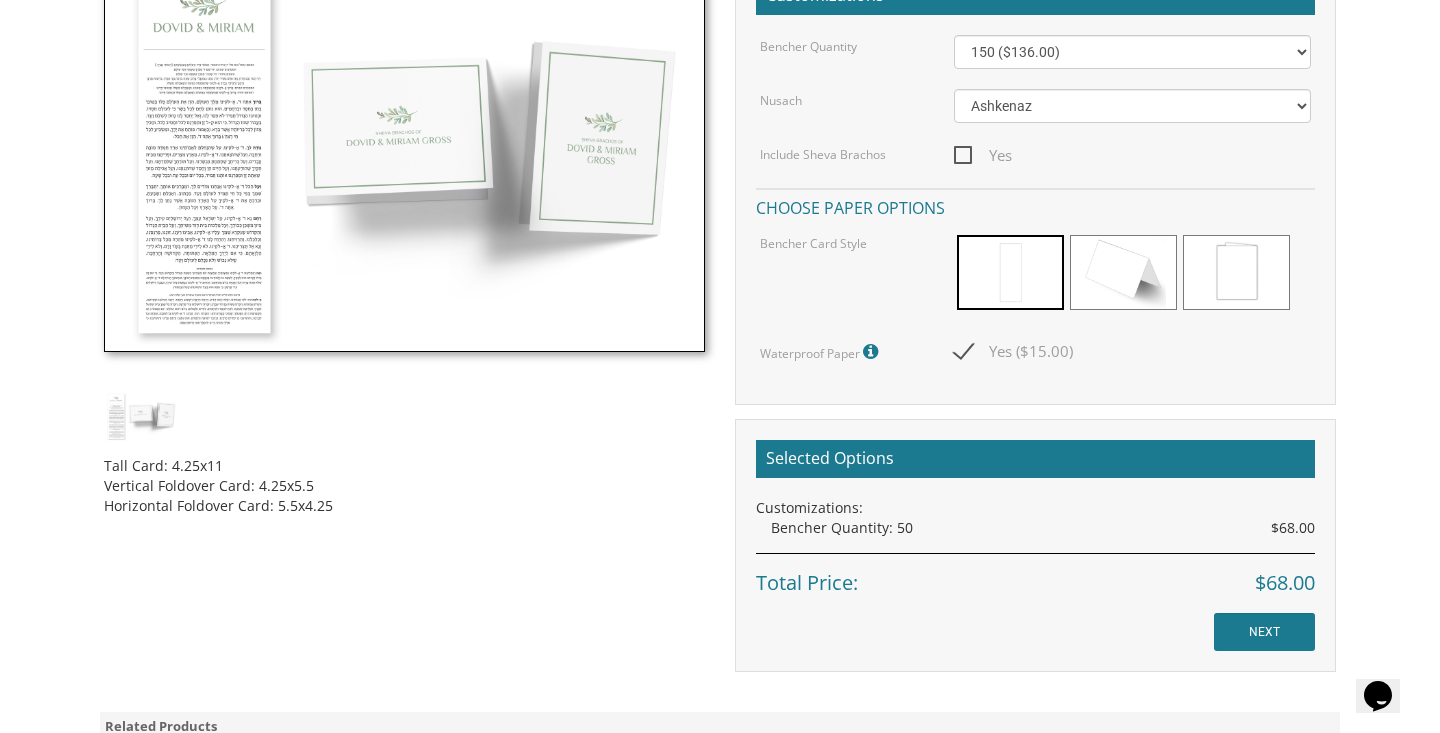 scroll, scrollTop: 0, scrollLeft: 0, axis: both 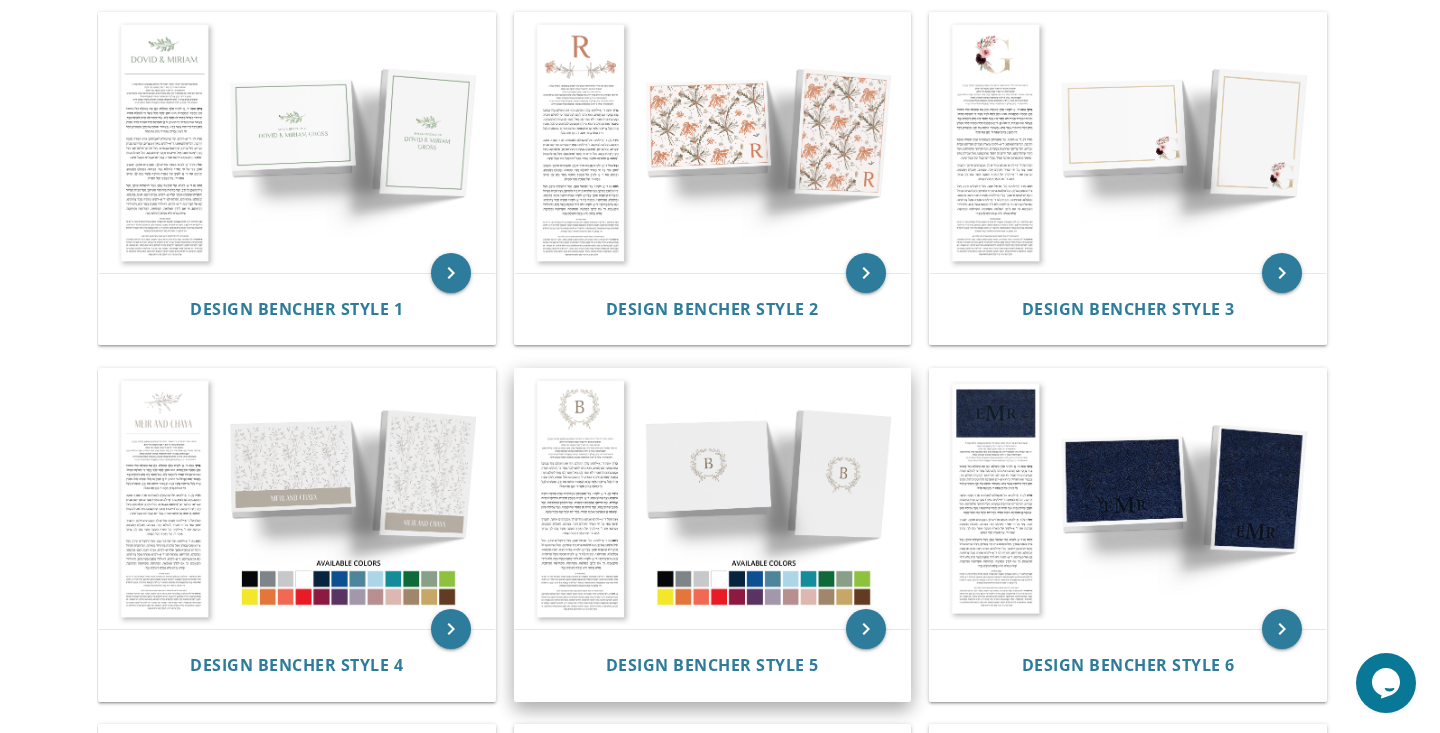 click at bounding box center [713, 499] 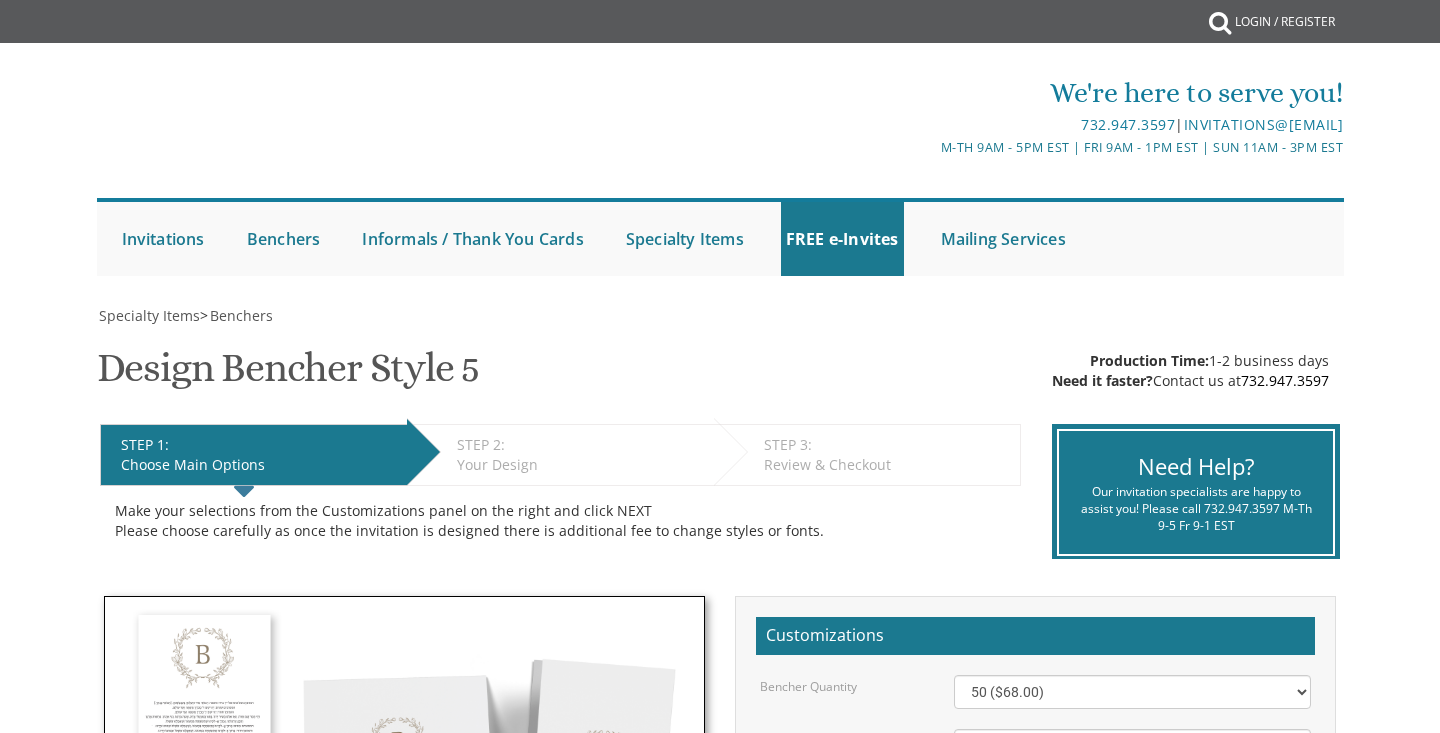 scroll, scrollTop: 0, scrollLeft: 0, axis: both 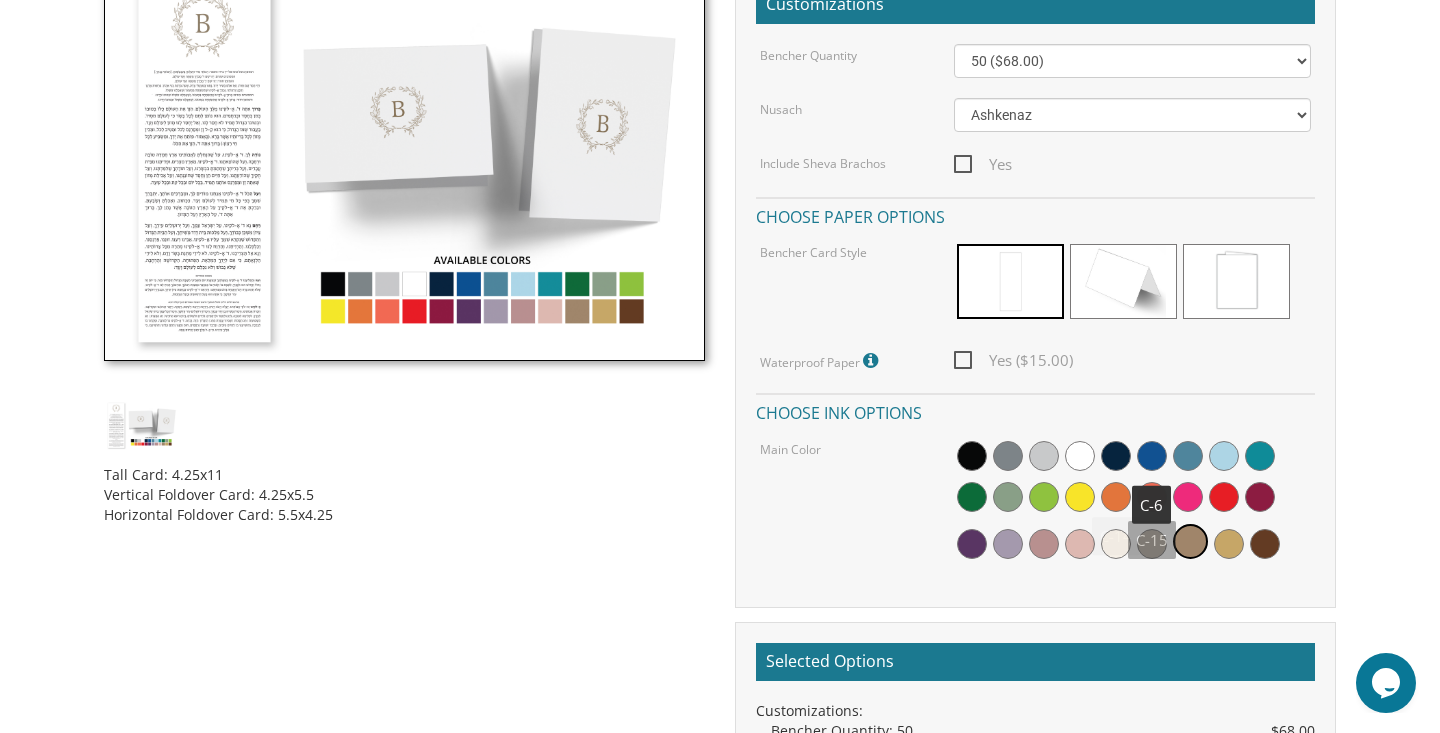 click at bounding box center [1152, 456] 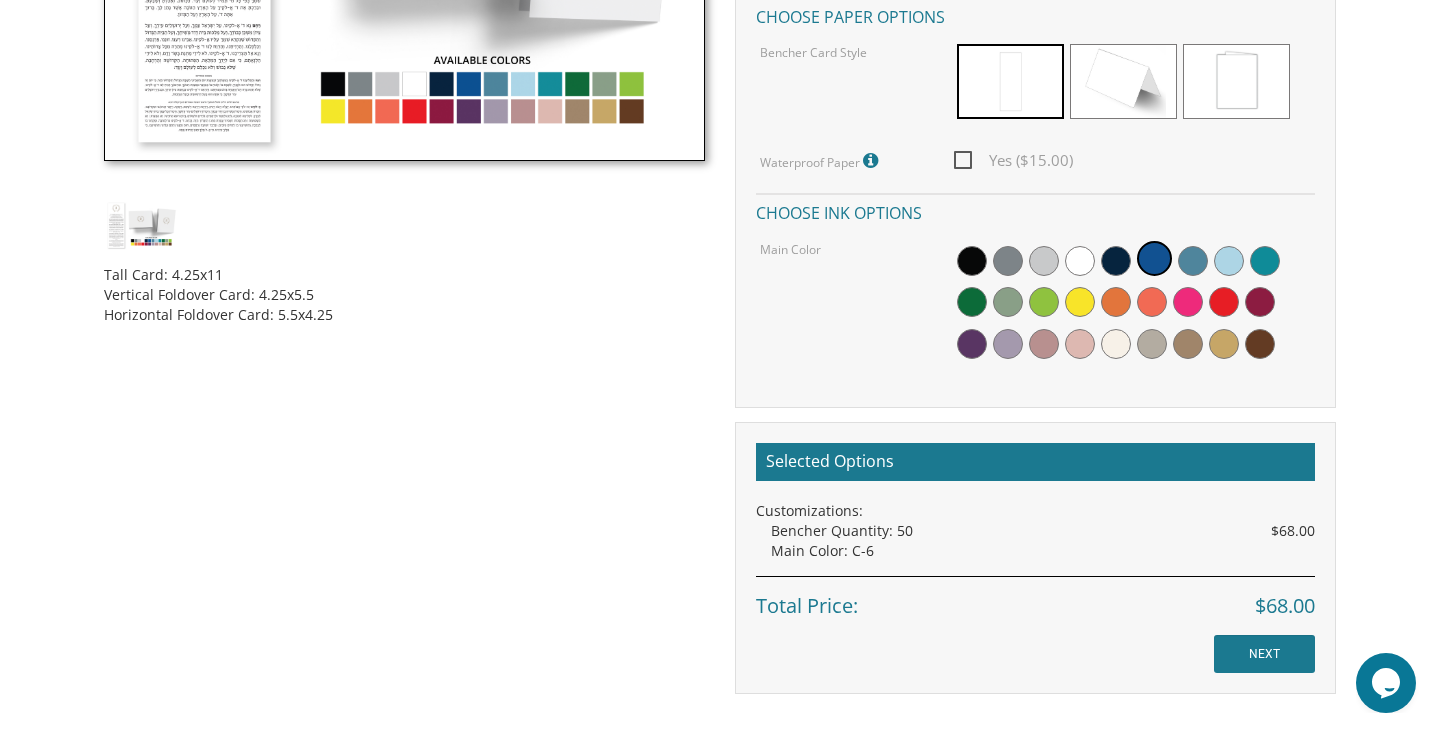 scroll, scrollTop: 879, scrollLeft: 0, axis: vertical 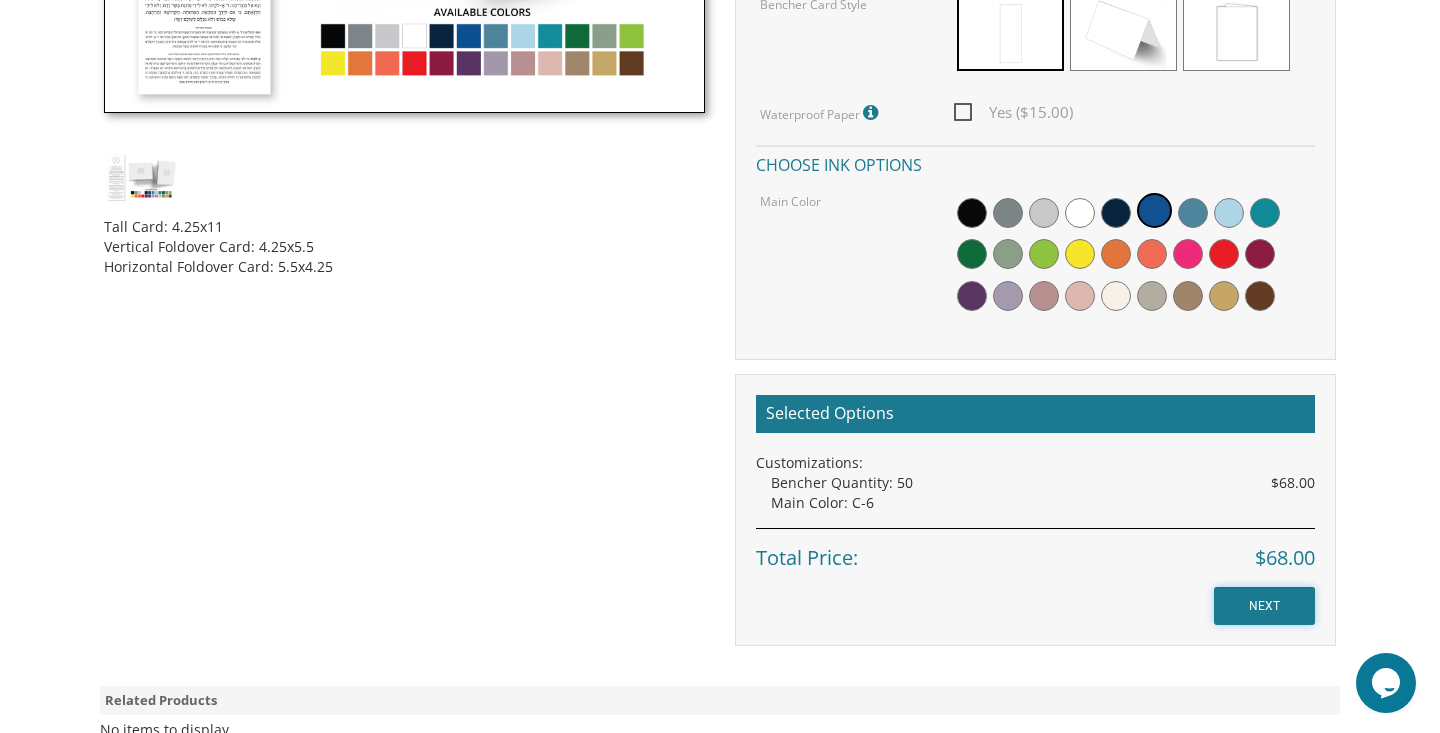 click on "NEXT" at bounding box center [1264, 606] 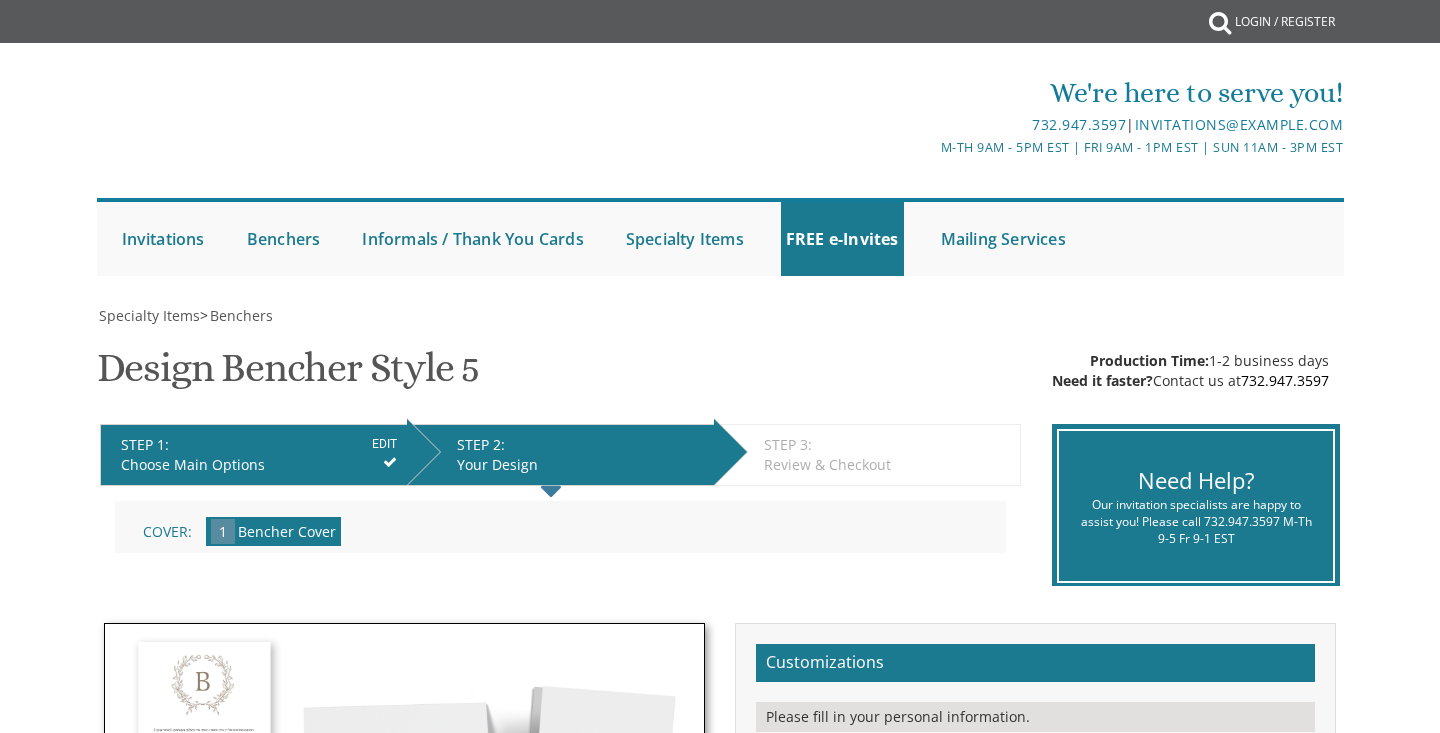 scroll, scrollTop: 0, scrollLeft: 0, axis: both 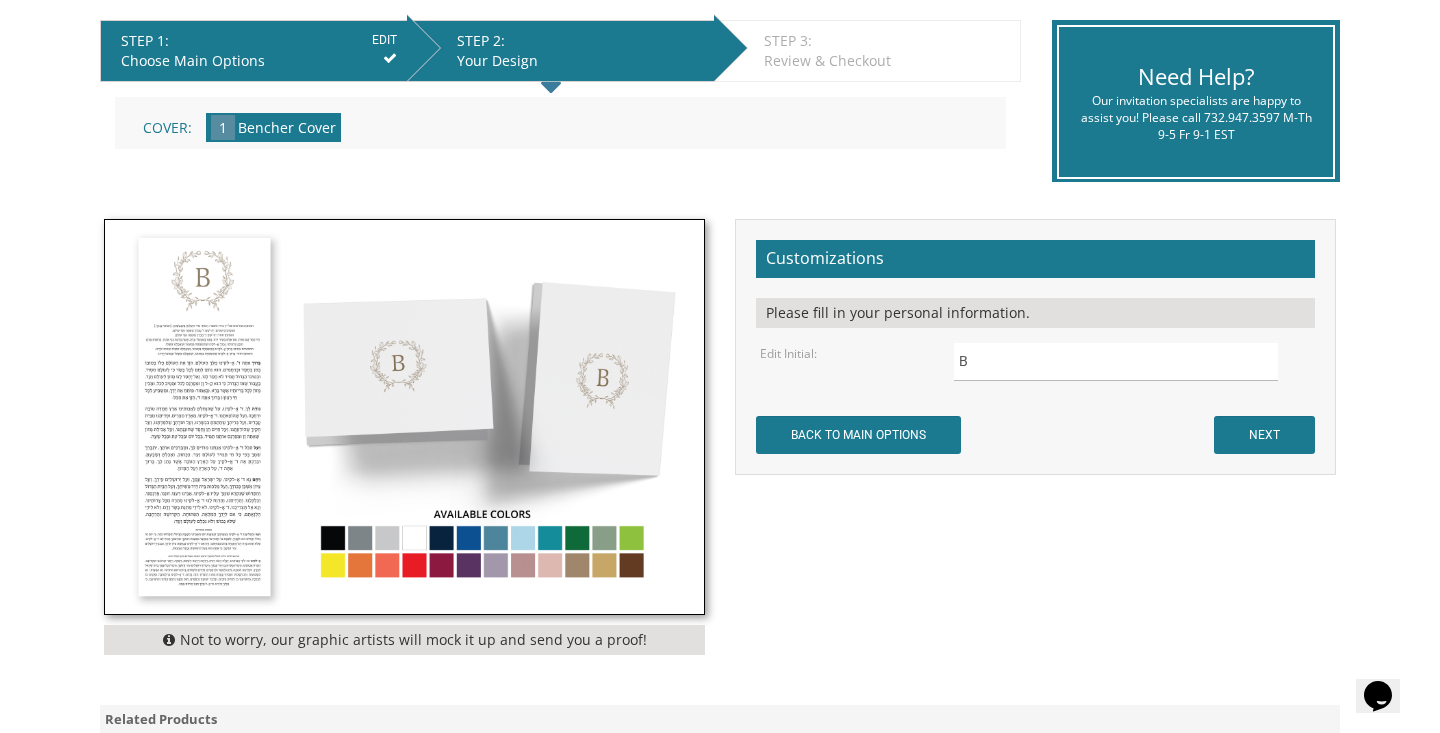 click at bounding box center (404, 417) 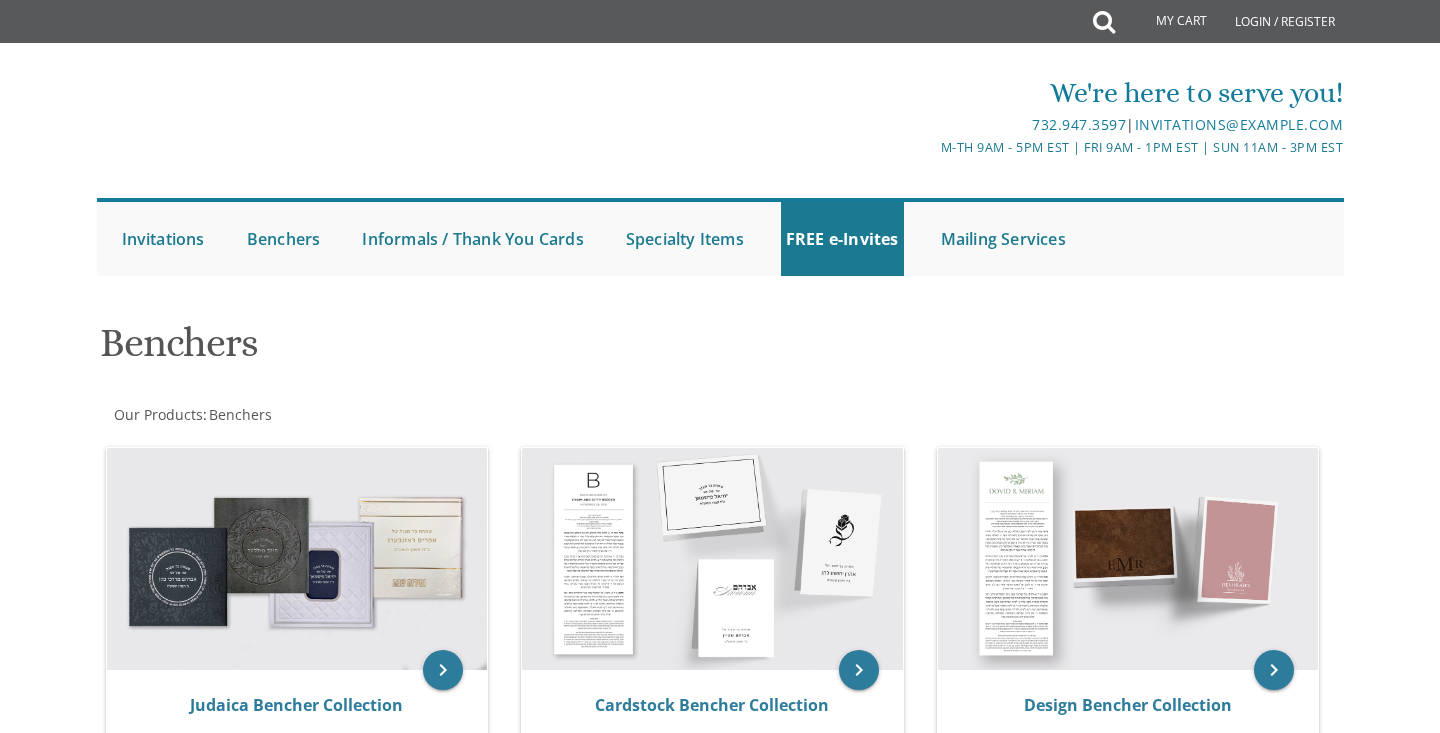 scroll, scrollTop: 0, scrollLeft: 0, axis: both 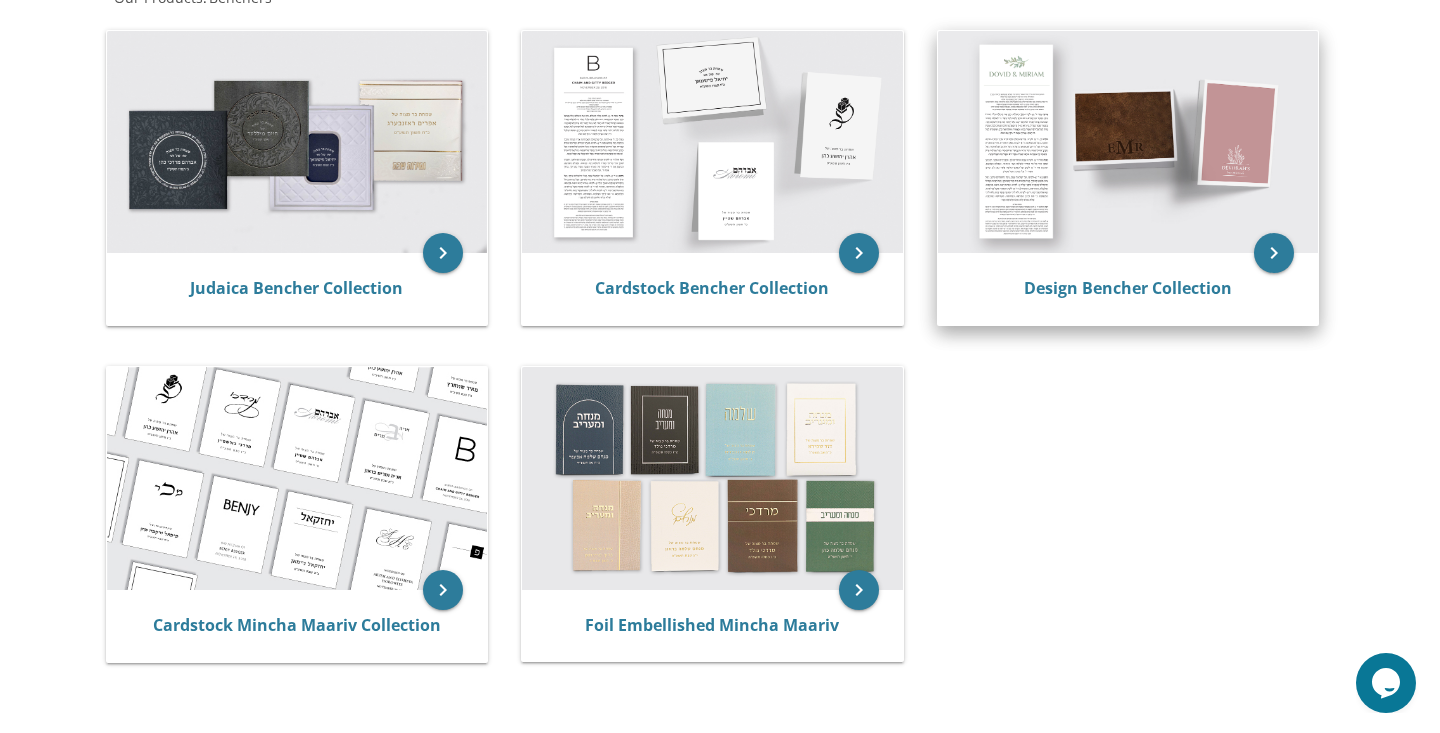 click at bounding box center (1128, 142) 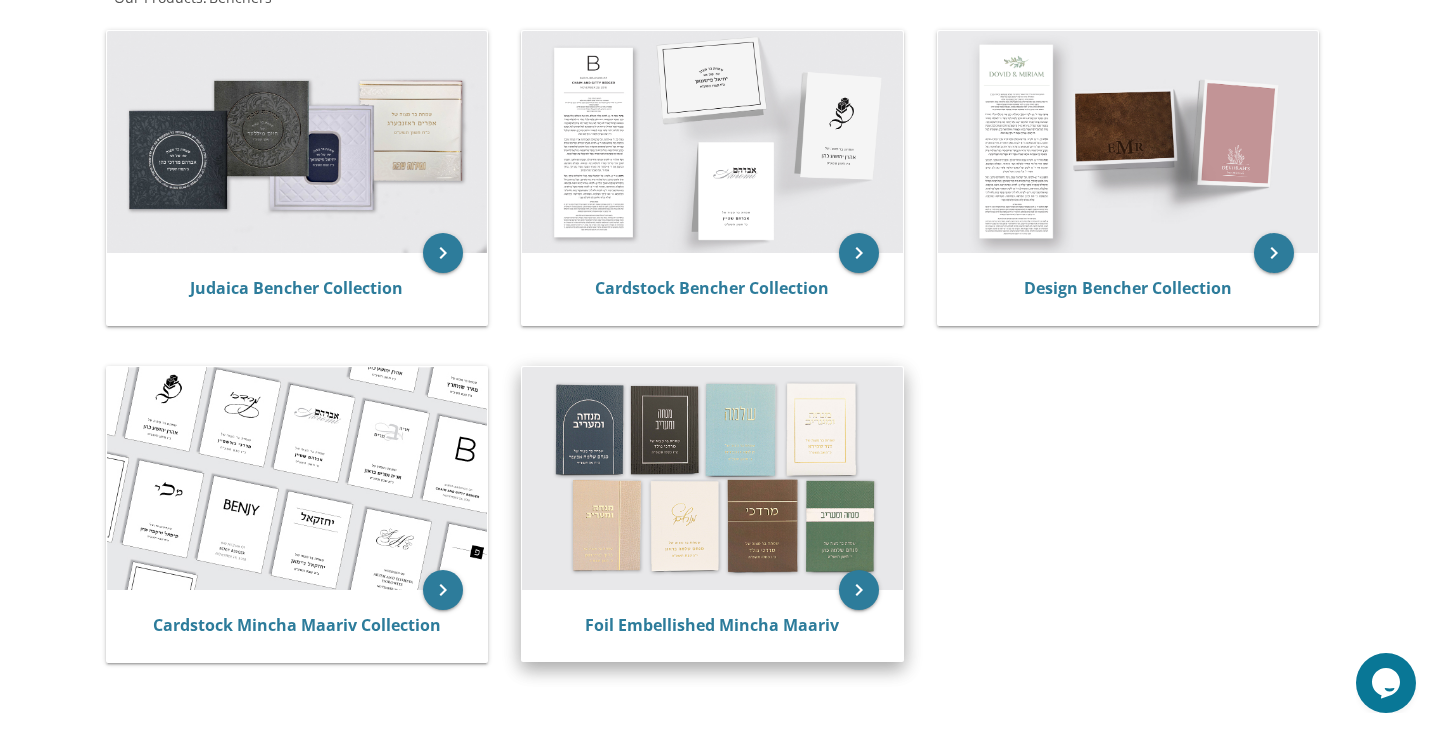 scroll, scrollTop: 408, scrollLeft: 0, axis: vertical 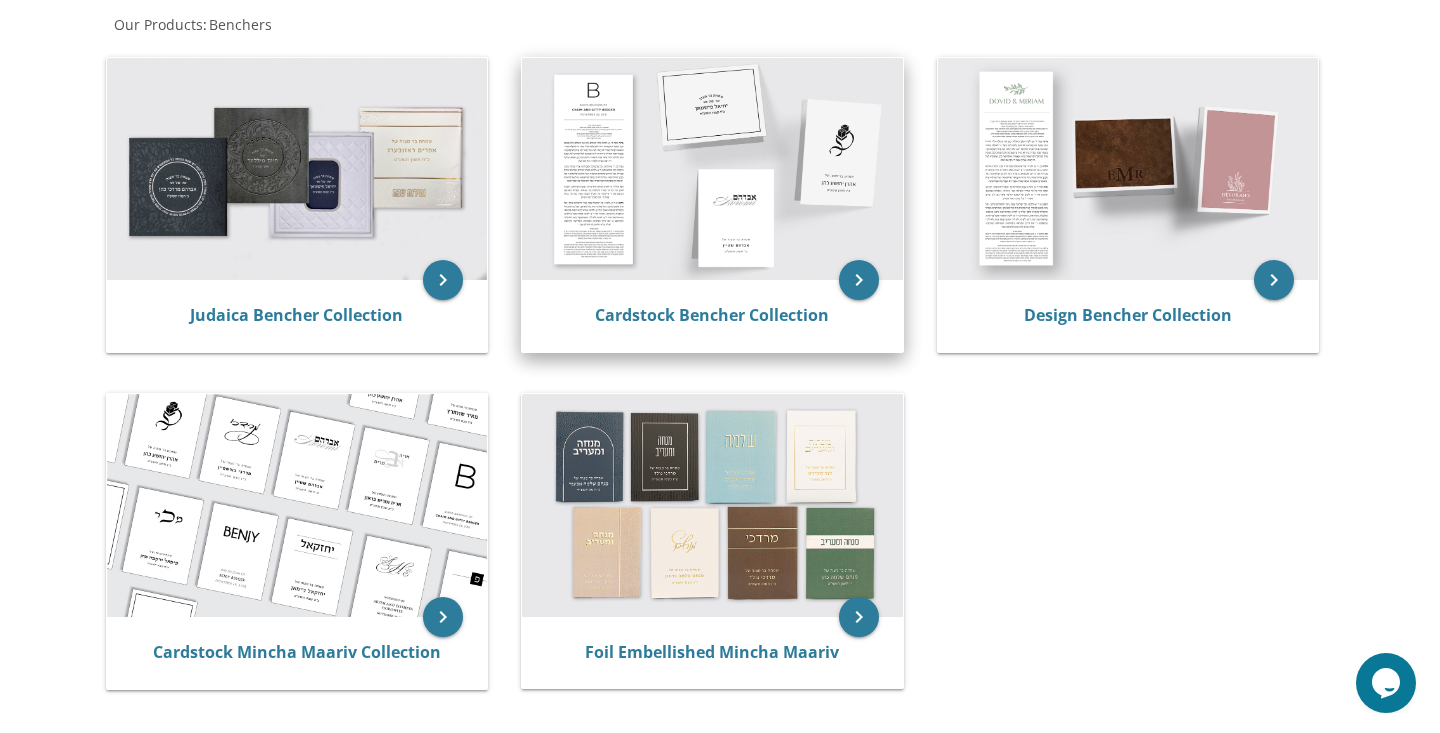 click on "Cardstock Bencher Collection" at bounding box center [712, 316] 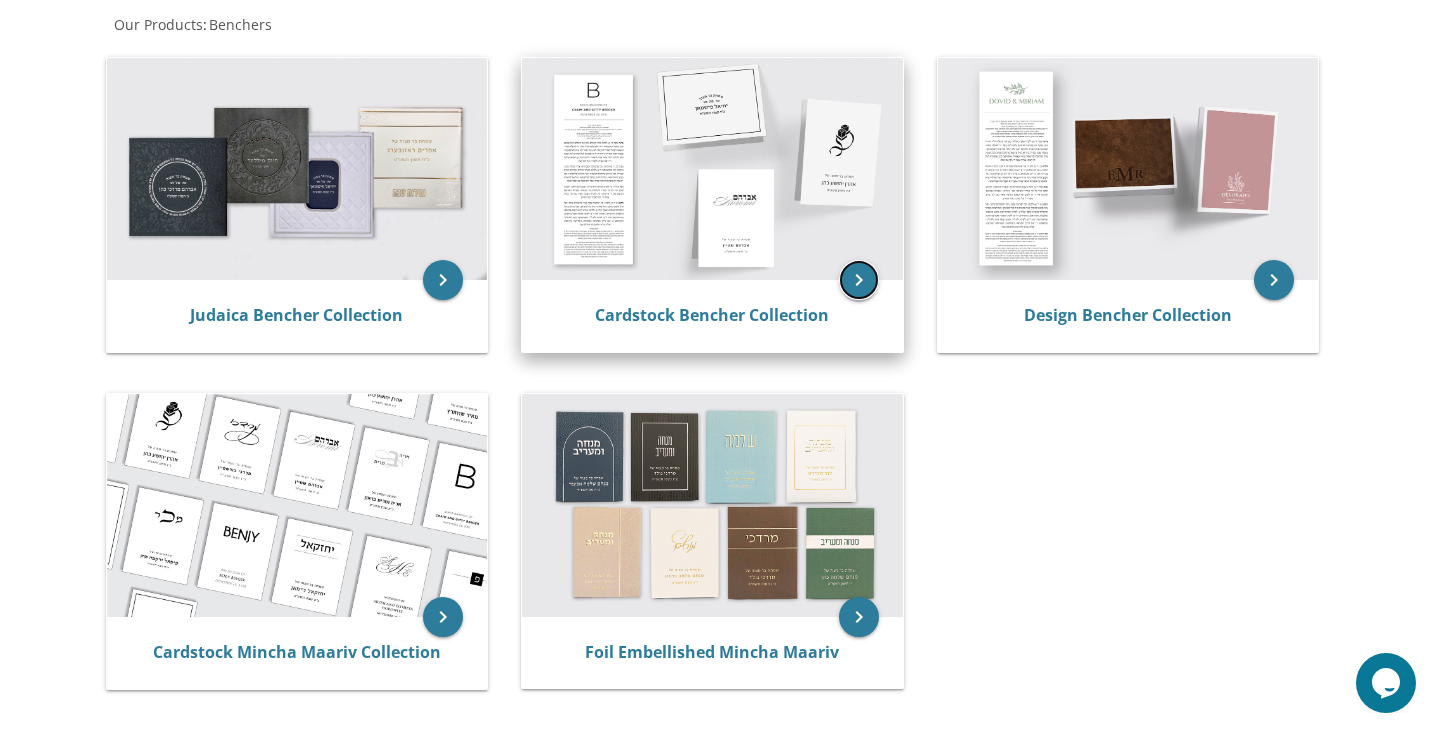 click on "keyboard_arrow_right" at bounding box center (859, 280) 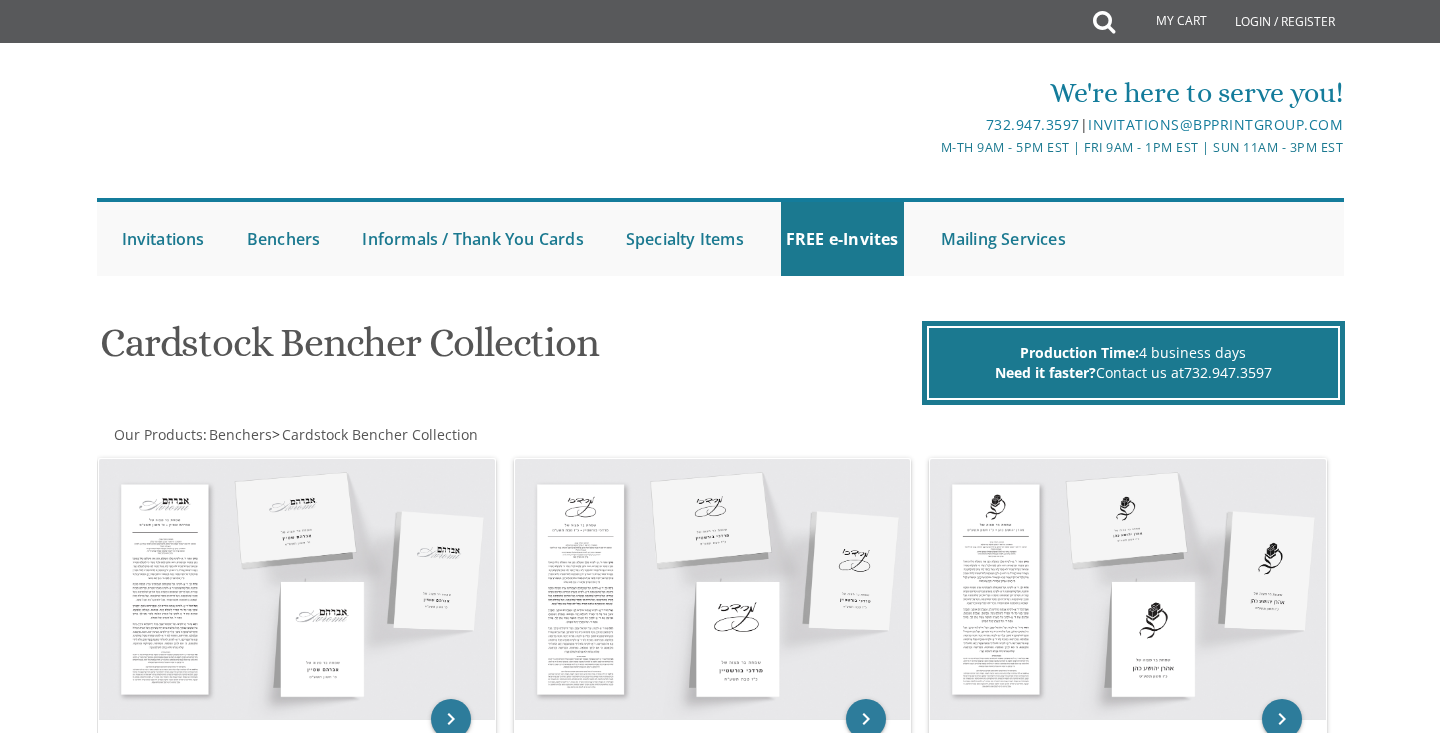 scroll, scrollTop: 0, scrollLeft: 0, axis: both 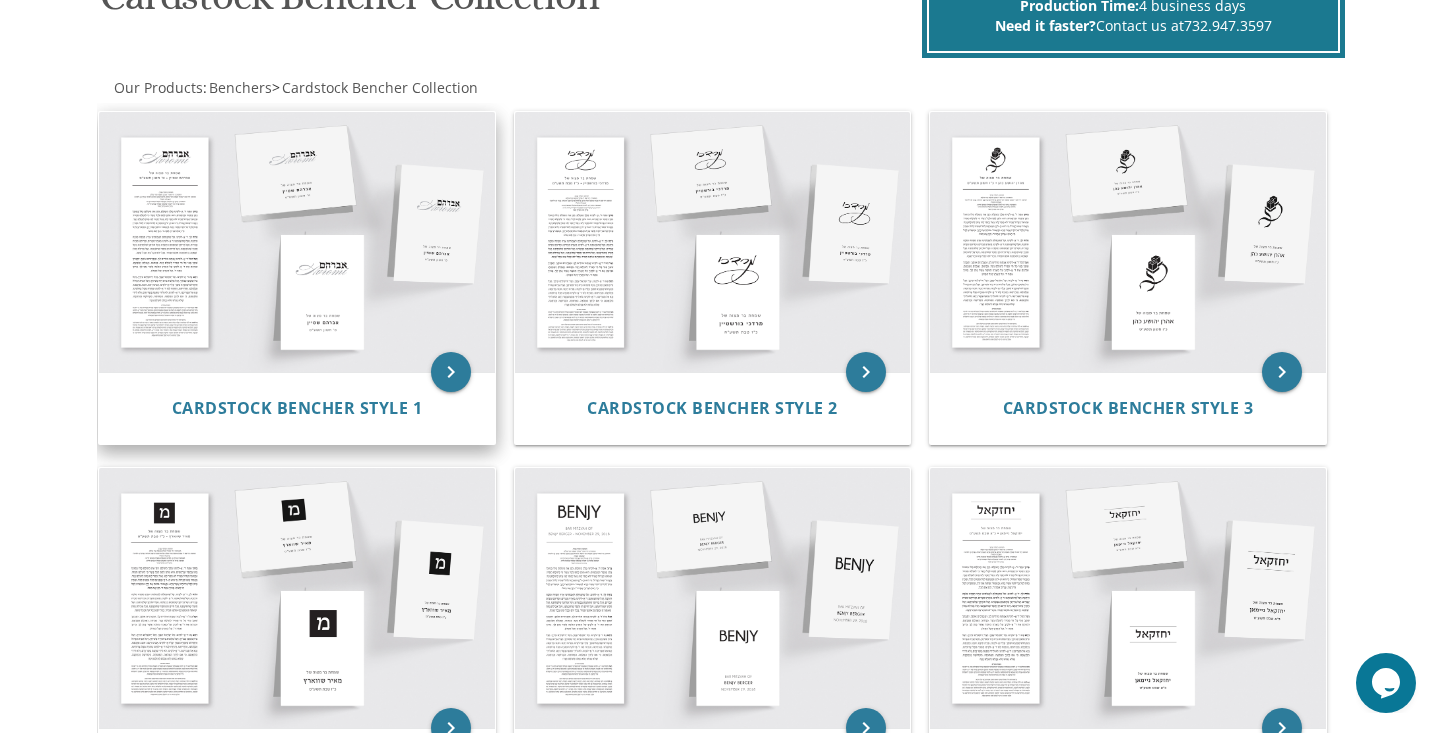 click at bounding box center (297, 242) 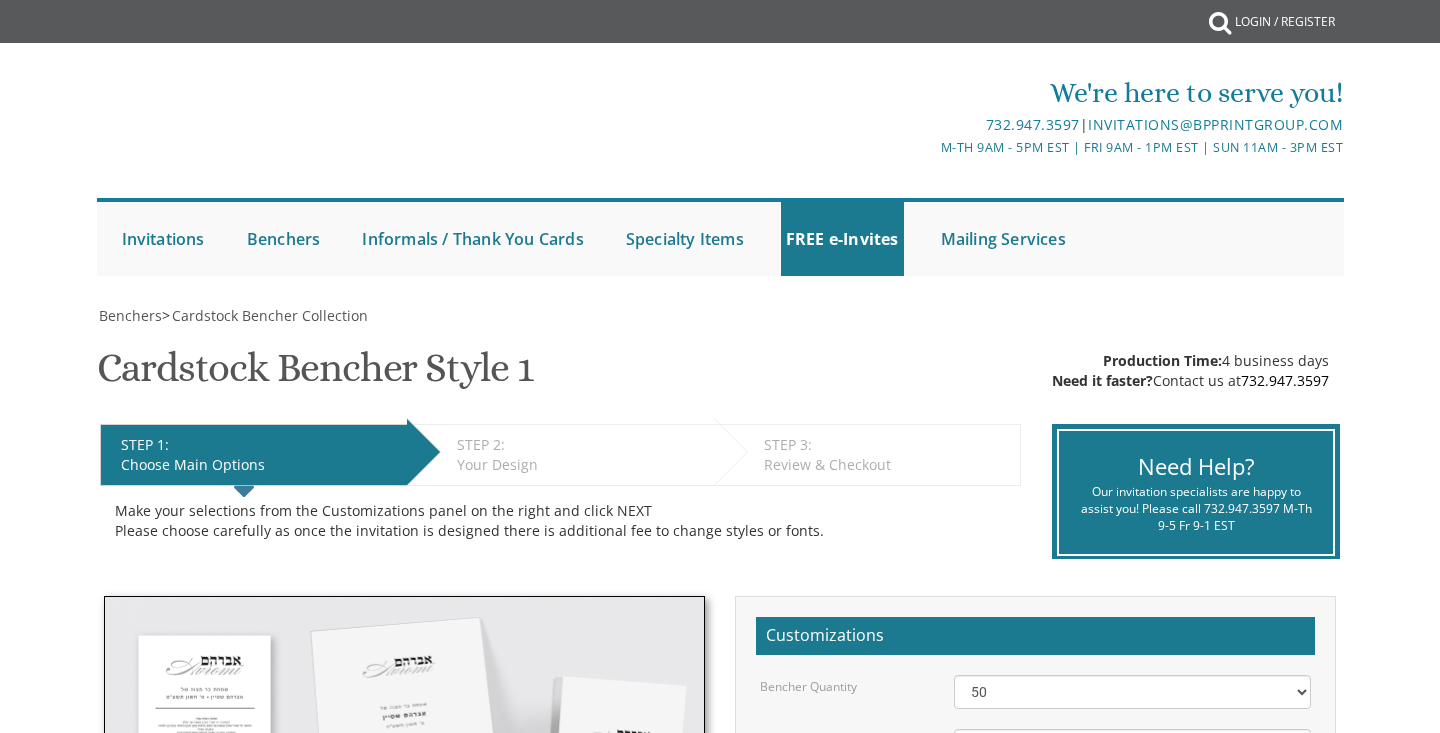 scroll, scrollTop: 0, scrollLeft: 0, axis: both 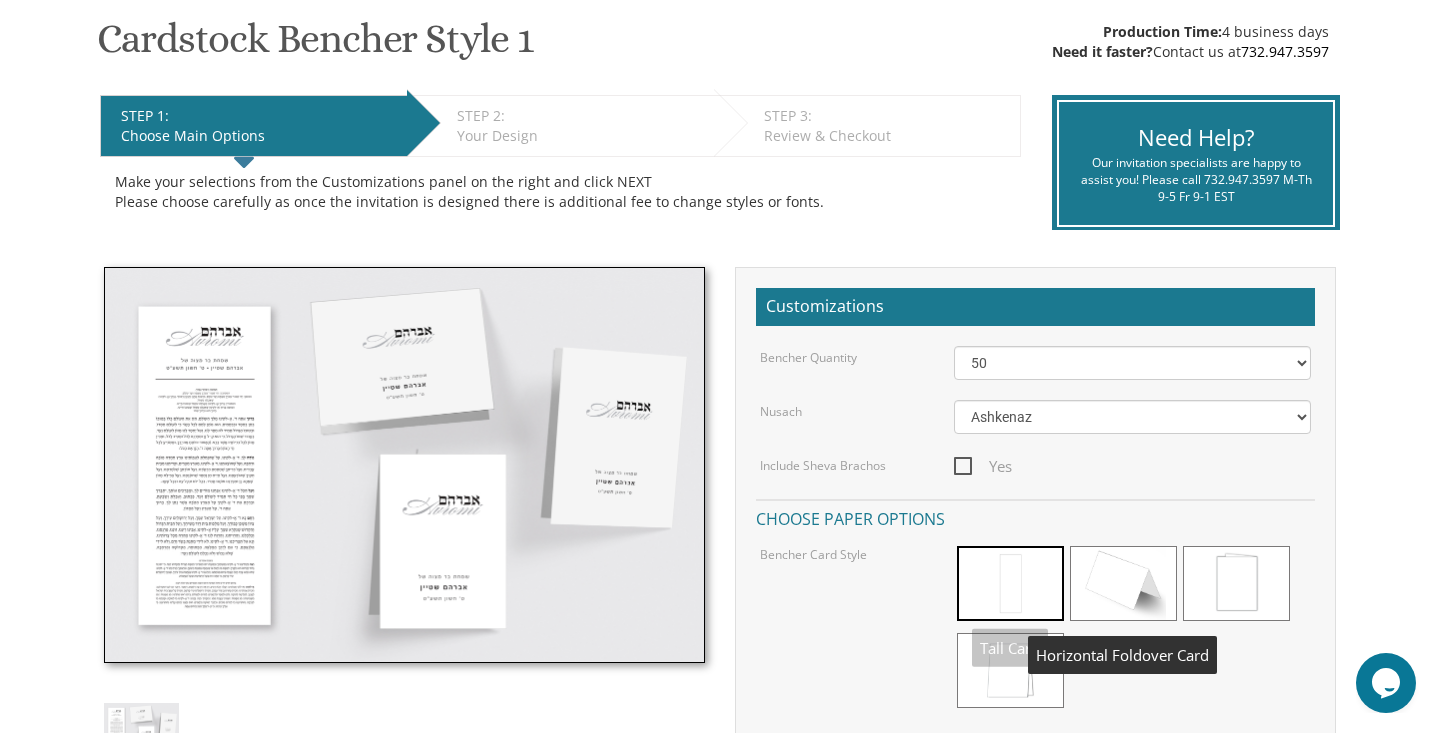 click at bounding box center [1123, 583] 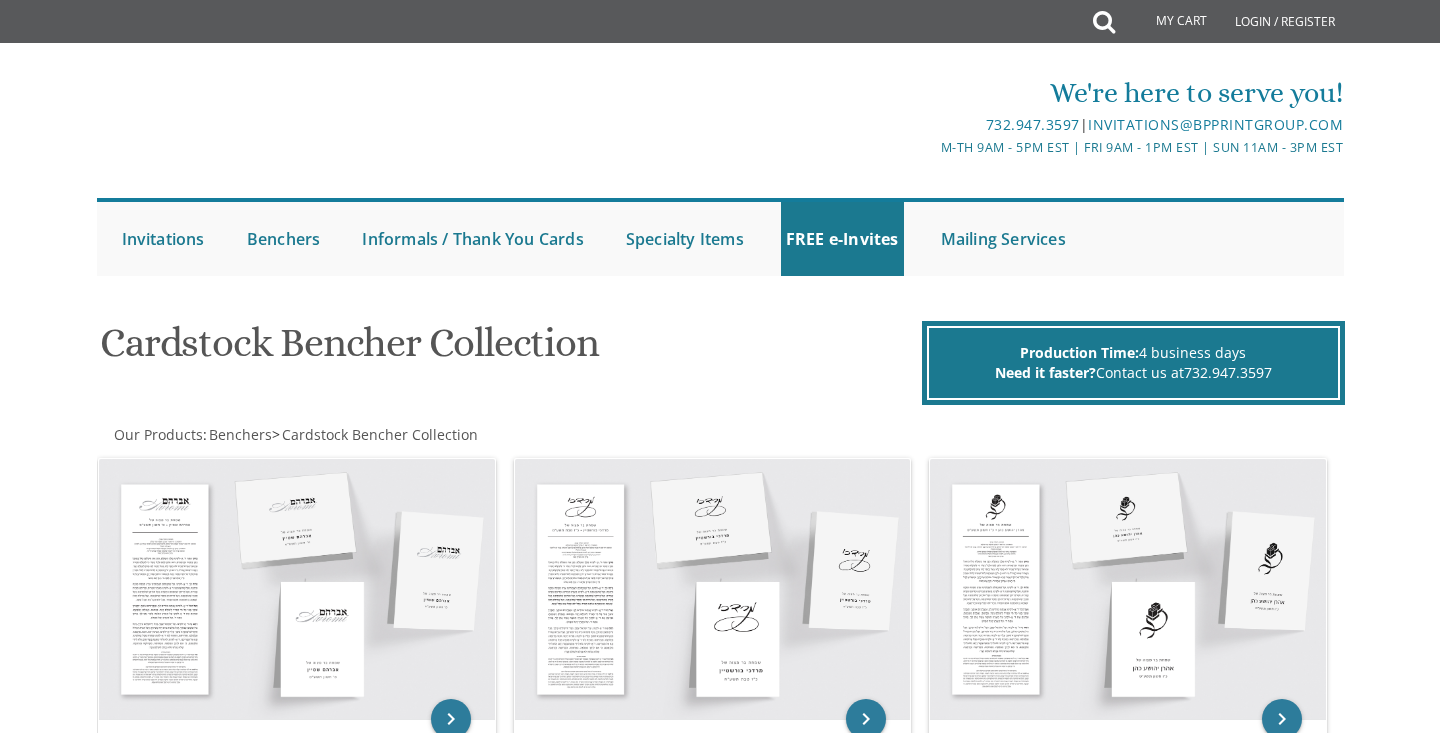 scroll, scrollTop: 347, scrollLeft: 0, axis: vertical 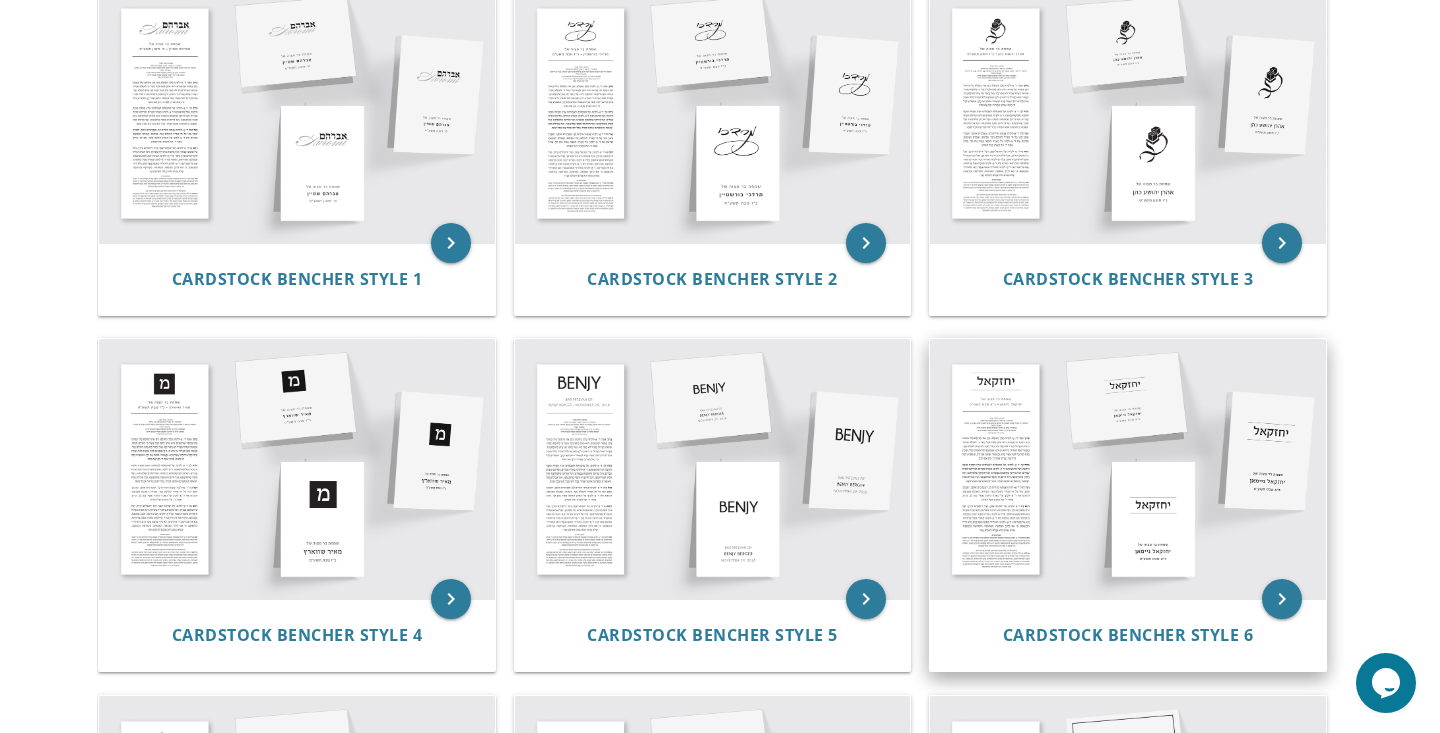 click at bounding box center [1128, 469] 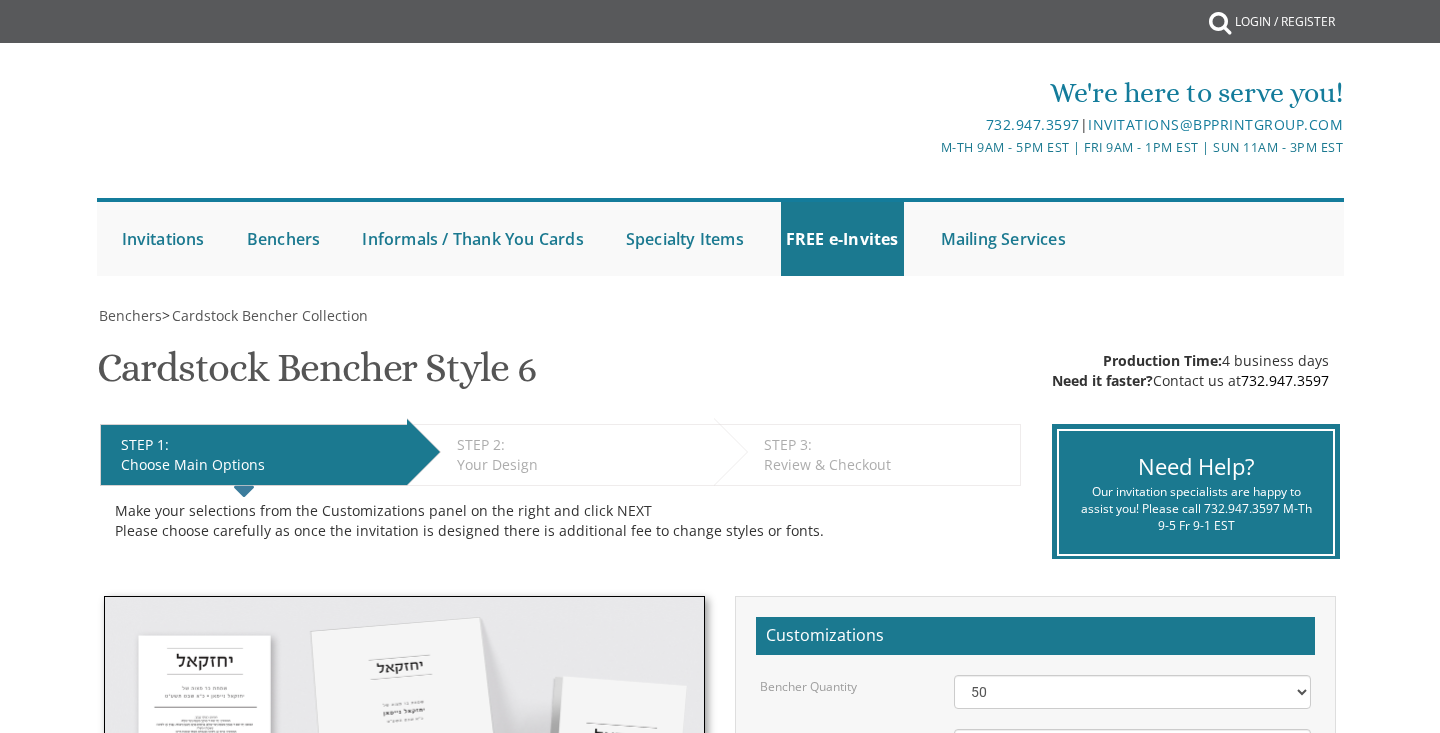 scroll, scrollTop: 0, scrollLeft: 0, axis: both 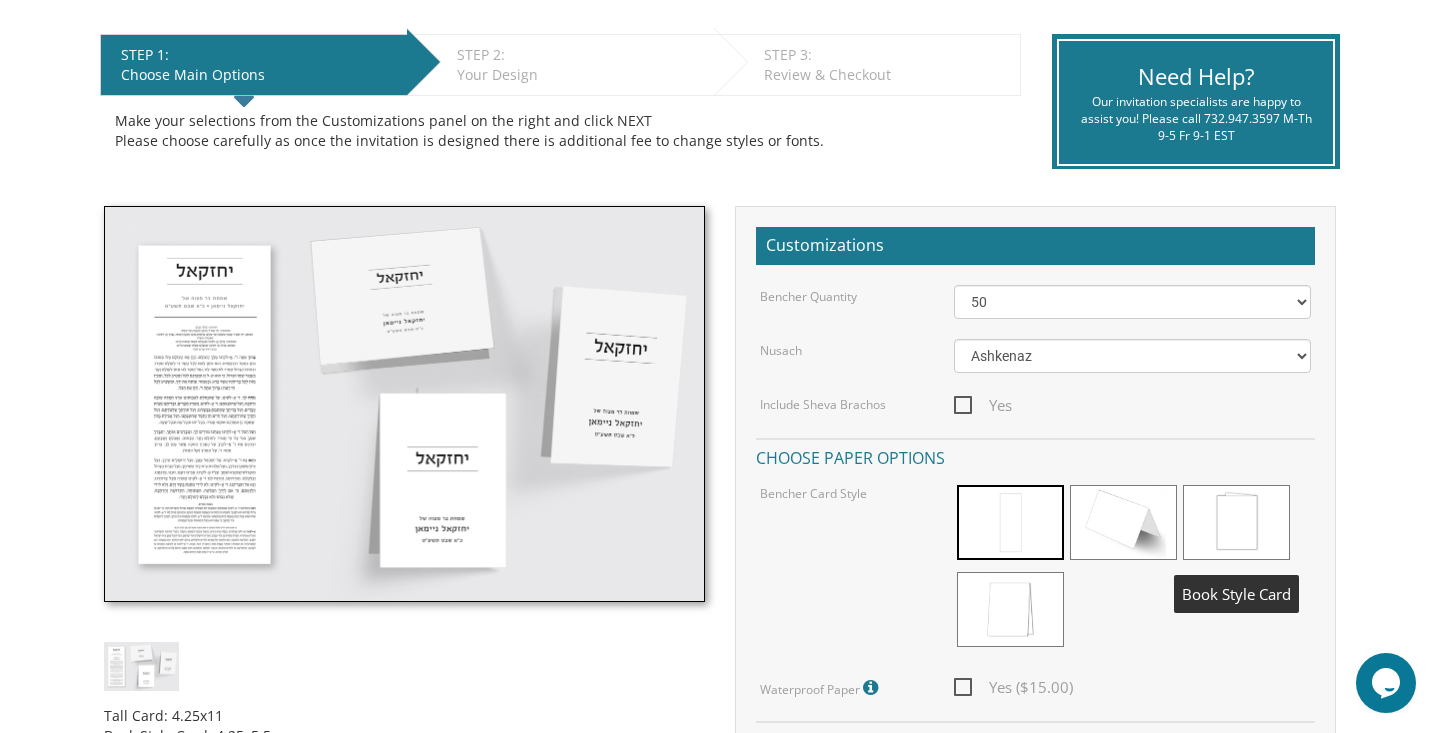 click at bounding box center (1236, 522) 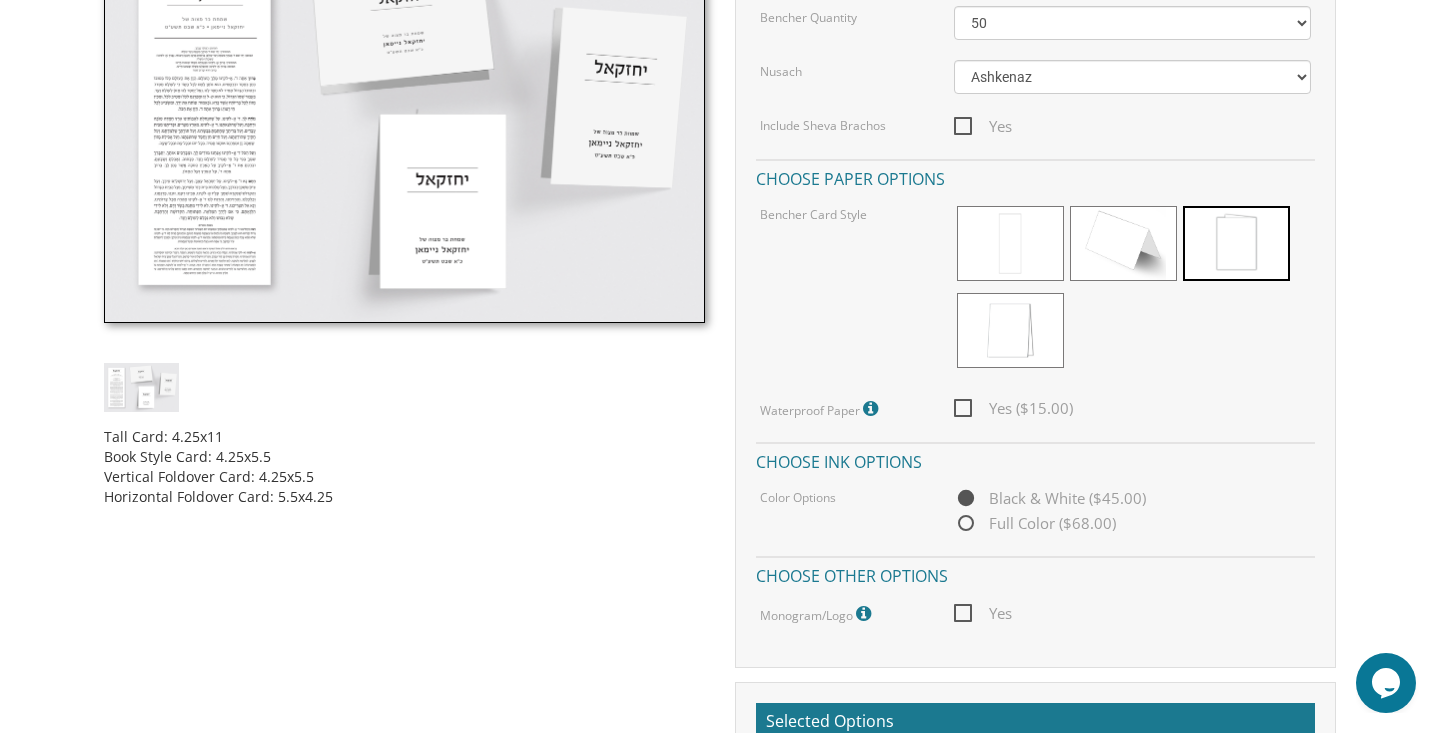 scroll, scrollTop: 677, scrollLeft: 0, axis: vertical 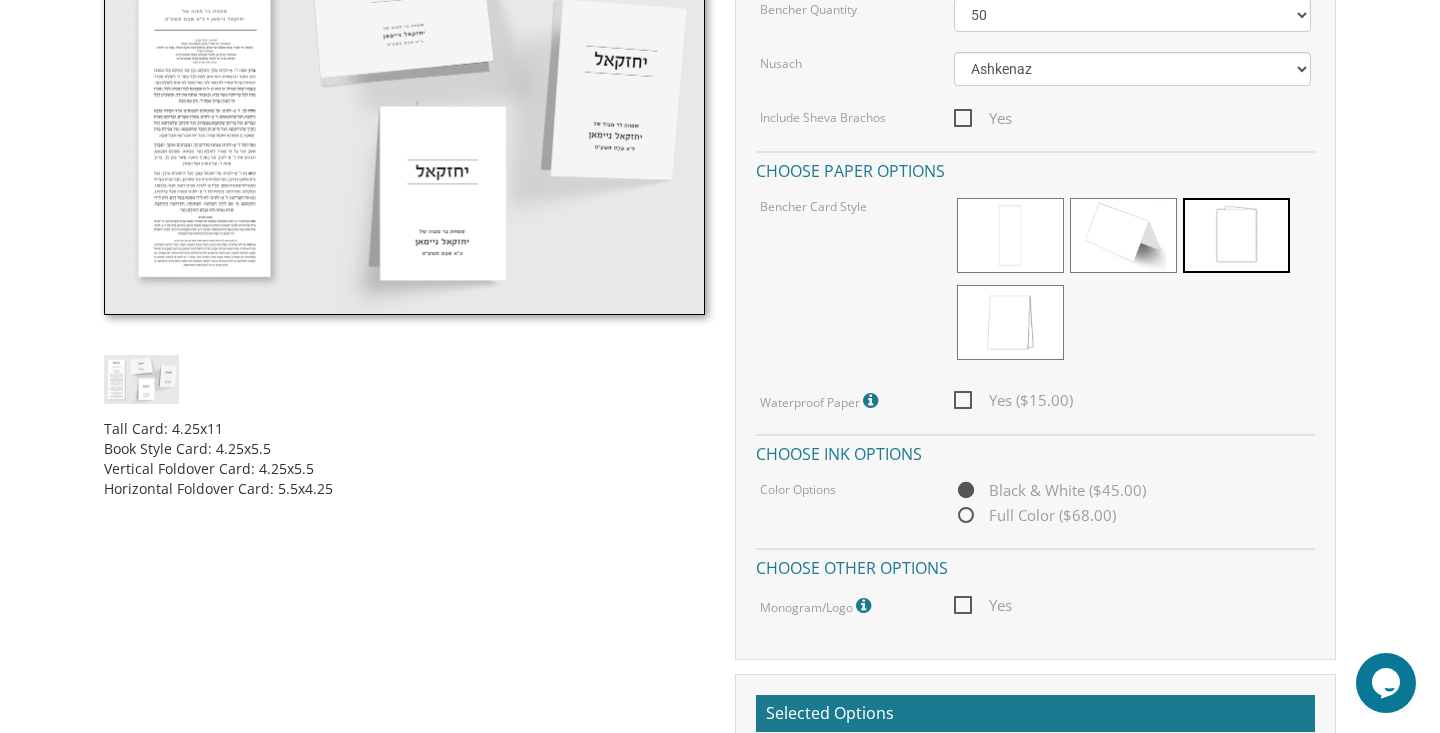 click on "Yes ($15.00)" at bounding box center [1013, 400] 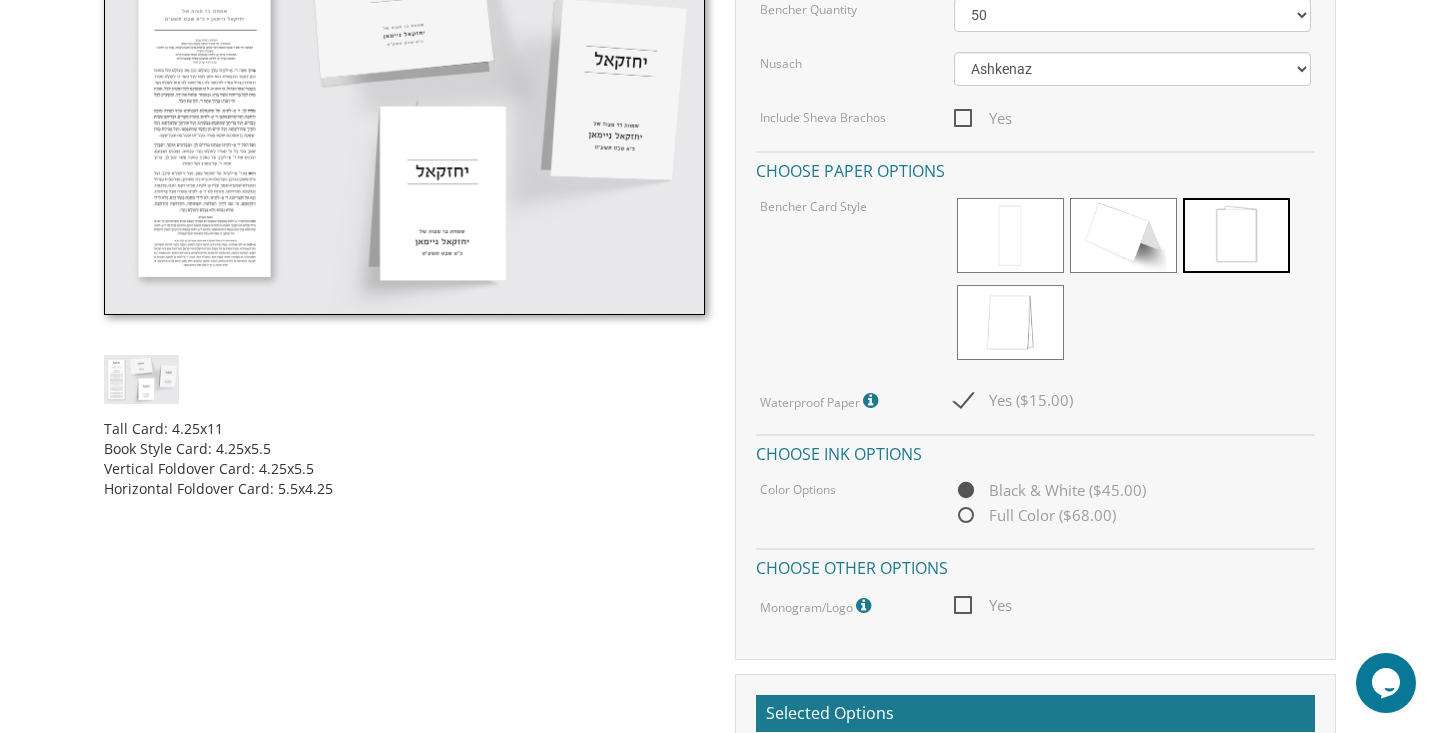 click on "Full Color ($68.00)" at bounding box center (1035, 515) 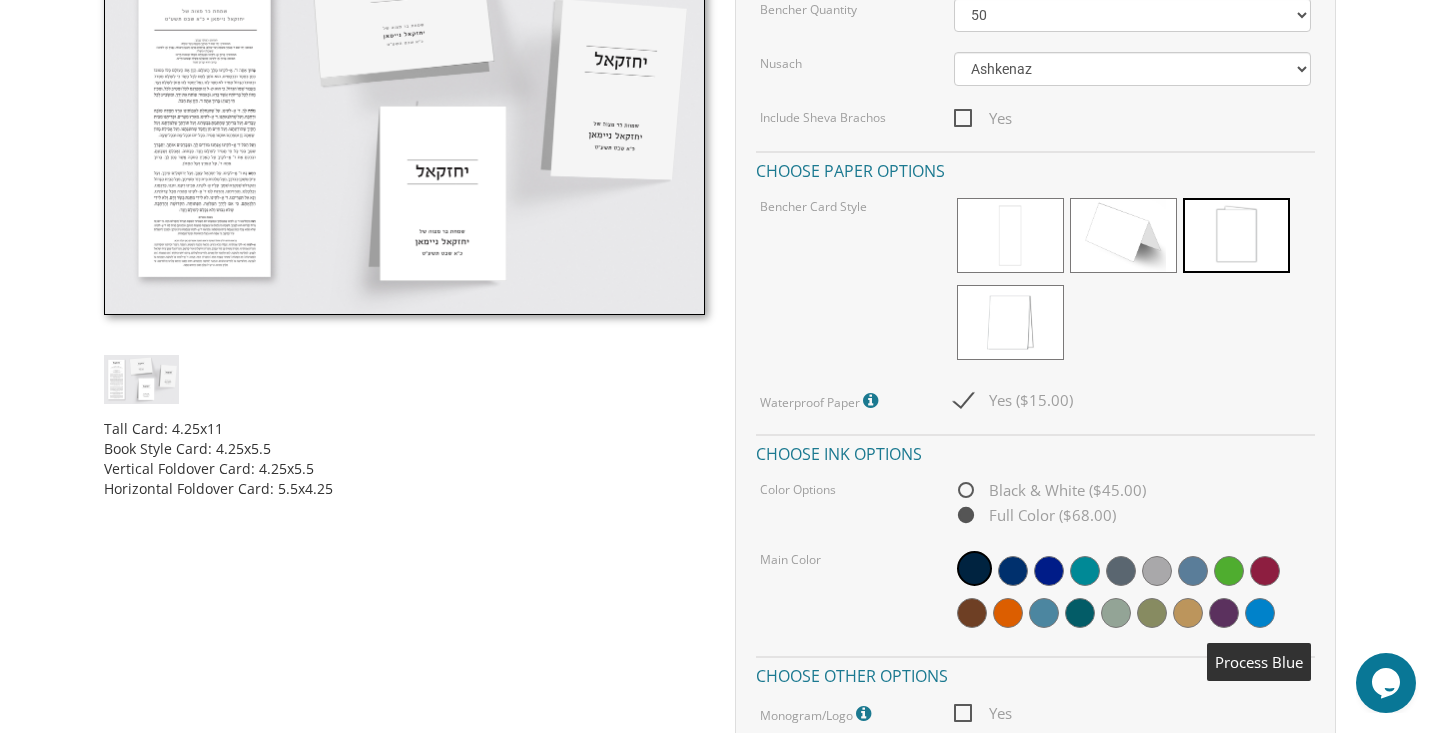 click at bounding box center [1260, 613] 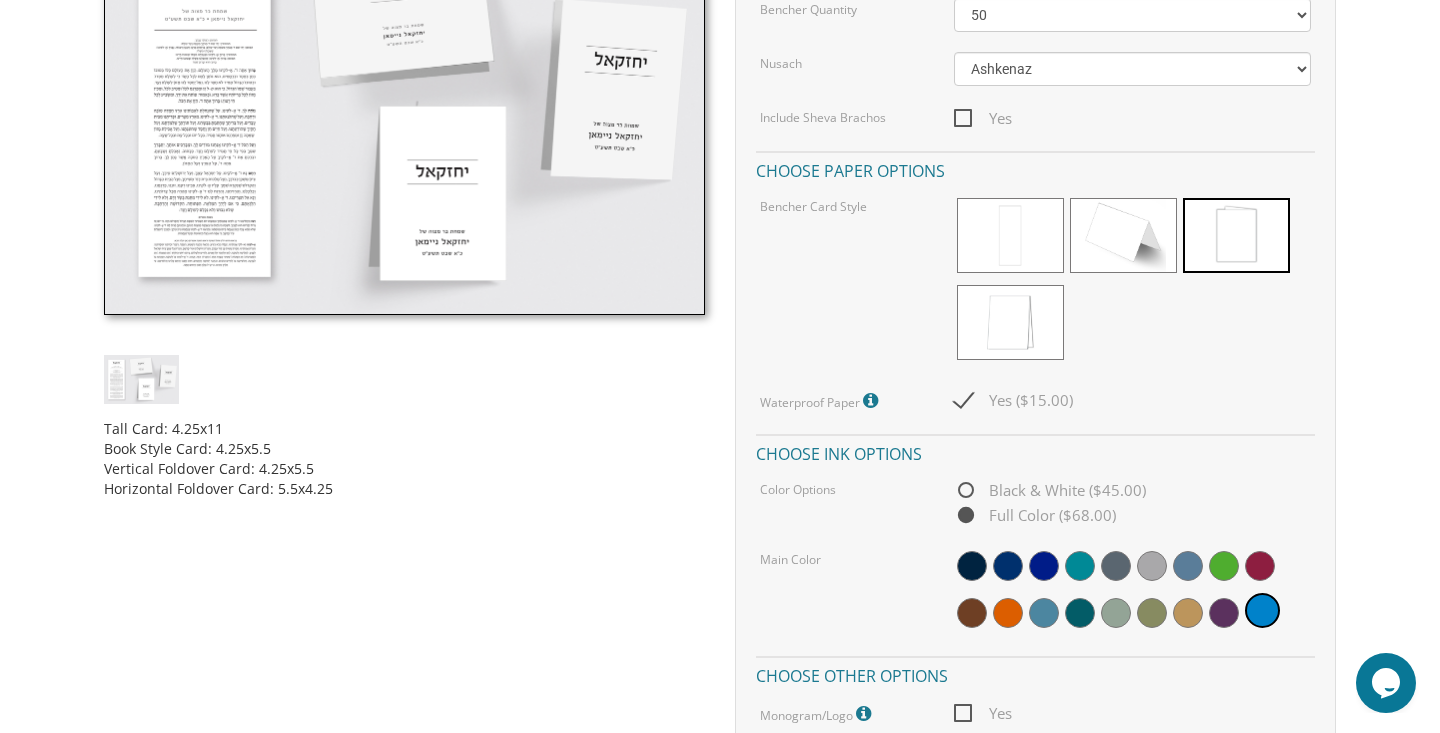 scroll, scrollTop: 696, scrollLeft: 0, axis: vertical 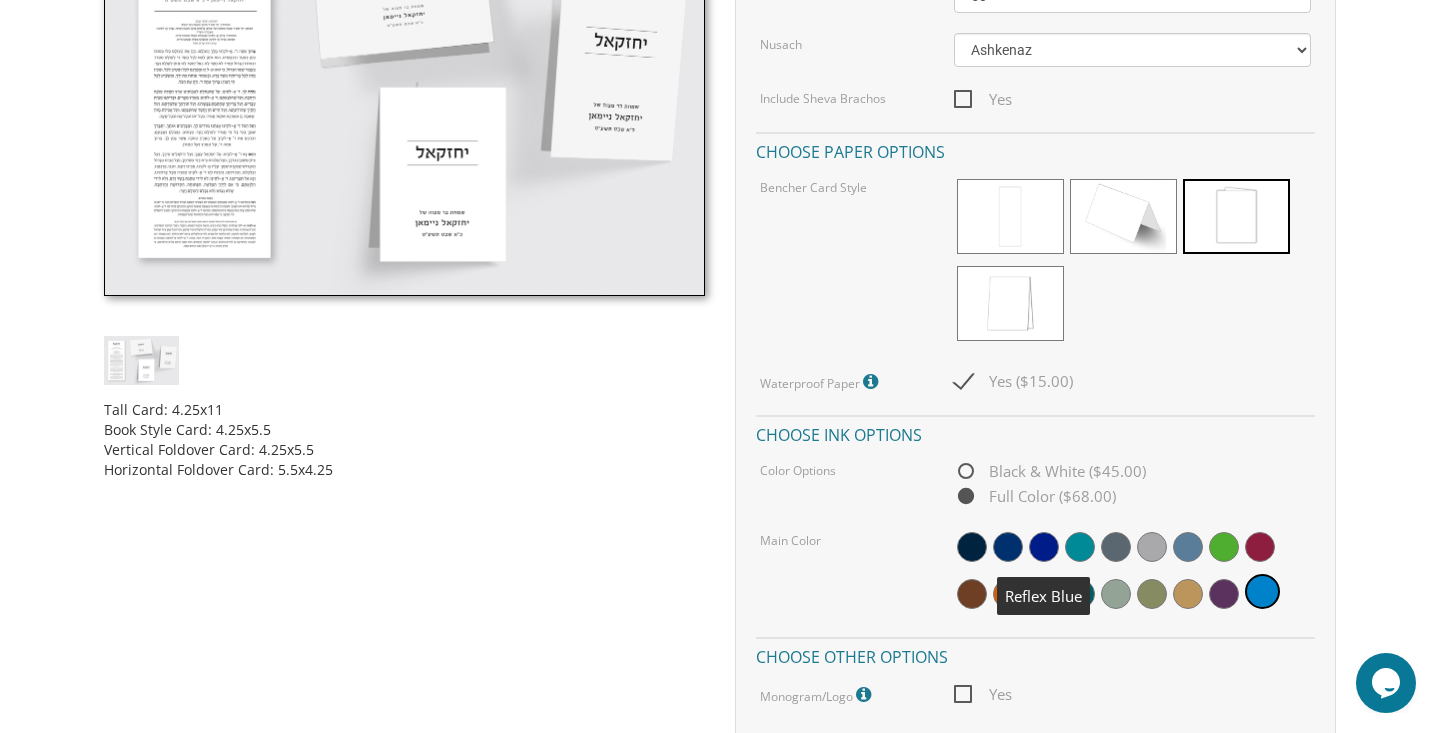 click at bounding box center (1044, 547) 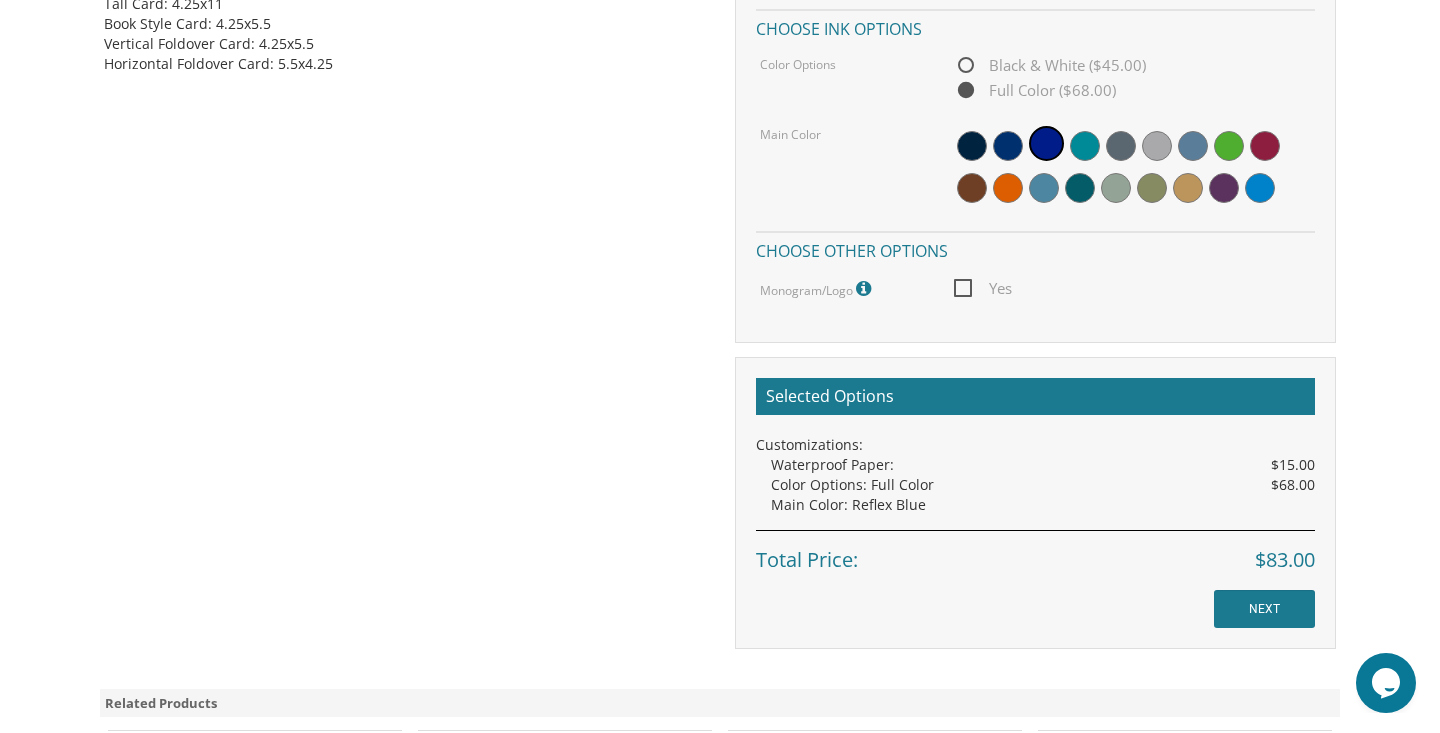 scroll, scrollTop: 1118, scrollLeft: 0, axis: vertical 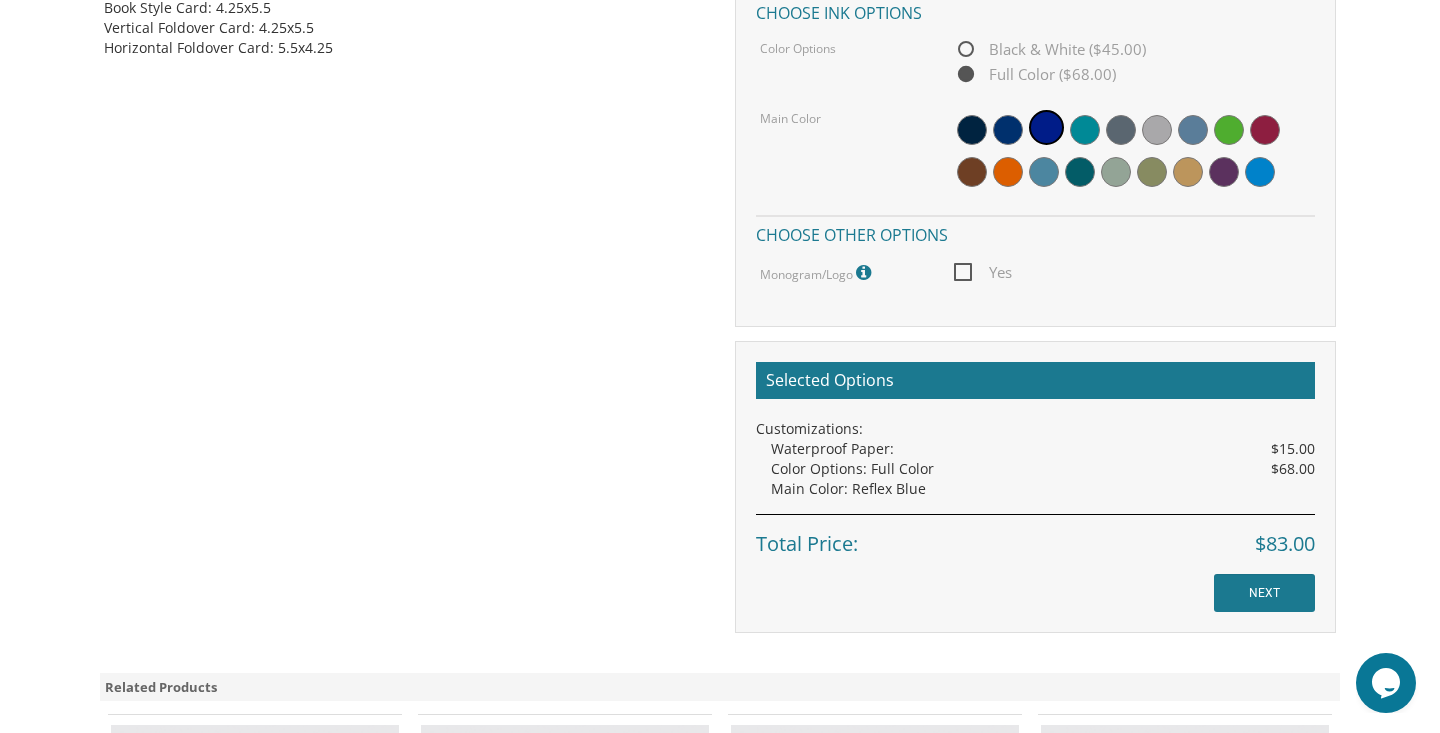 click on "Yes" at bounding box center [983, 272] 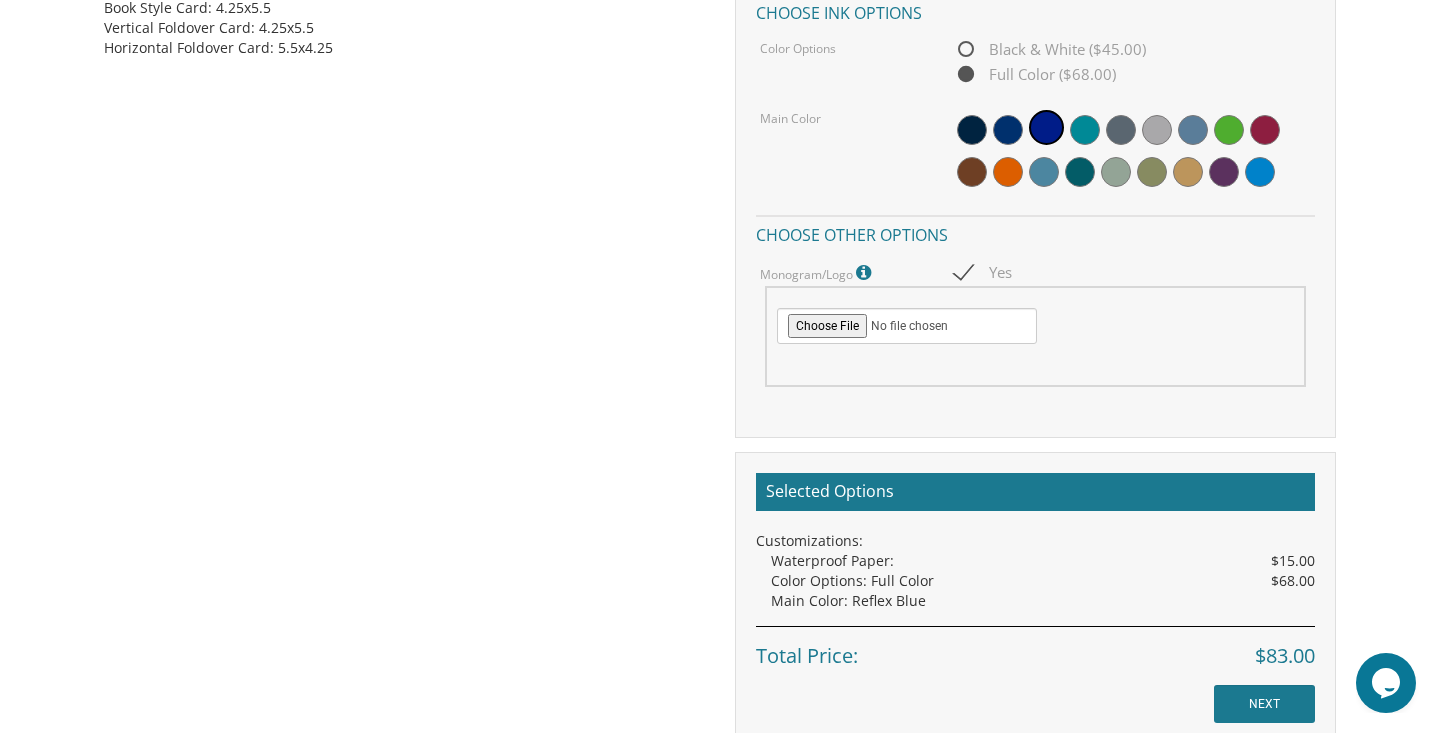 click on "Yes" at bounding box center [983, 272] 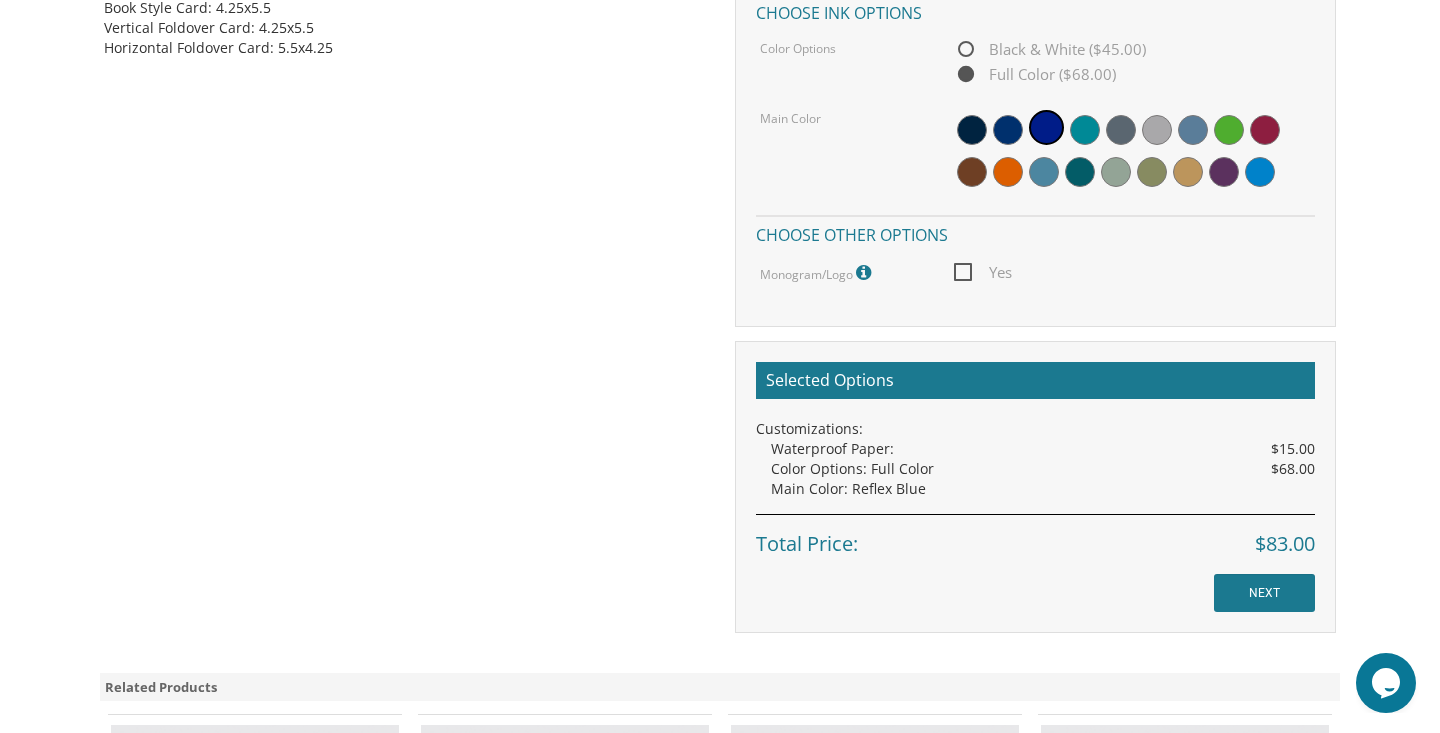 click on "Yes" at bounding box center (983, 272) 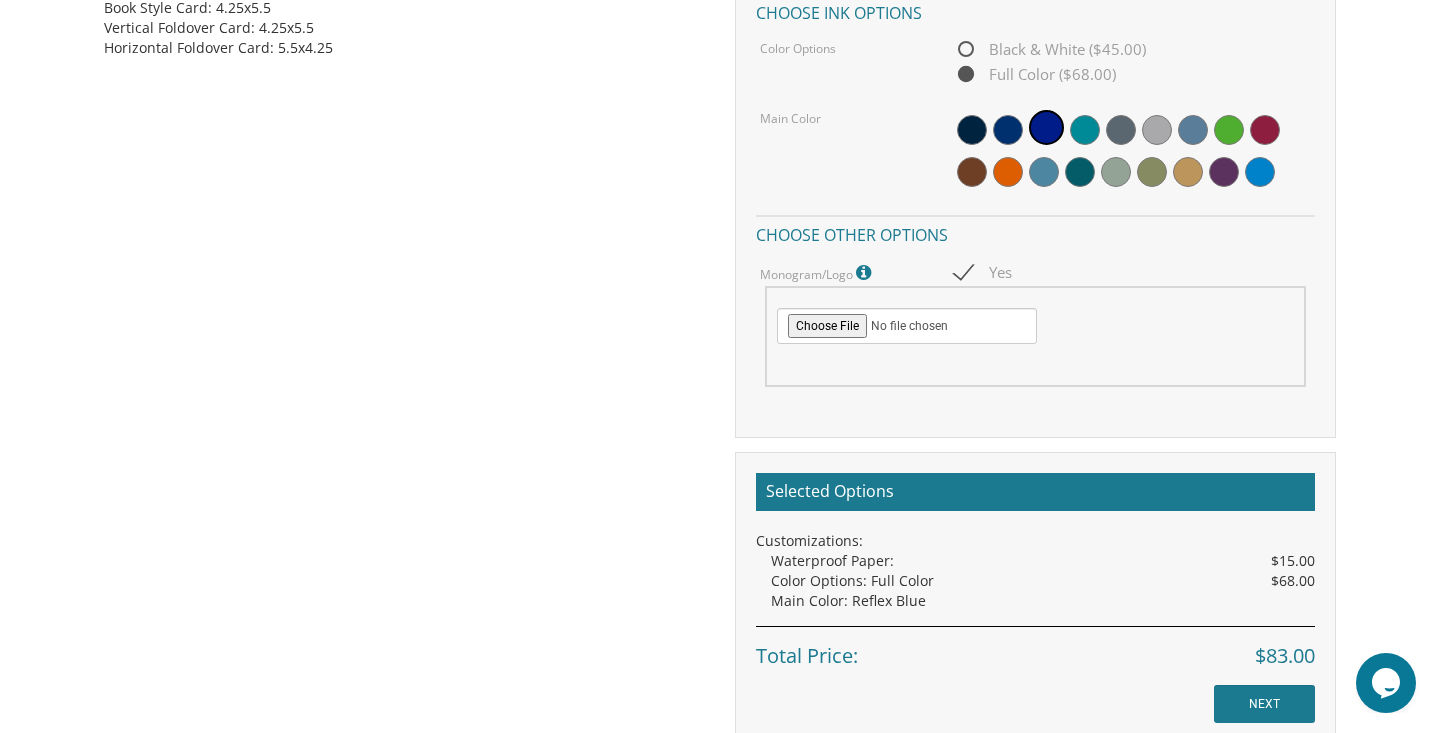 click at bounding box center [866, 273] 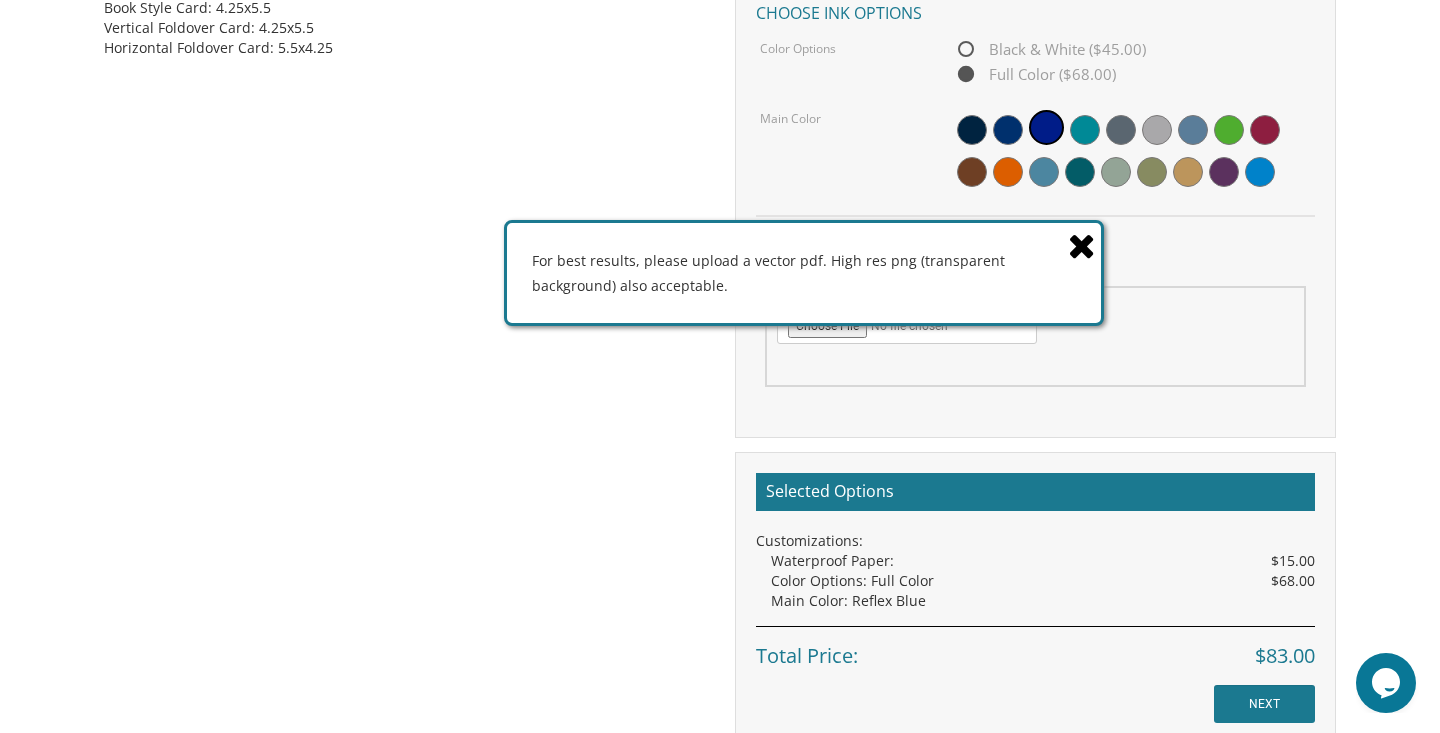 click at bounding box center (1082, 245) 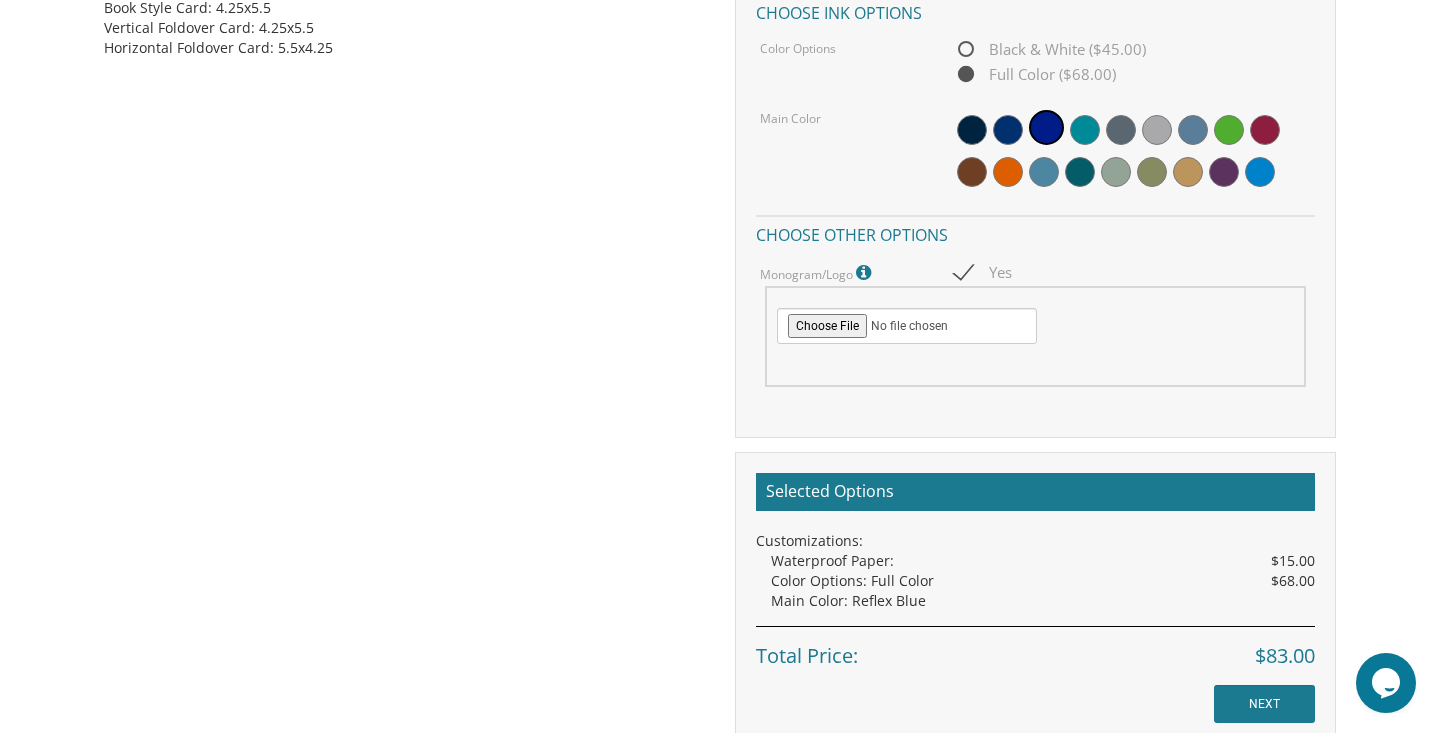 click on "Yes" at bounding box center (983, 272) 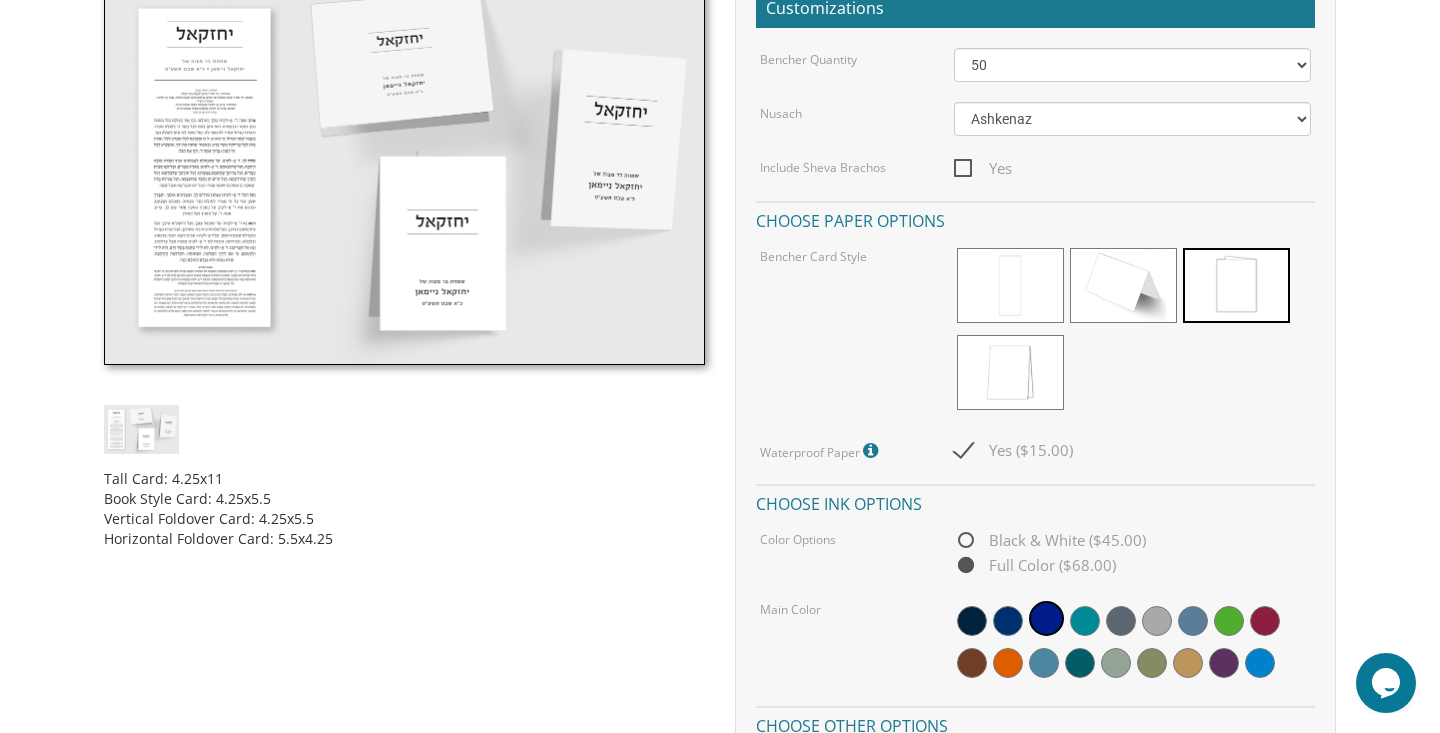 scroll, scrollTop: 534, scrollLeft: 0, axis: vertical 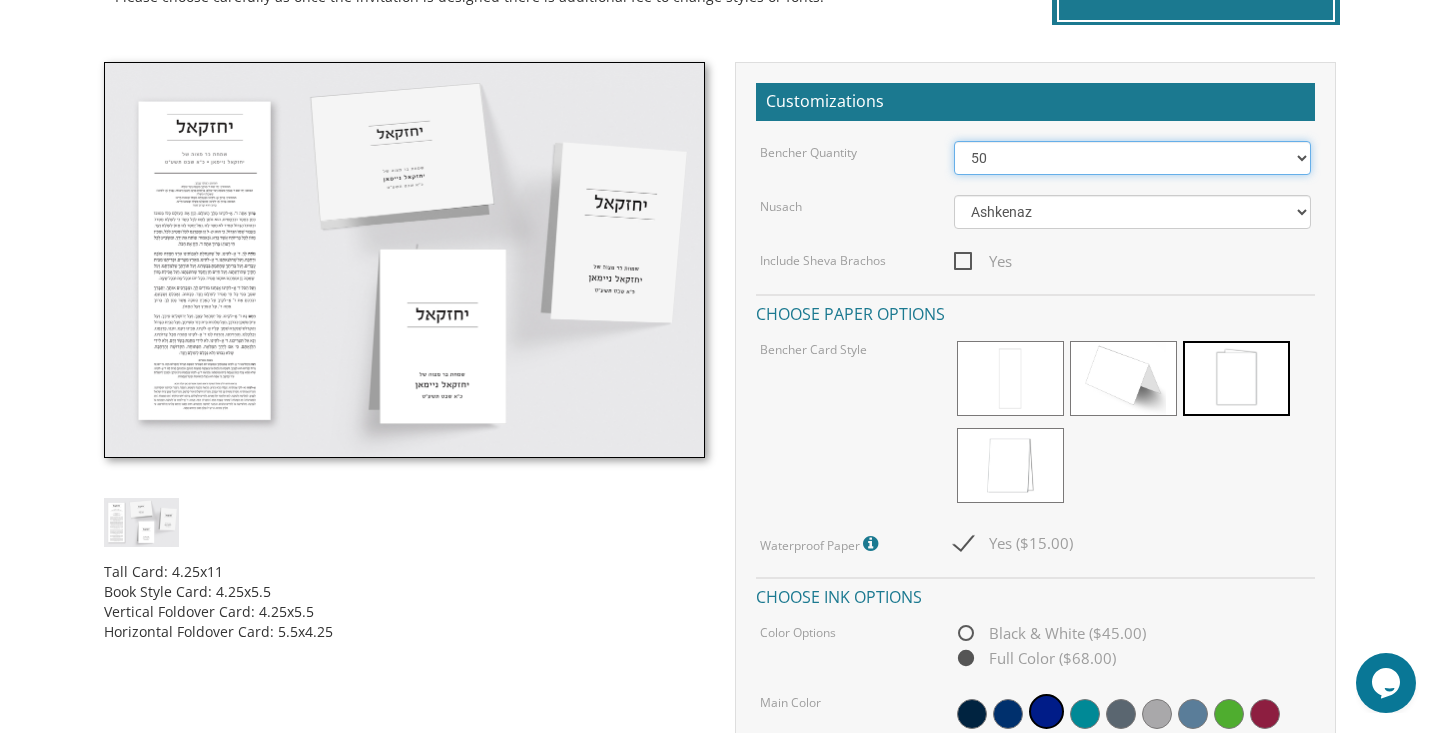click on "50 60 70 80 90 100 125 150 175 200 225 250 275 300 325 350 375 400 425 450 475 500" at bounding box center (1133, 158) 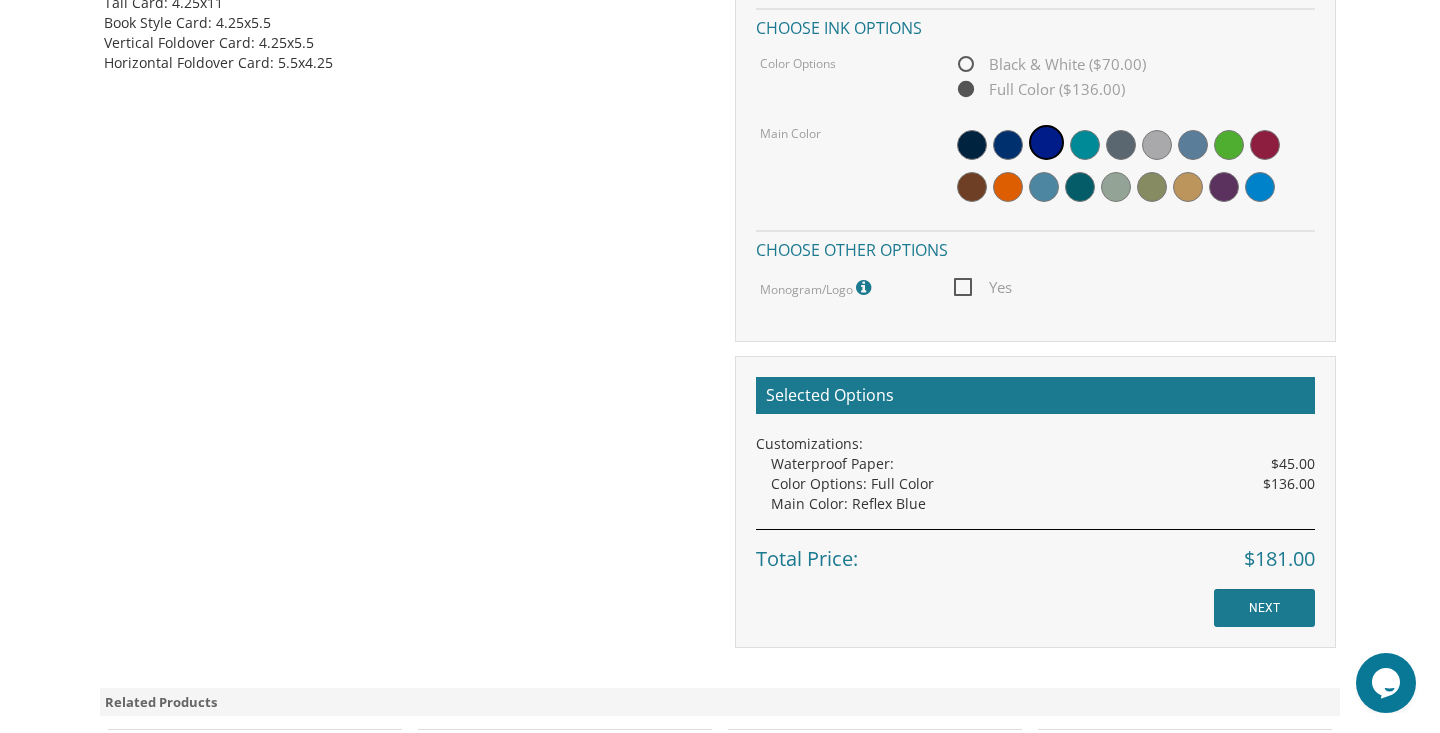 scroll, scrollTop: 1104, scrollLeft: 0, axis: vertical 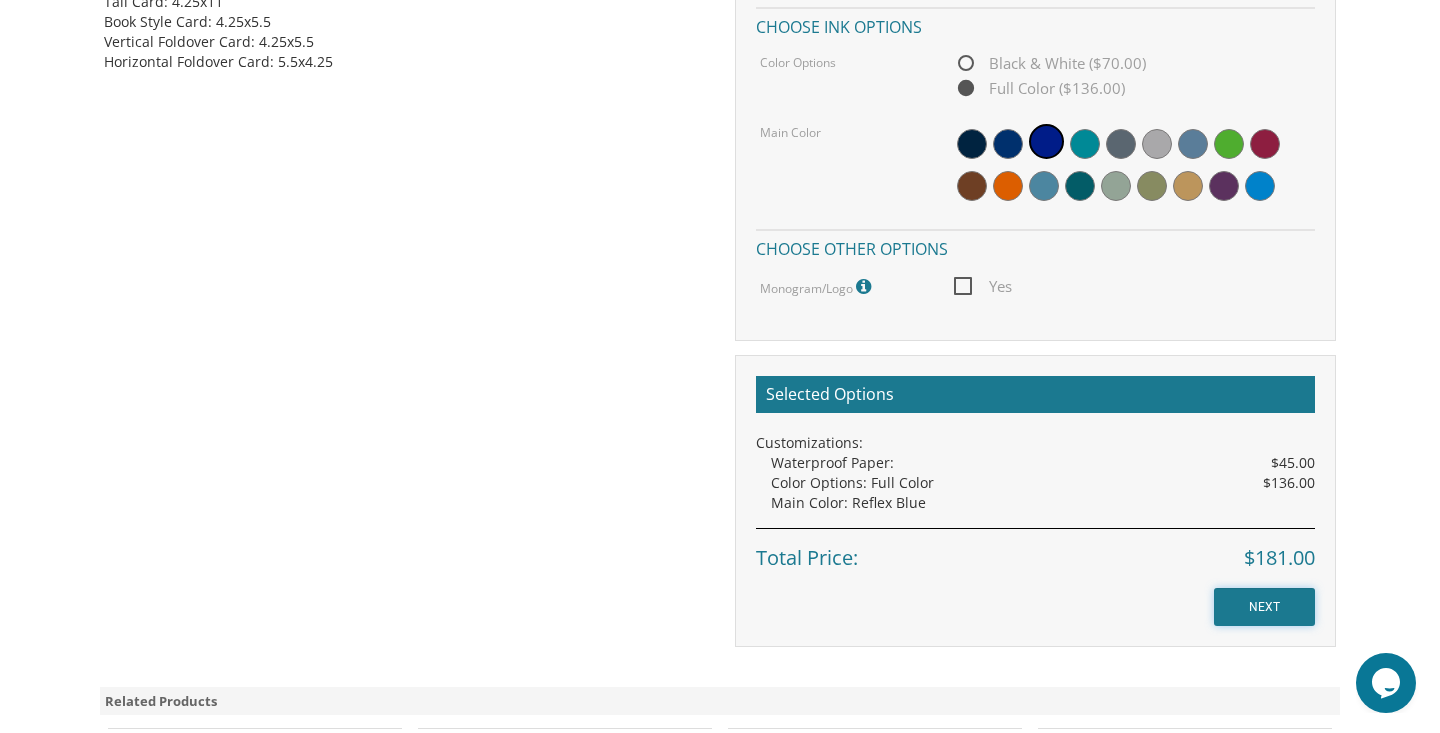 click on "NEXT" at bounding box center [1264, 607] 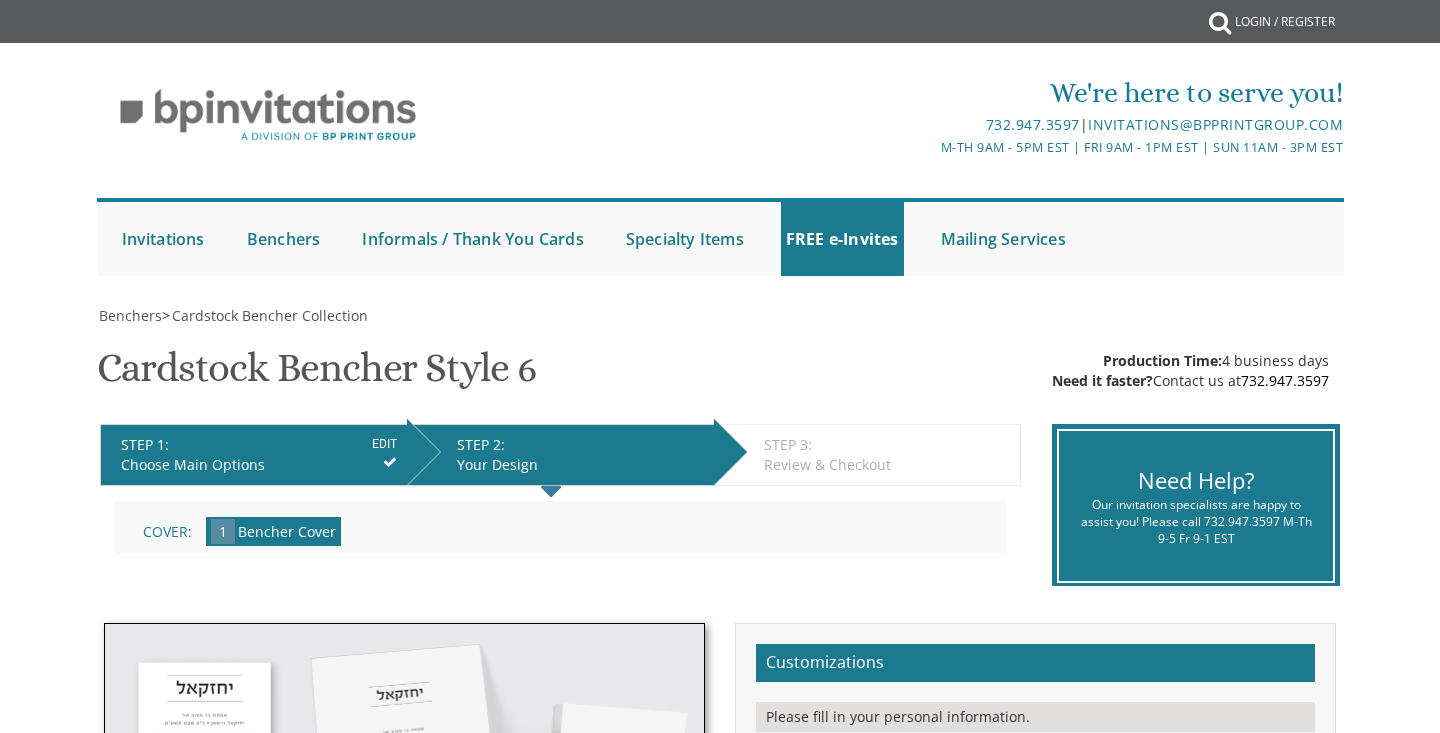 scroll, scrollTop: 0, scrollLeft: 0, axis: both 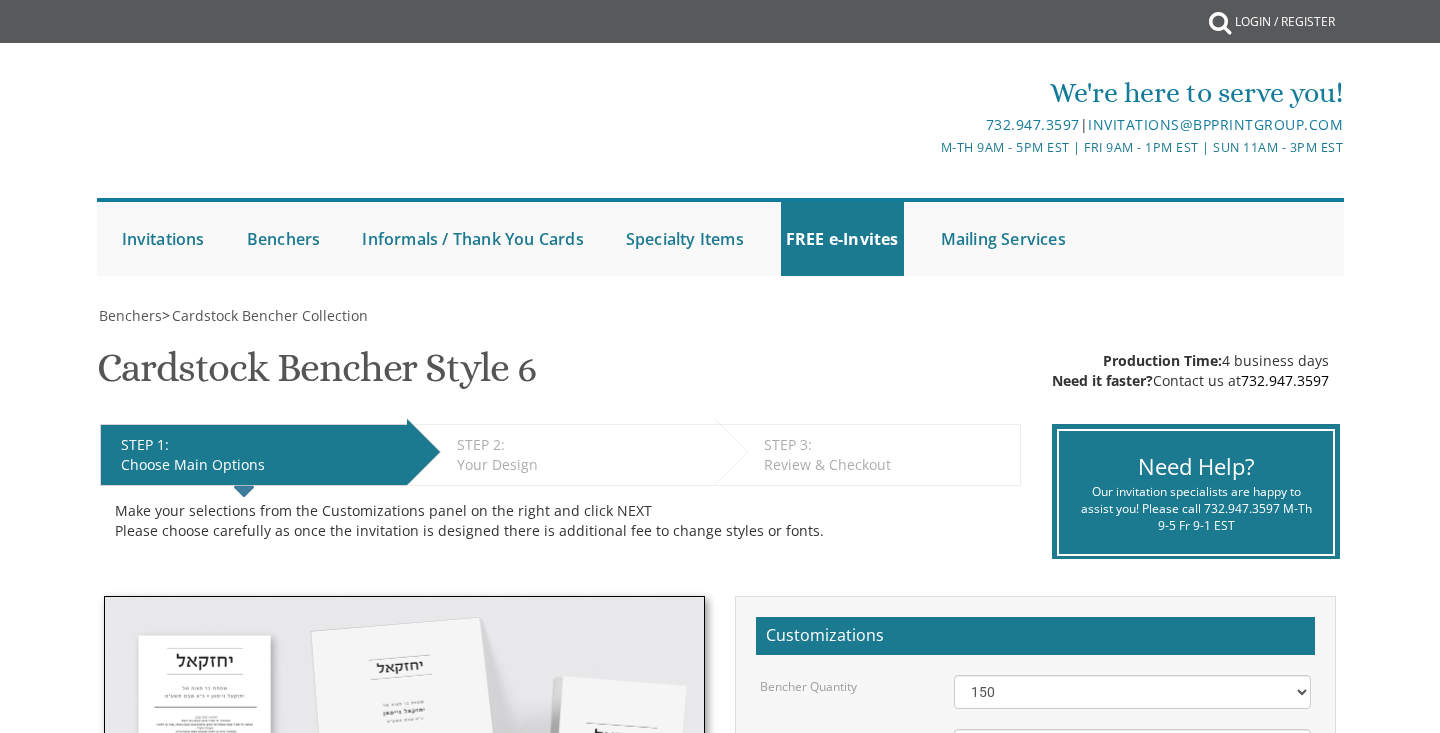 select on "150" 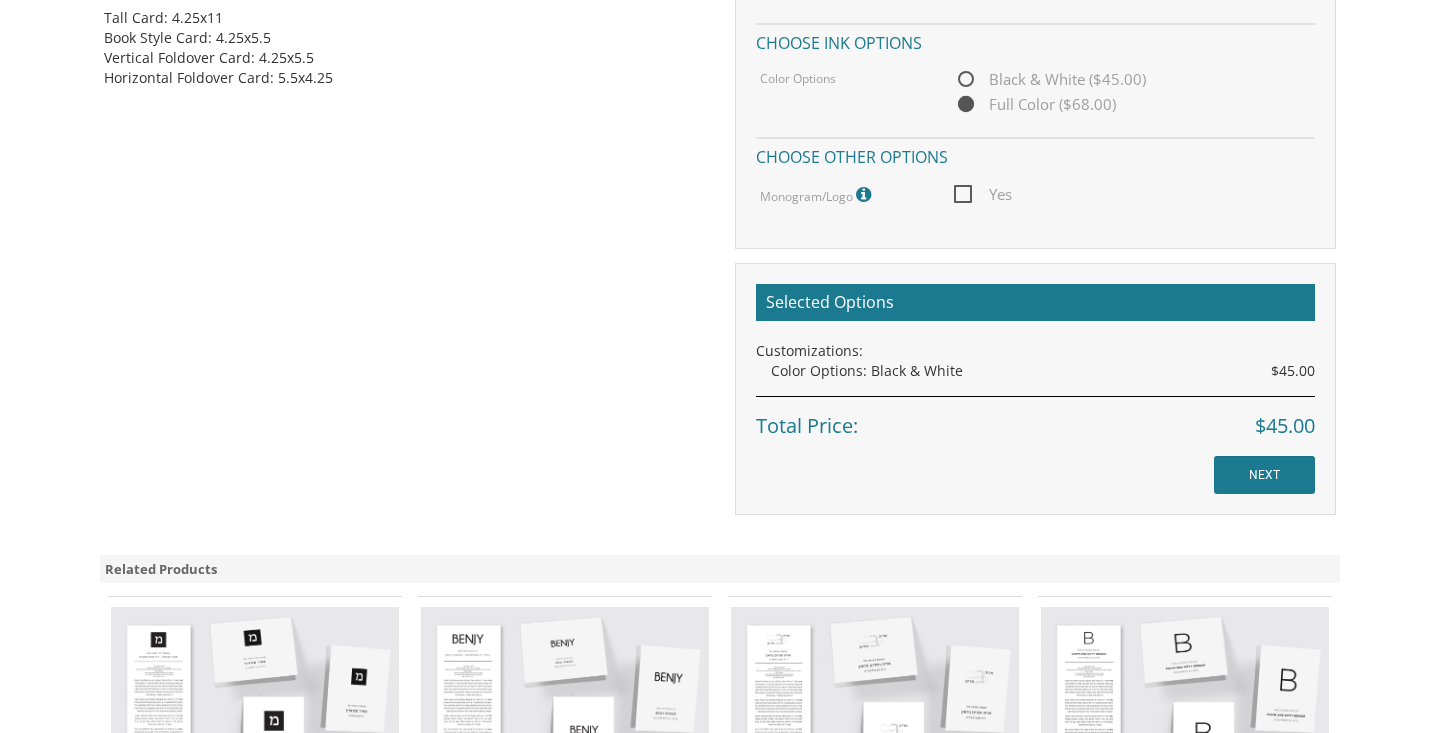 scroll, scrollTop: 0, scrollLeft: 0, axis: both 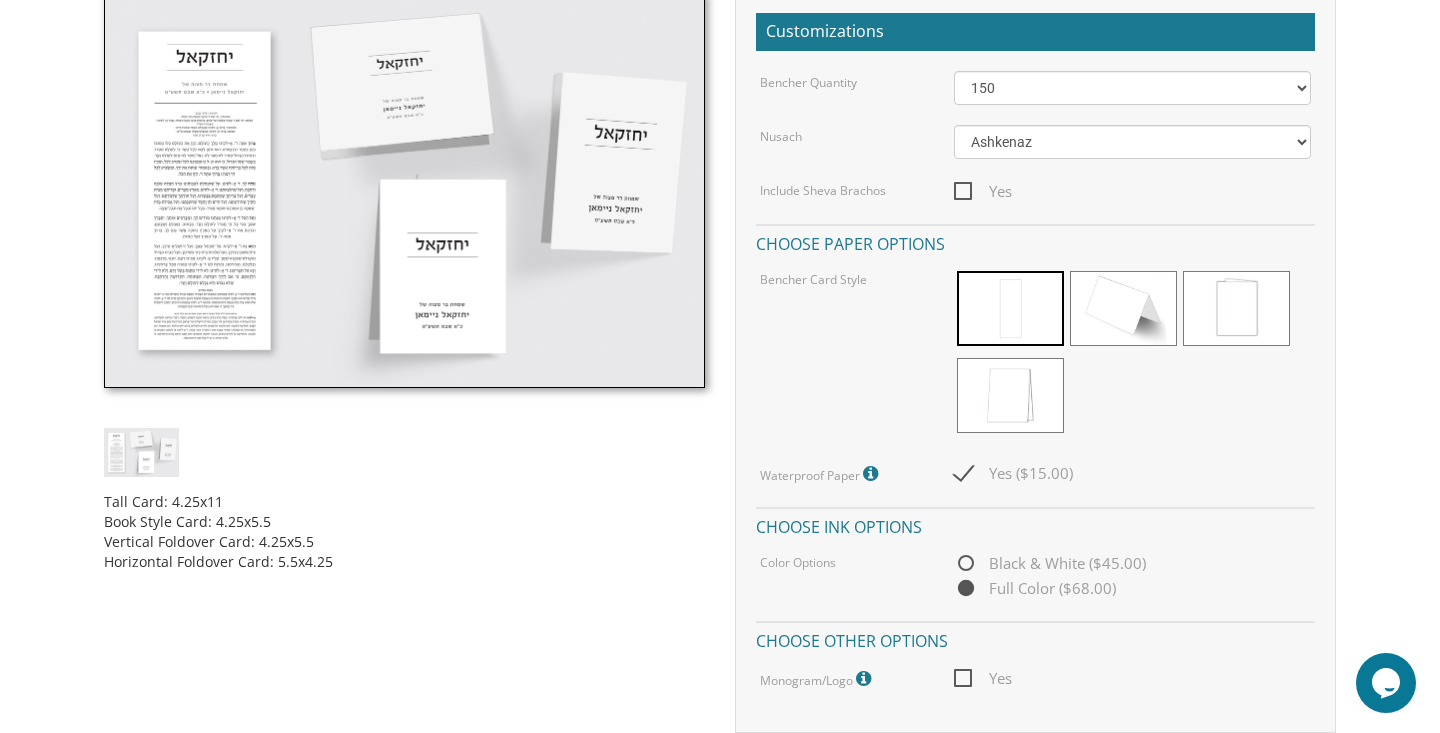 click at bounding box center (873, 474) 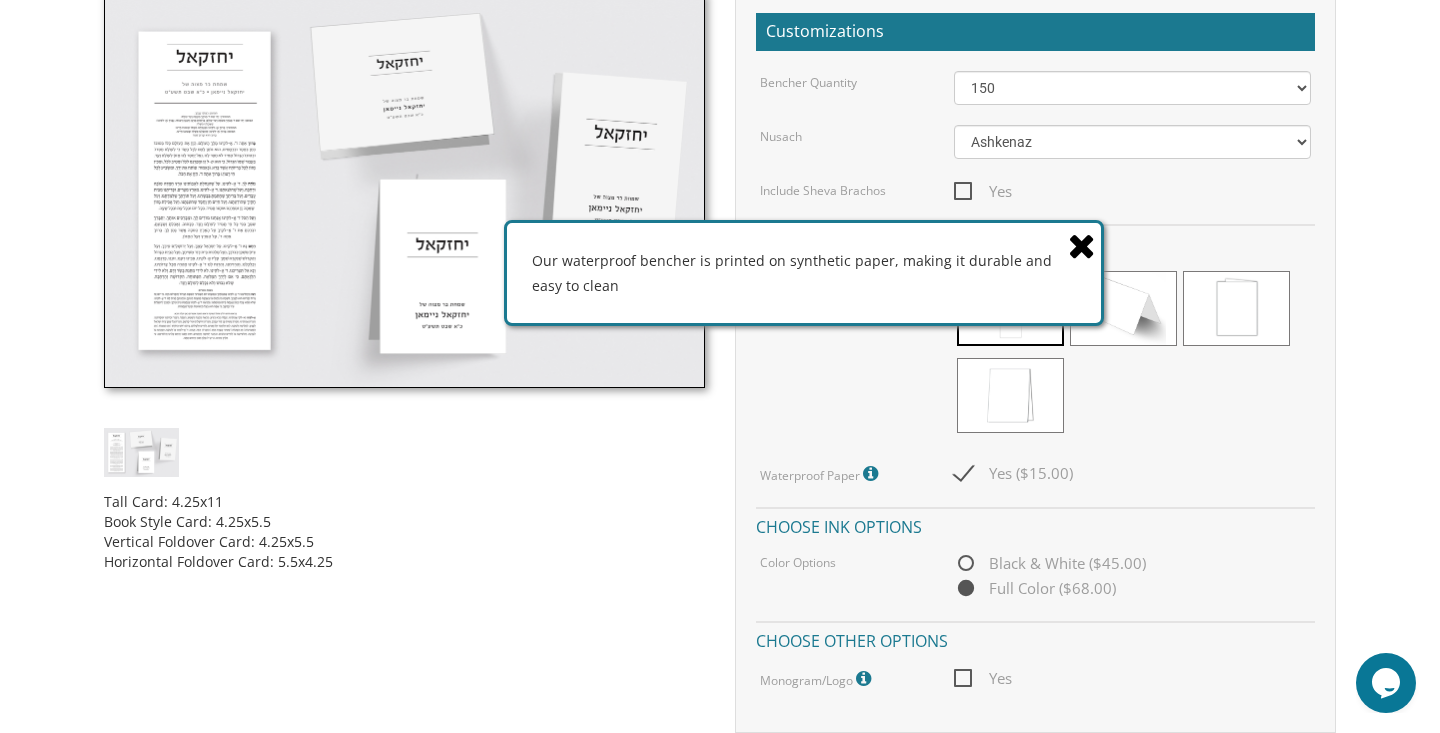 click at bounding box center (1082, 245) 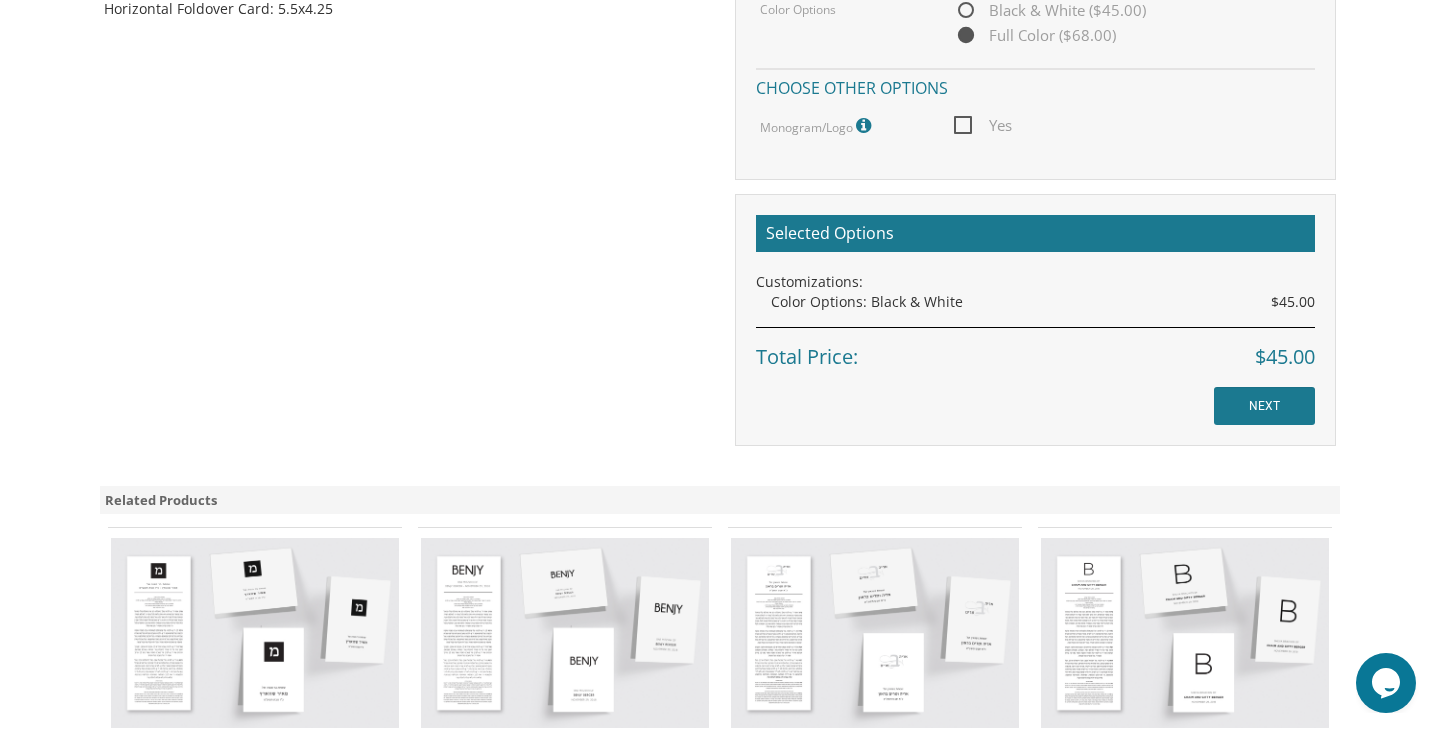 scroll, scrollTop: 1139, scrollLeft: 0, axis: vertical 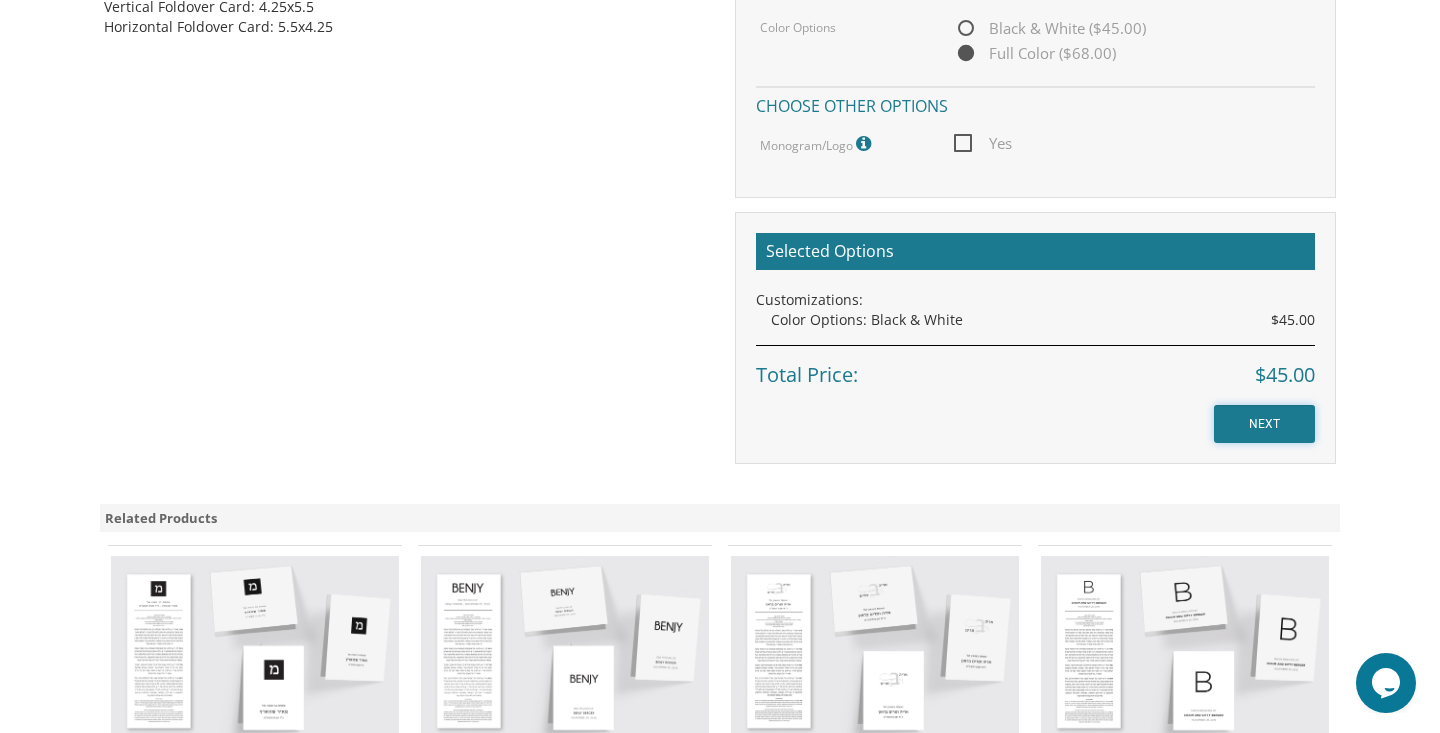 click on "NEXT" at bounding box center (1264, 424) 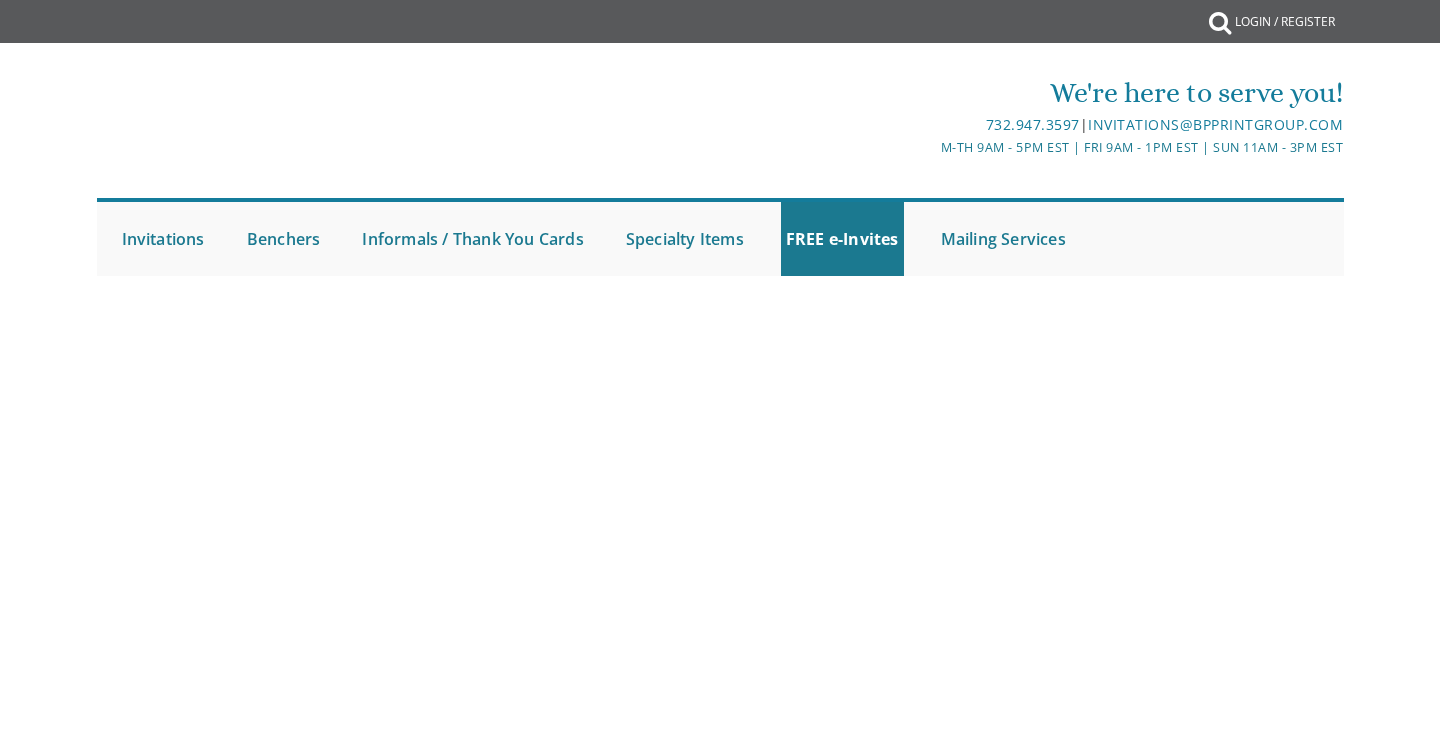 scroll, scrollTop: 0, scrollLeft: 0, axis: both 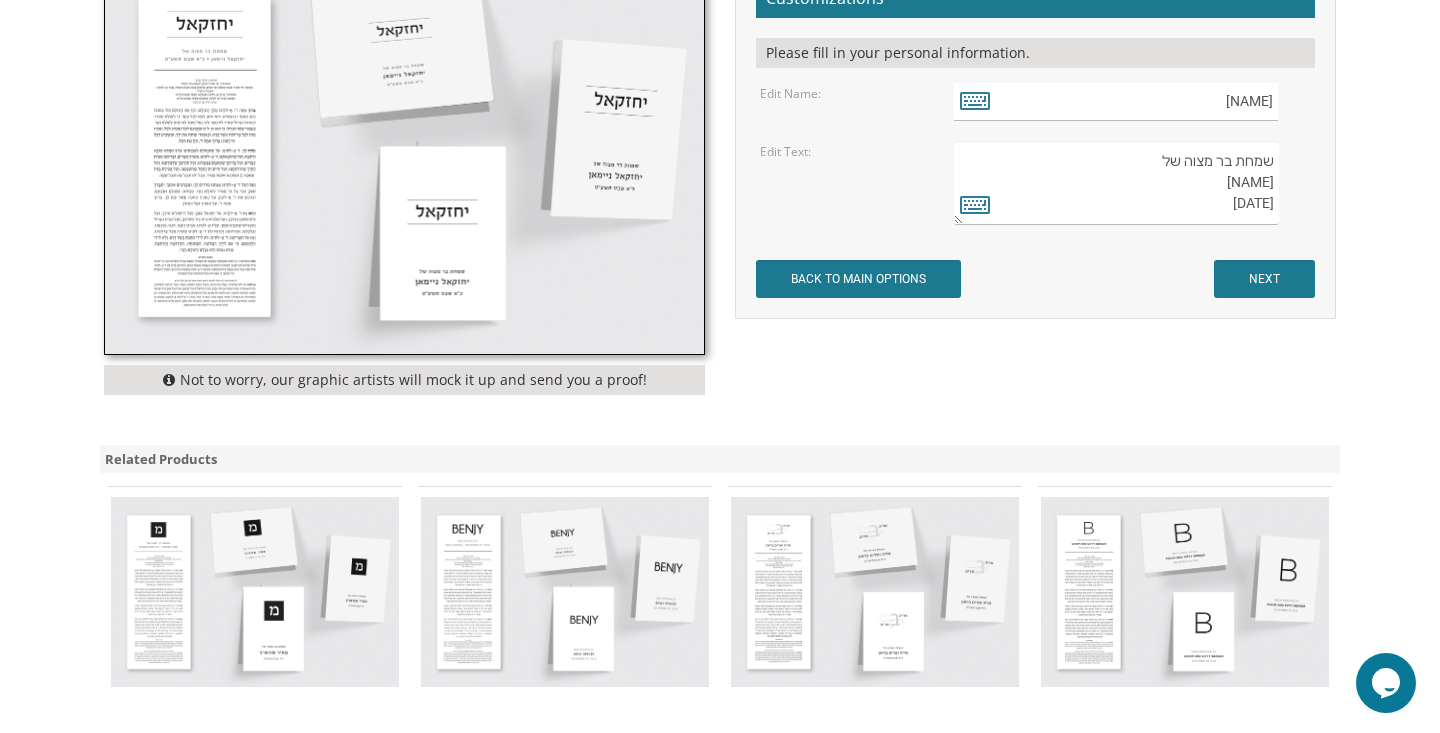click at bounding box center [875, 591] 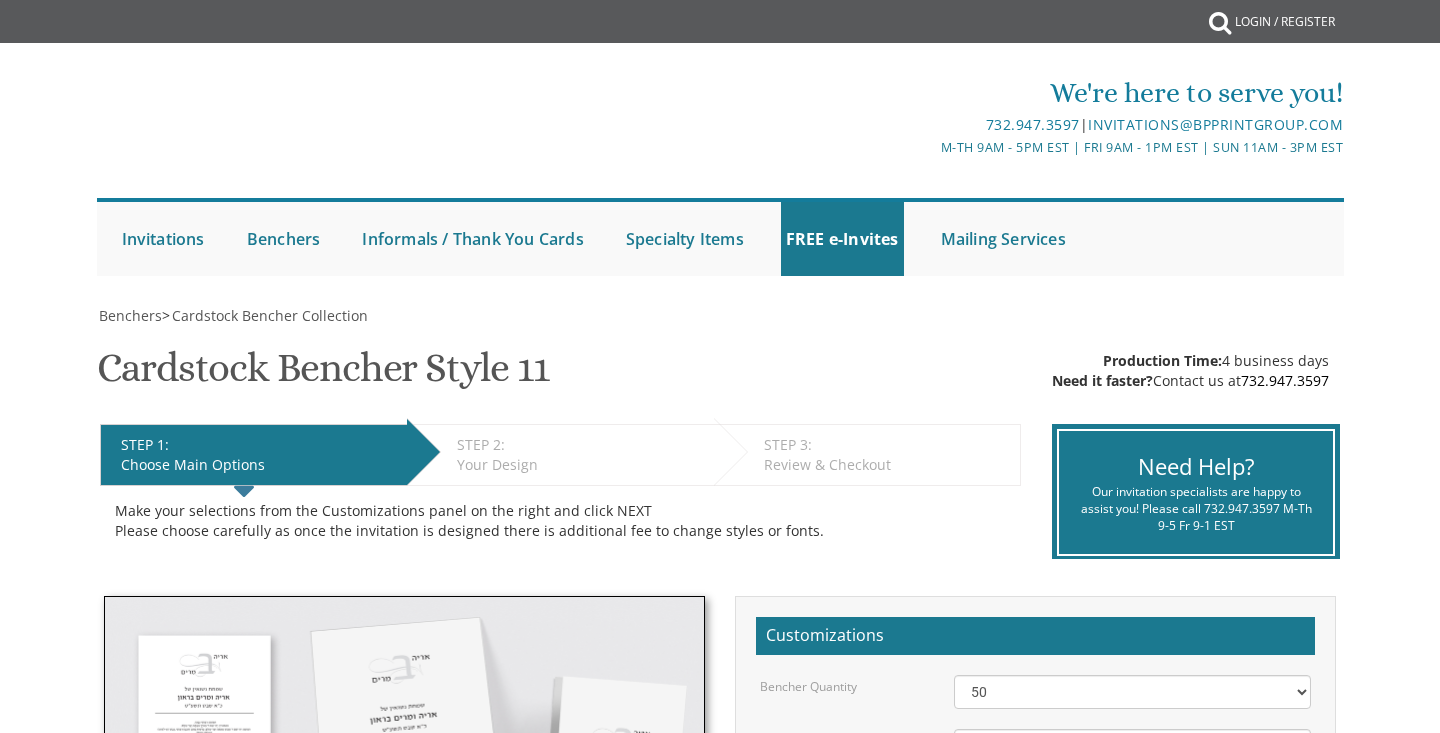 scroll, scrollTop: 0, scrollLeft: 0, axis: both 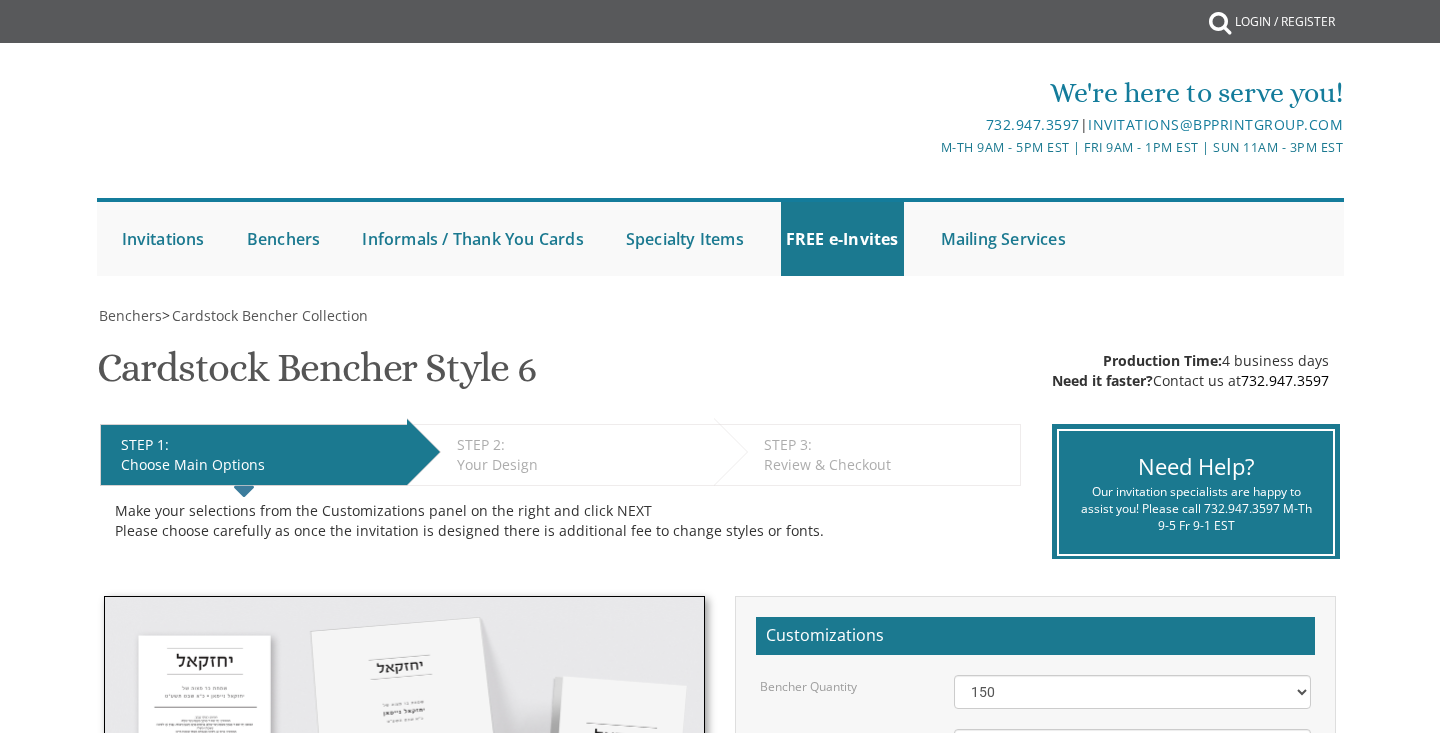 select on "150" 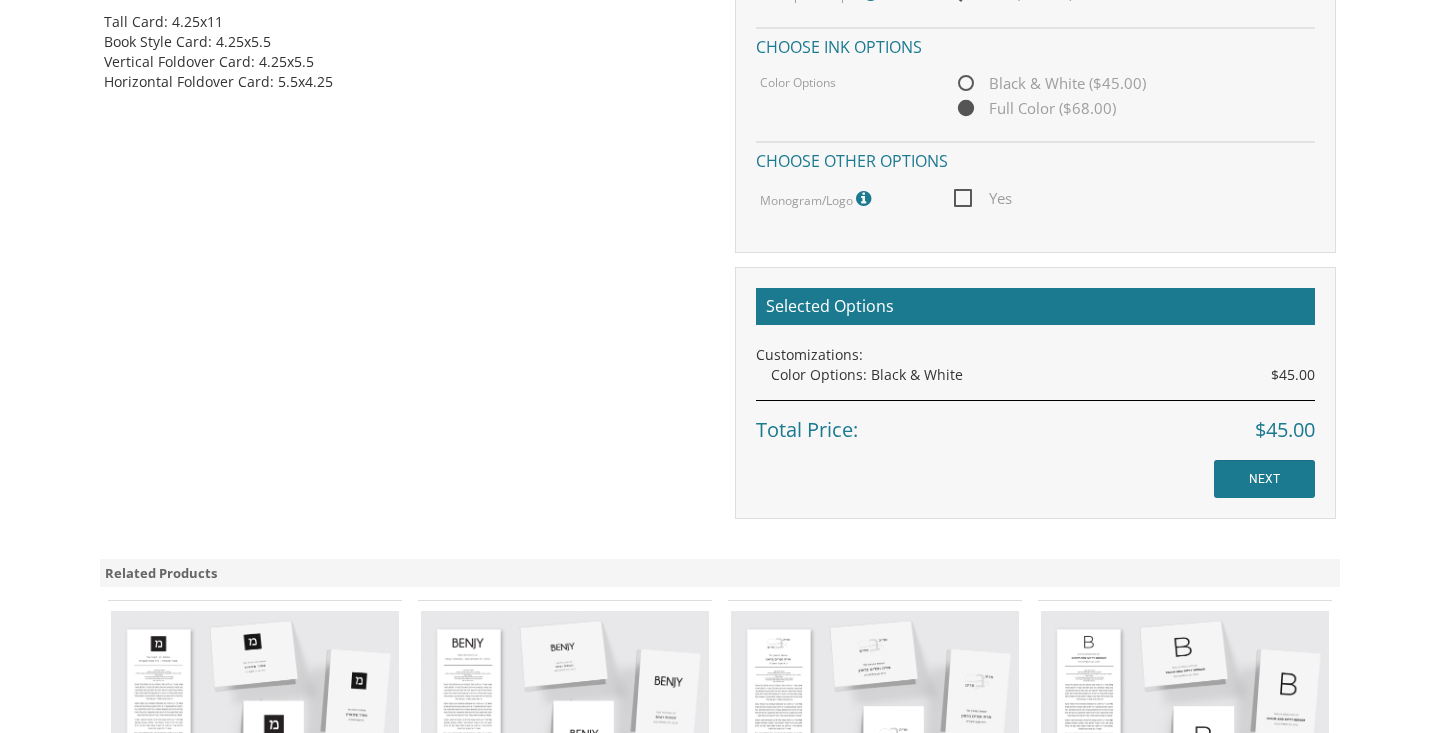 scroll, scrollTop: 0, scrollLeft: 0, axis: both 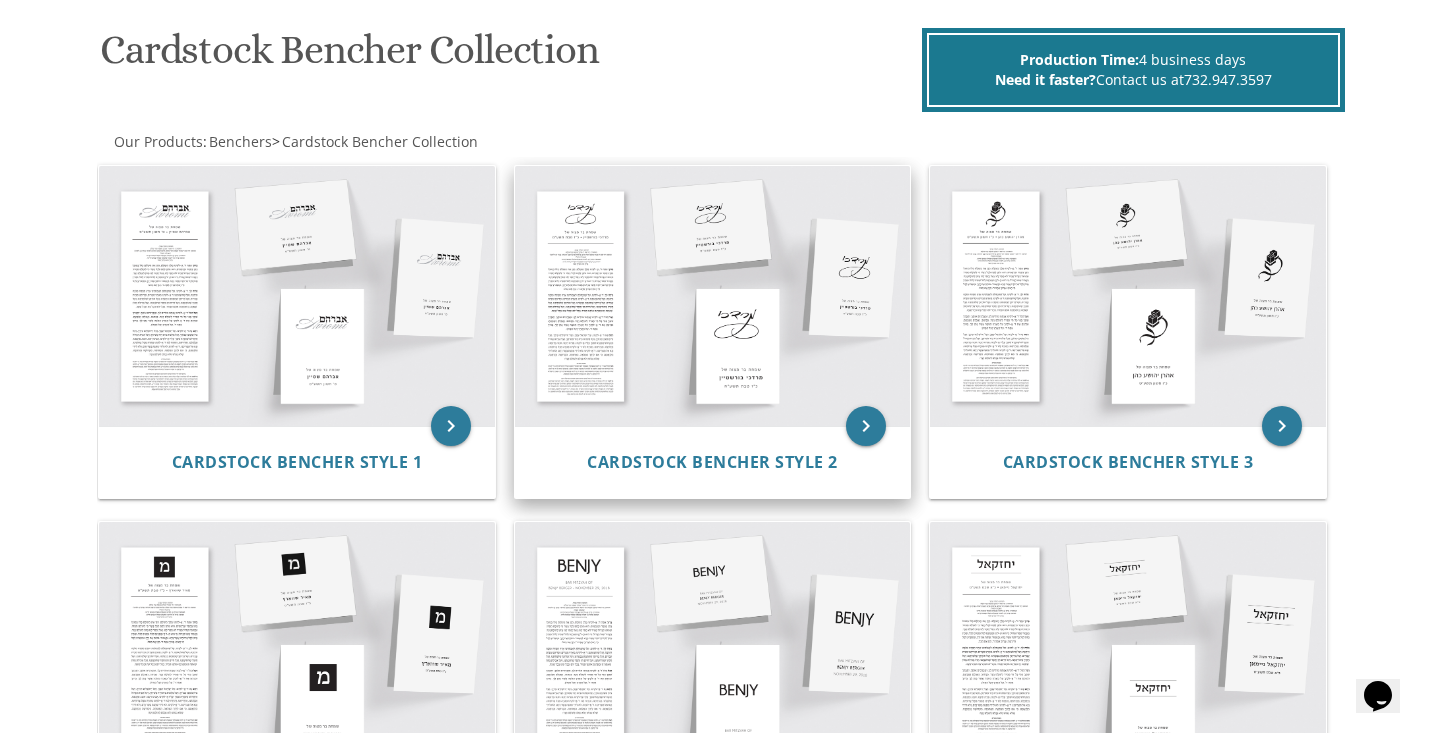 click at bounding box center [713, 296] 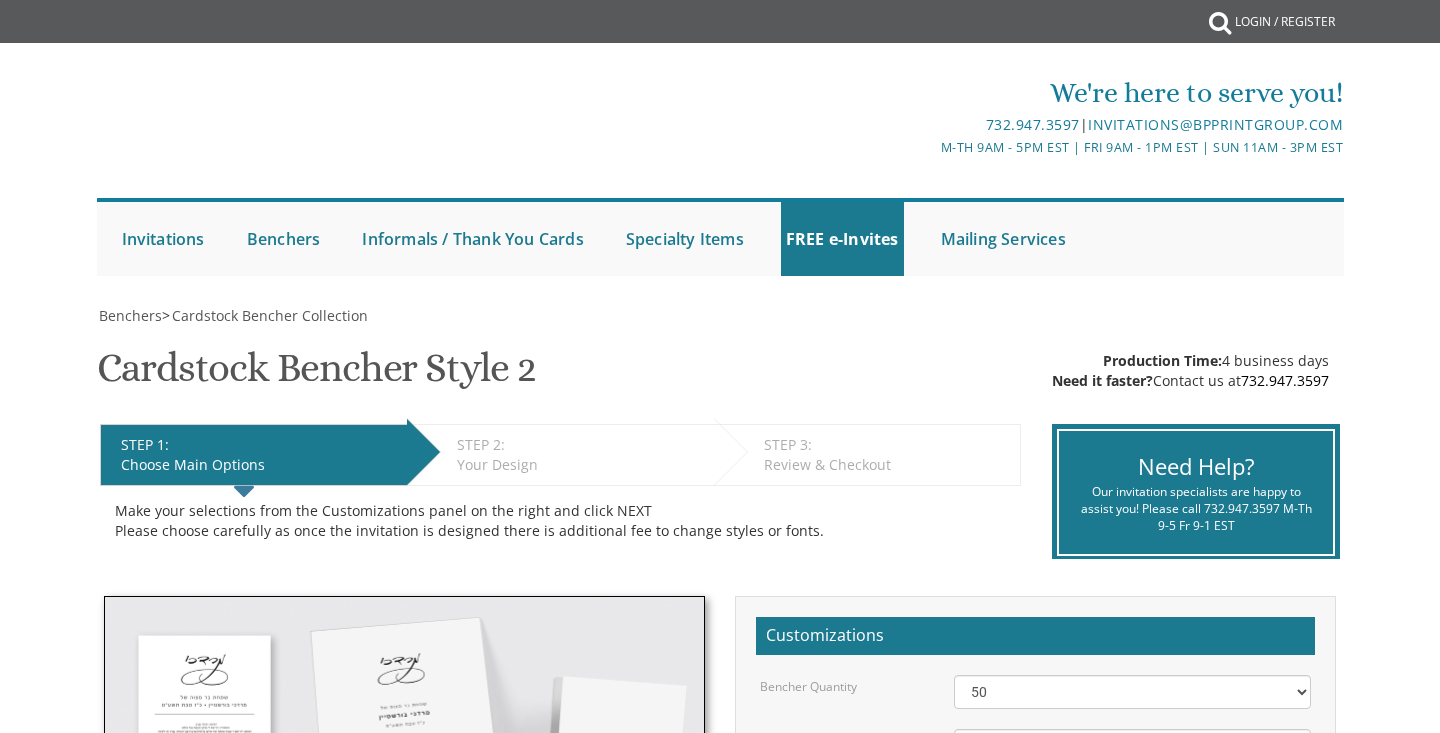 scroll, scrollTop: 0, scrollLeft: 0, axis: both 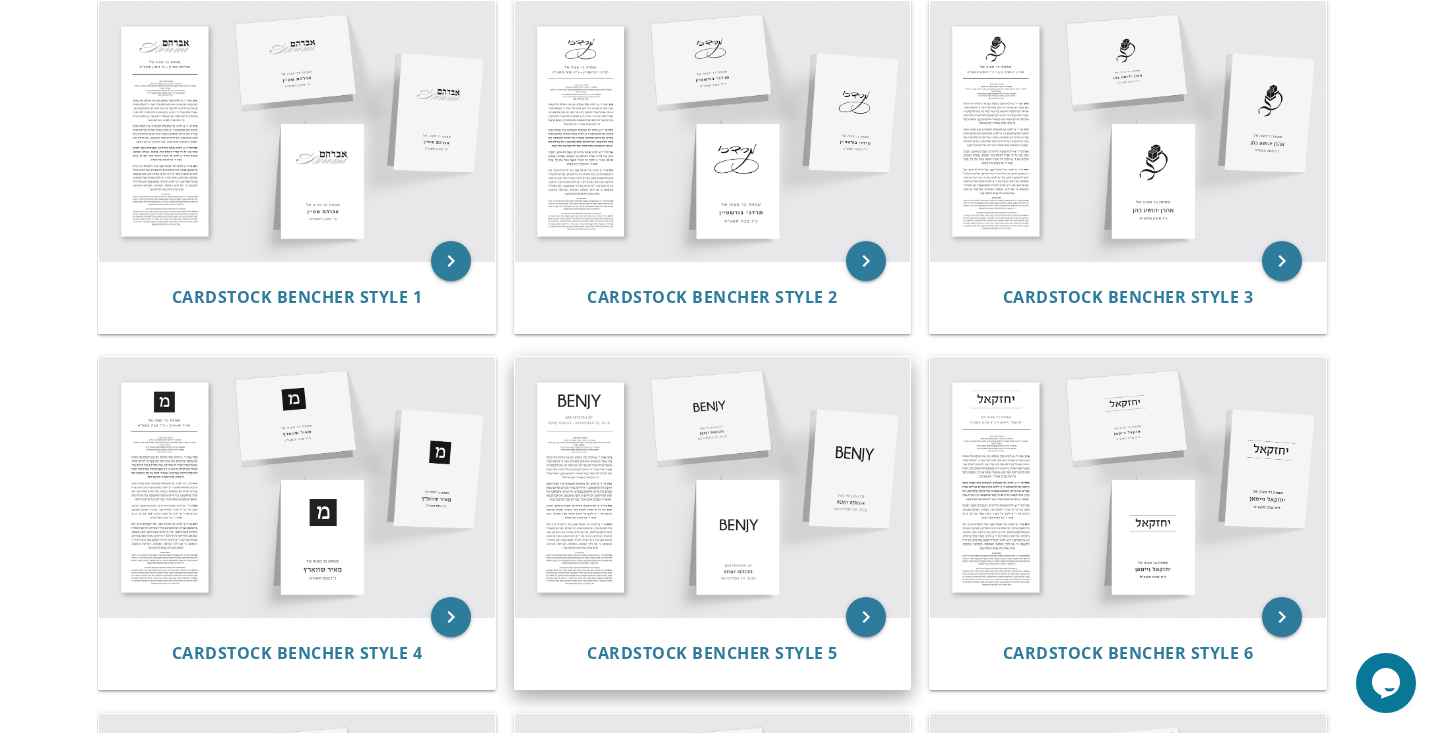 click at bounding box center [713, 487] 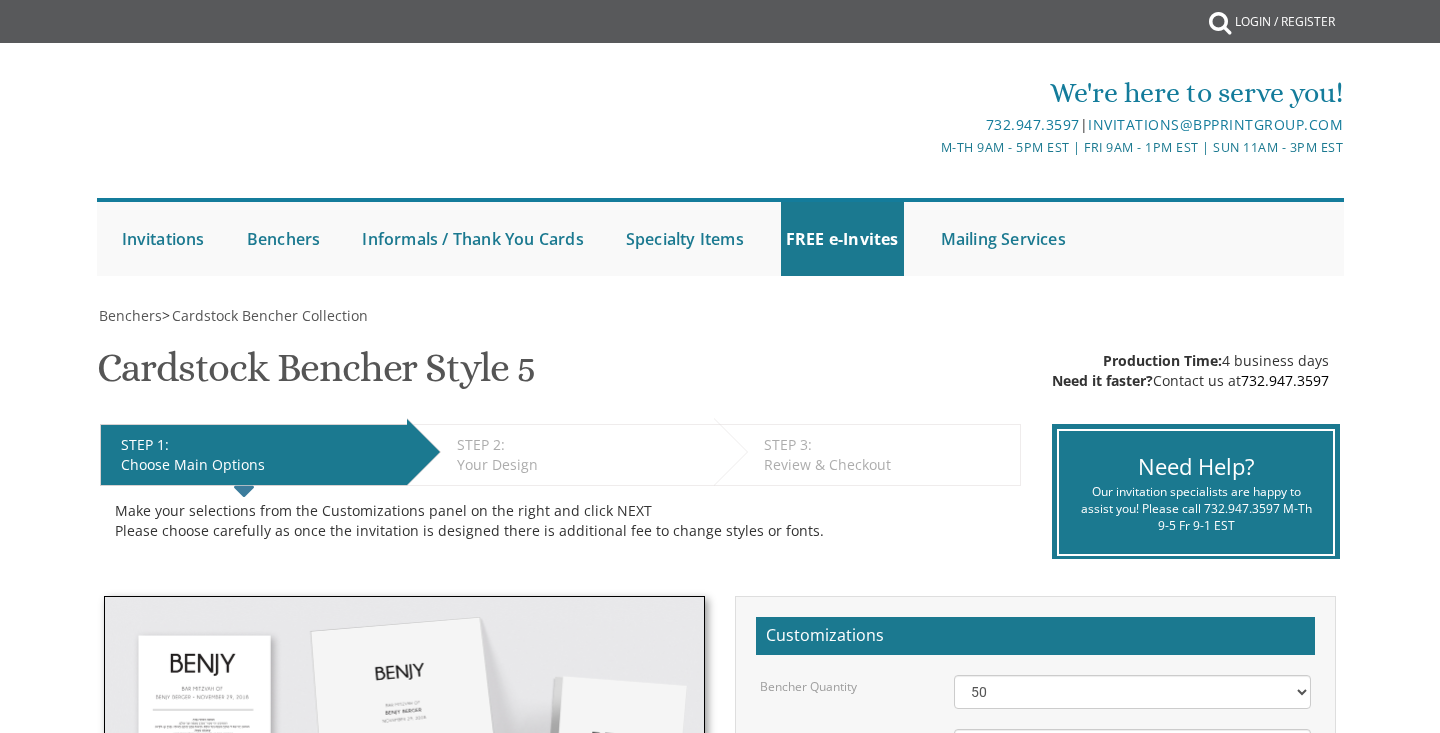 scroll, scrollTop: 0, scrollLeft: 0, axis: both 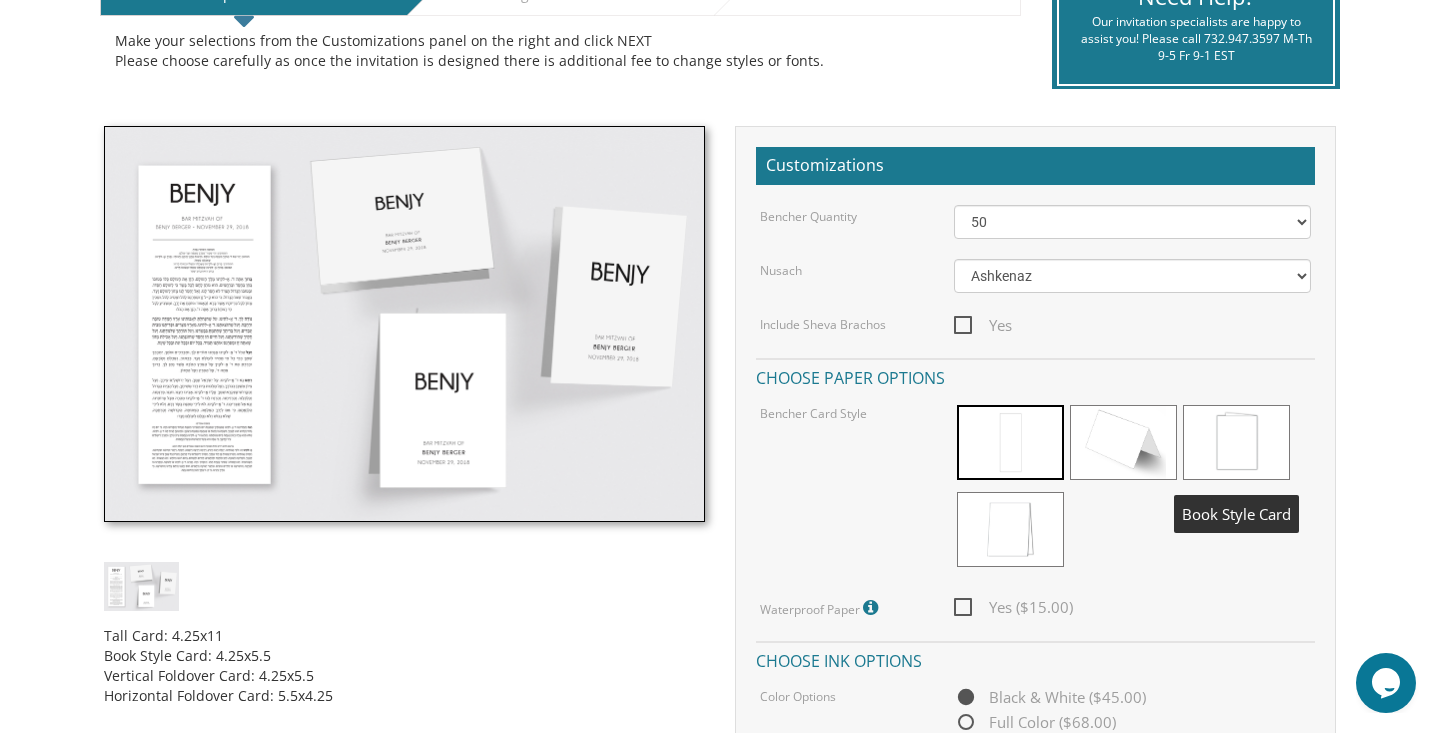 click at bounding box center [1236, 442] 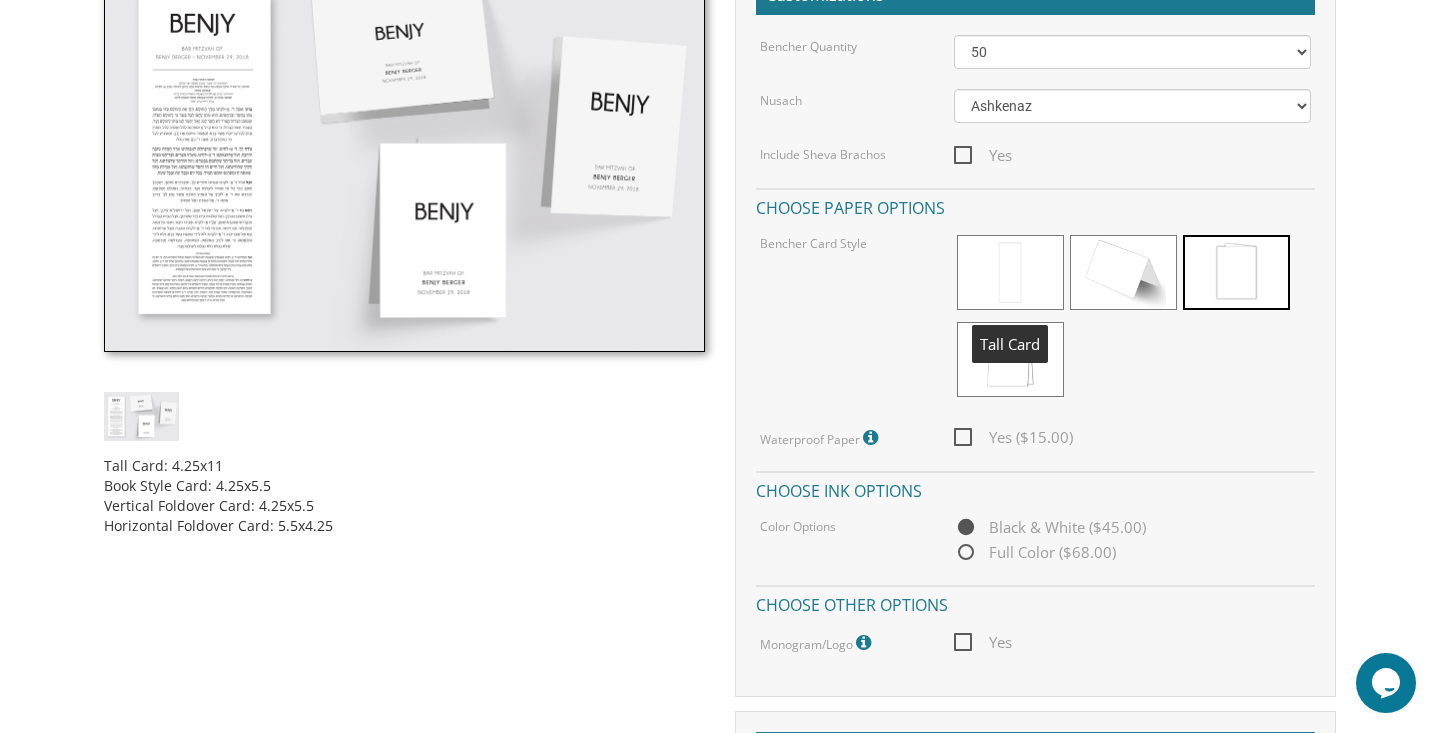 scroll, scrollTop: 644, scrollLeft: 0, axis: vertical 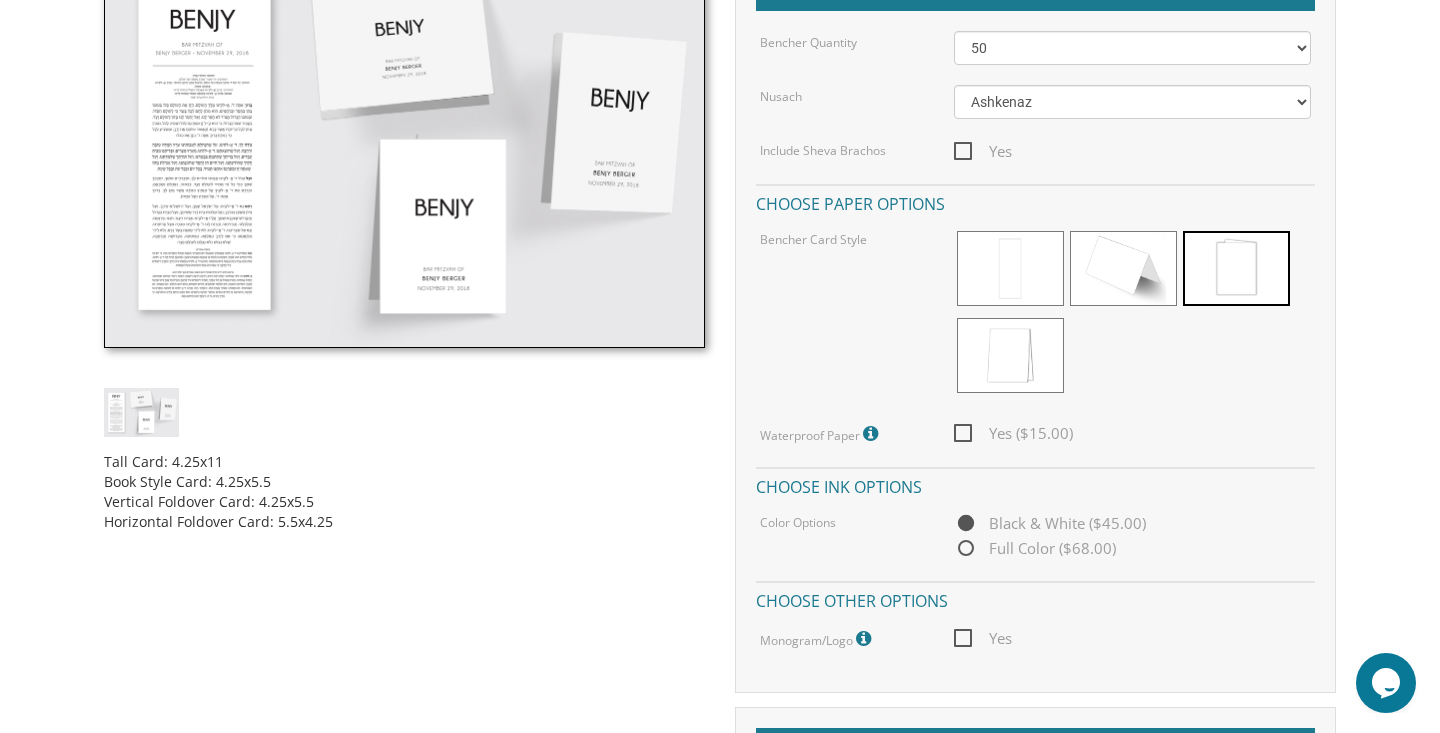 click on "Full Color ($68.00)" at bounding box center [1035, 548] 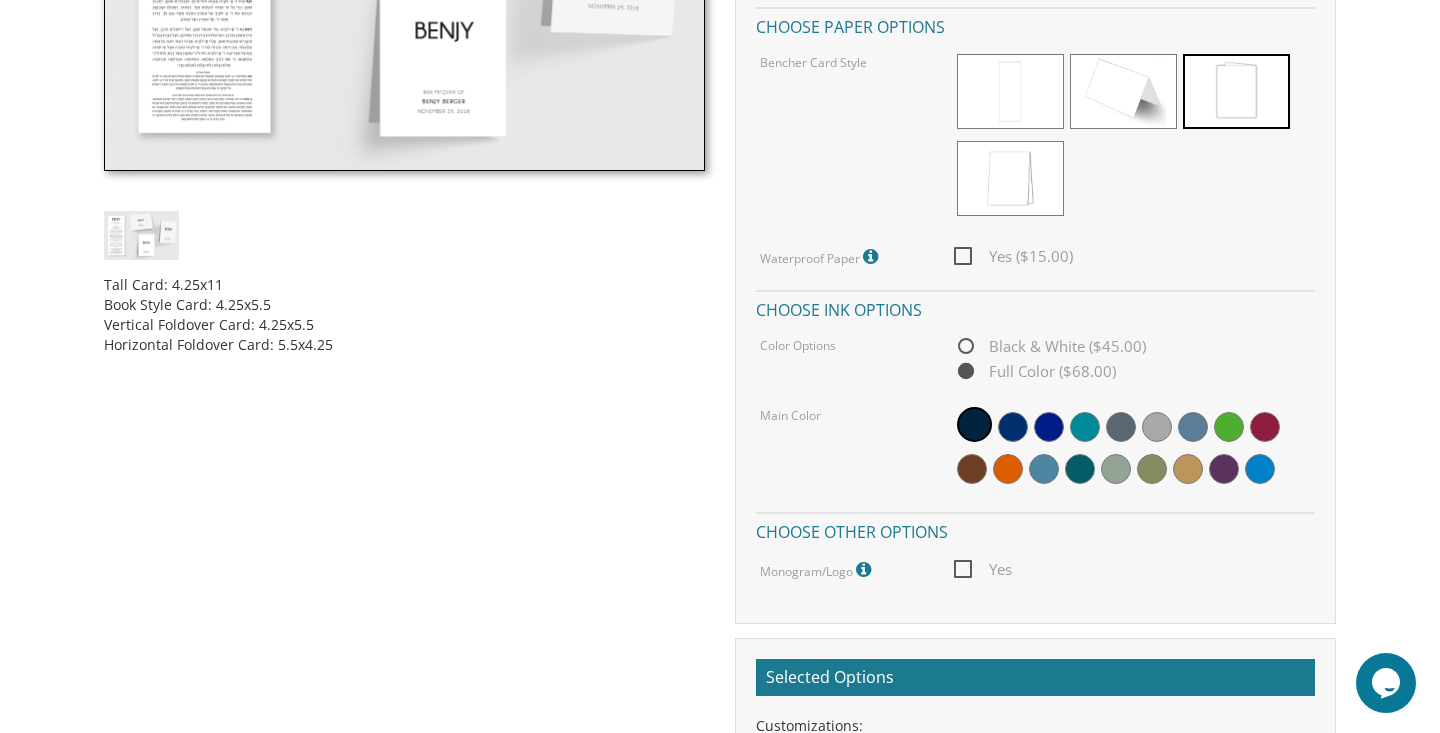 scroll, scrollTop: 823, scrollLeft: 0, axis: vertical 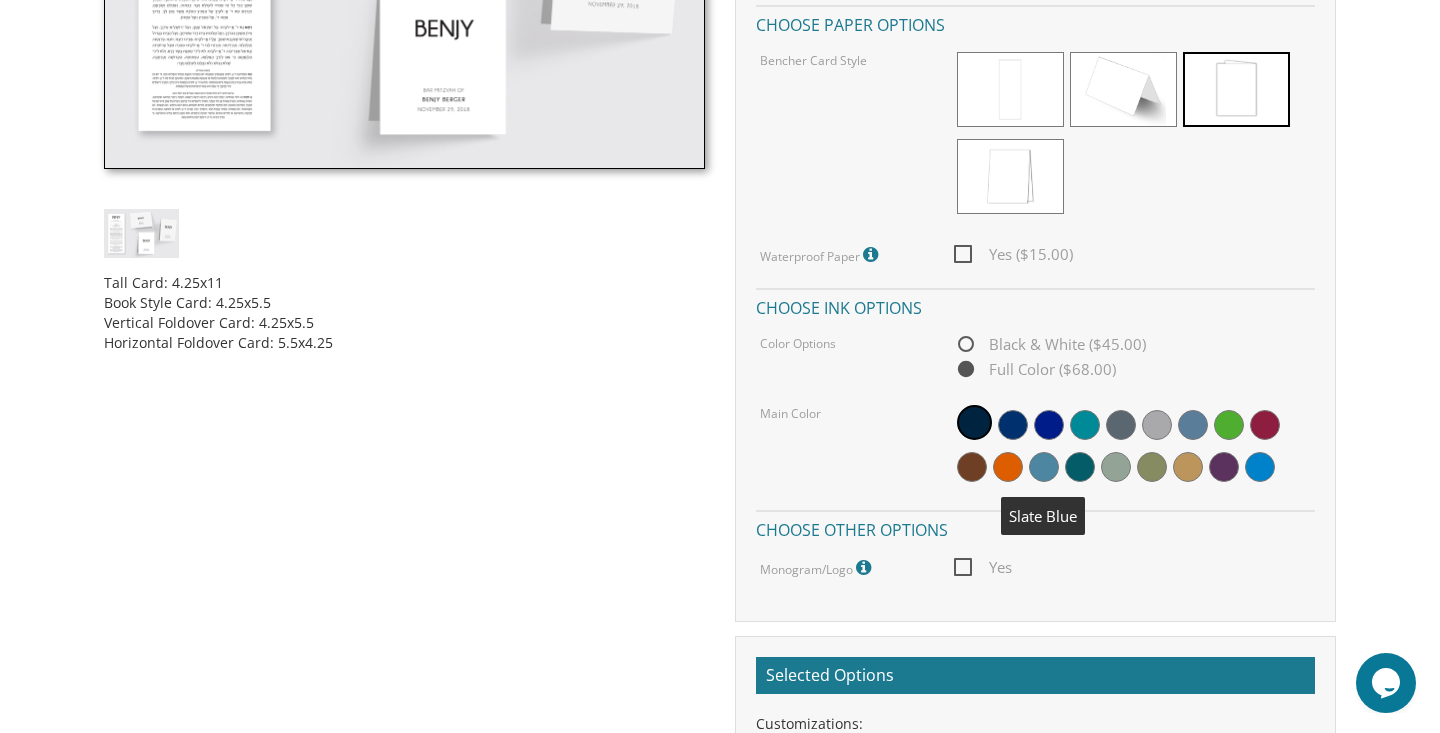 click at bounding box center [1044, 467] 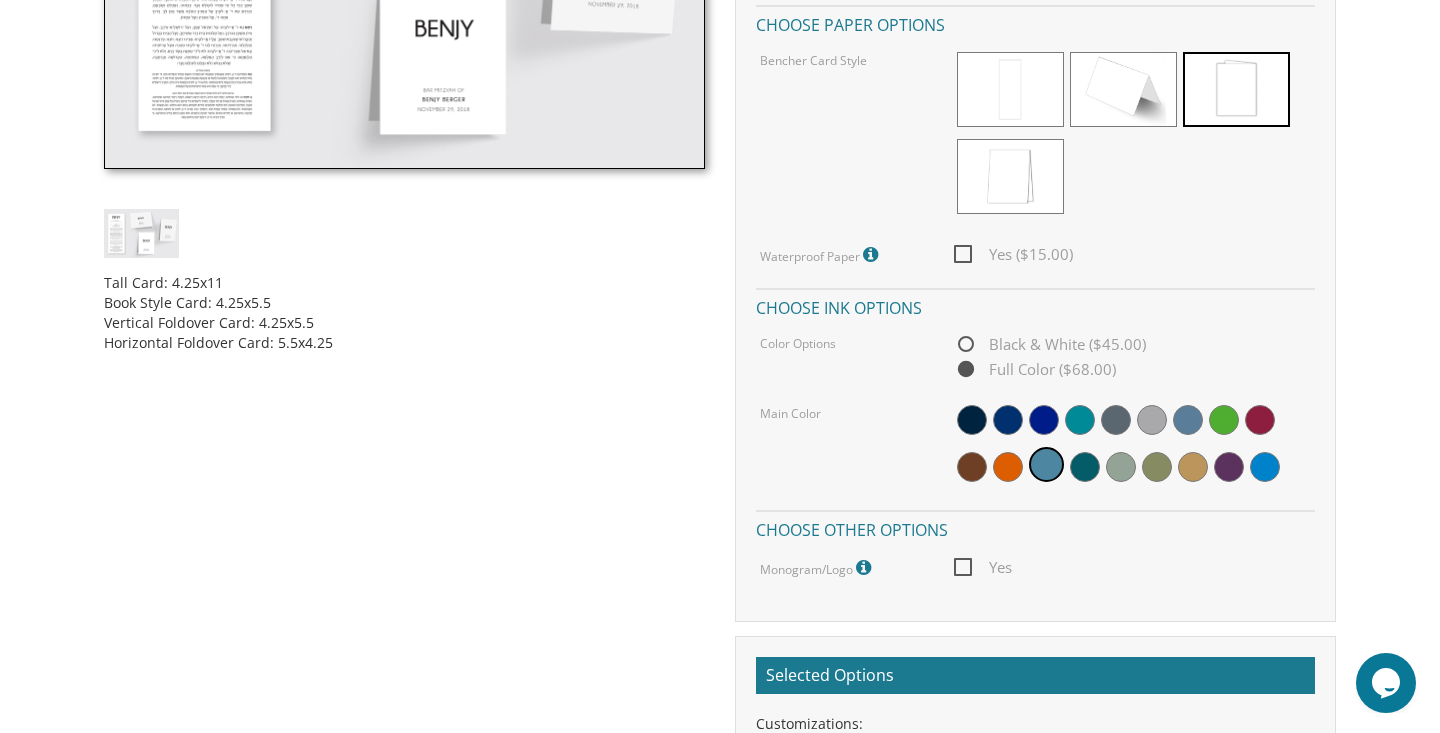 click on "Yes" at bounding box center [983, 567] 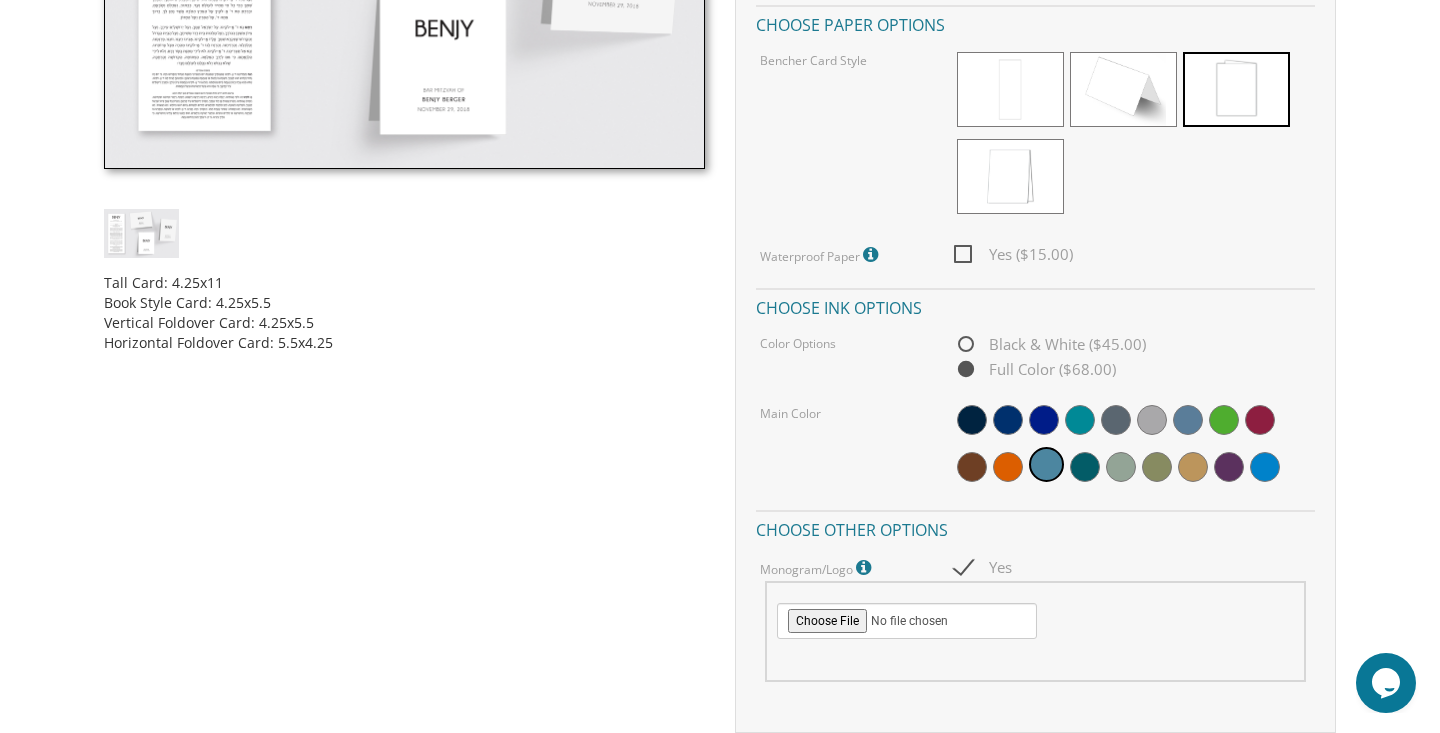 click on "Yes" at bounding box center [983, 567] 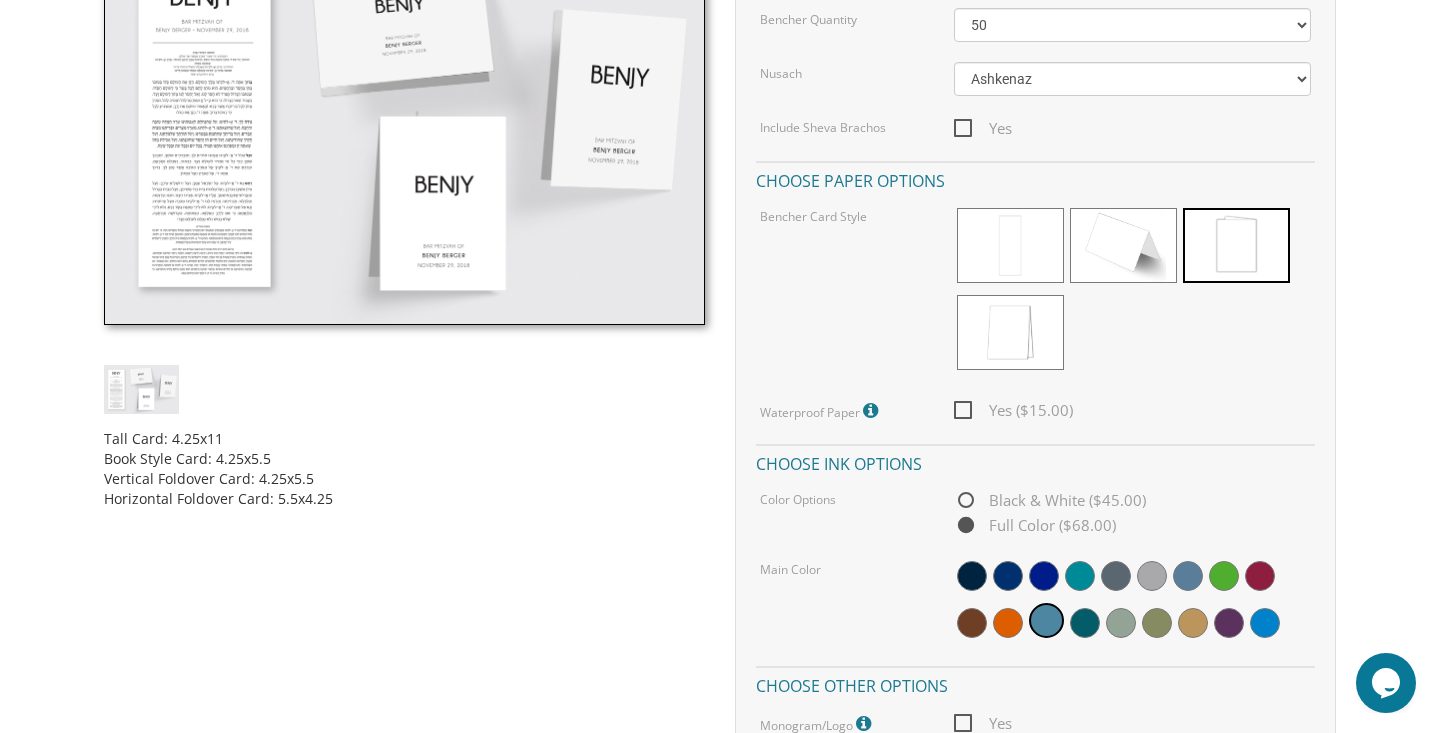 scroll, scrollTop: 534, scrollLeft: 0, axis: vertical 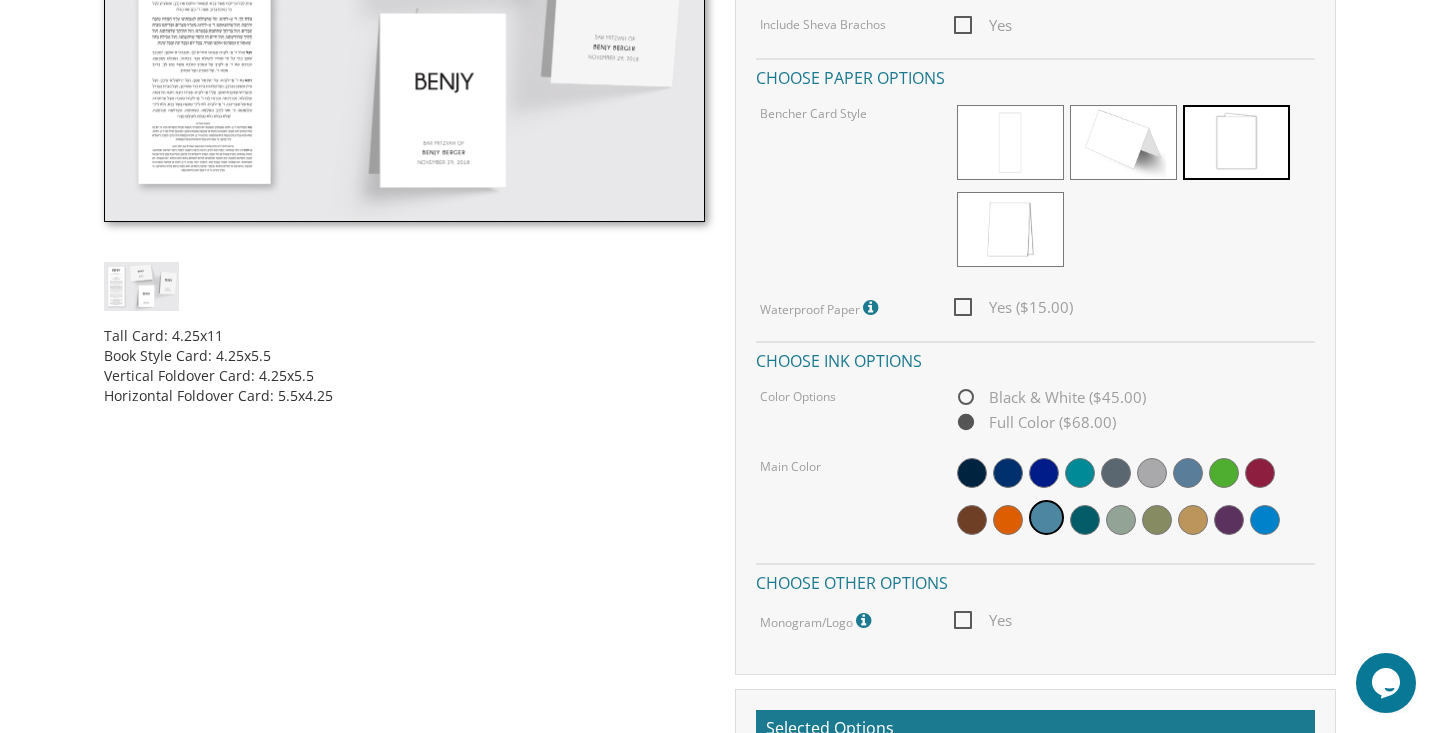 click on "Yes ($15.00)" at bounding box center [1013, 307] 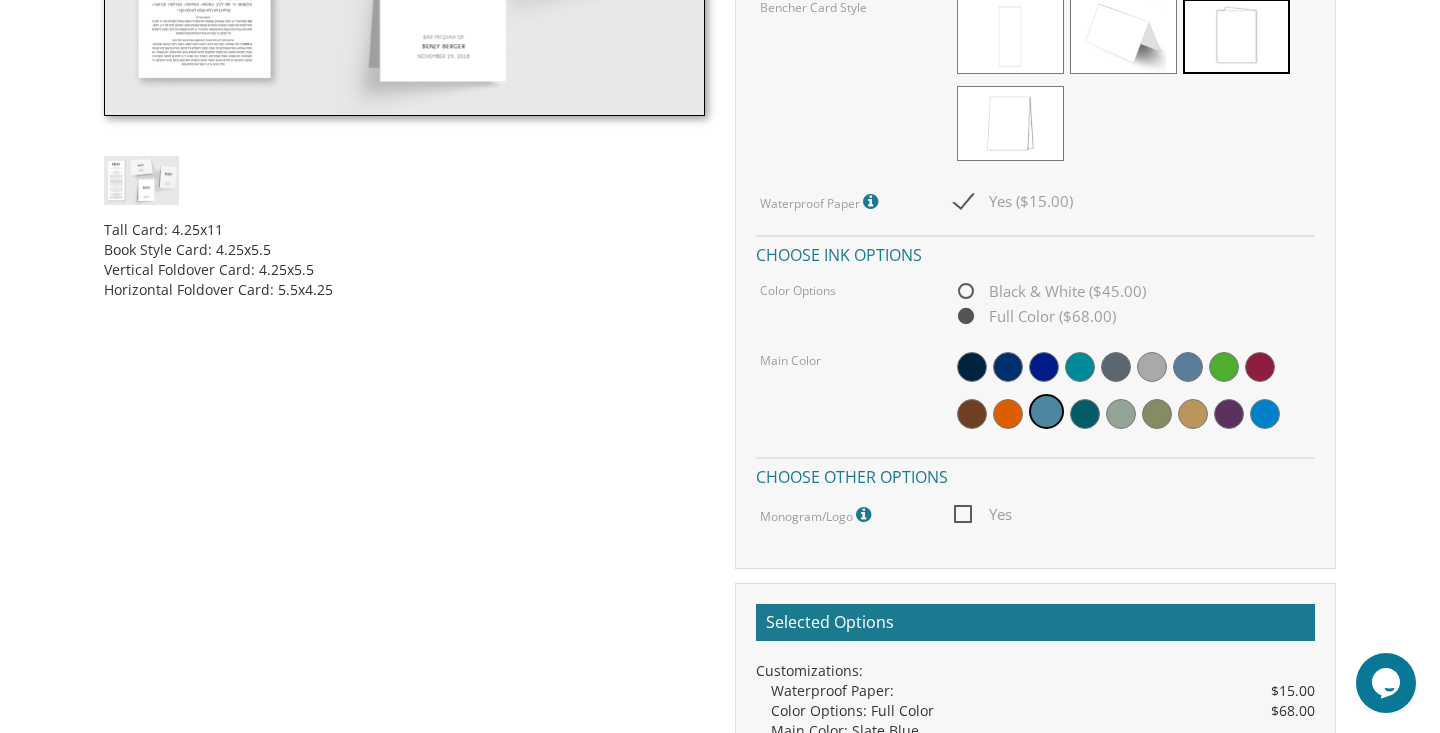 scroll, scrollTop: 872, scrollLeft: 0, axis: vertical 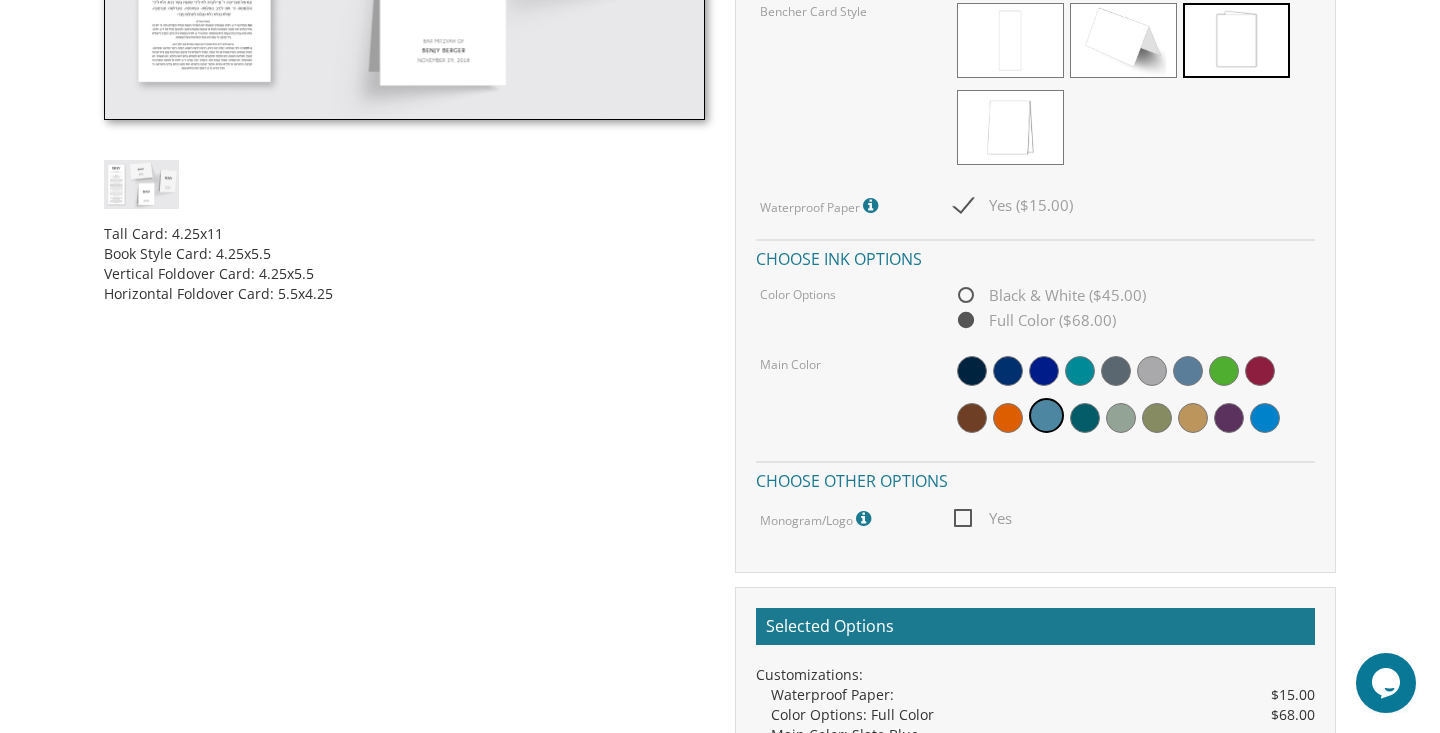 click on "Black & White ($45.00)" at bounding box center [1050, 295] 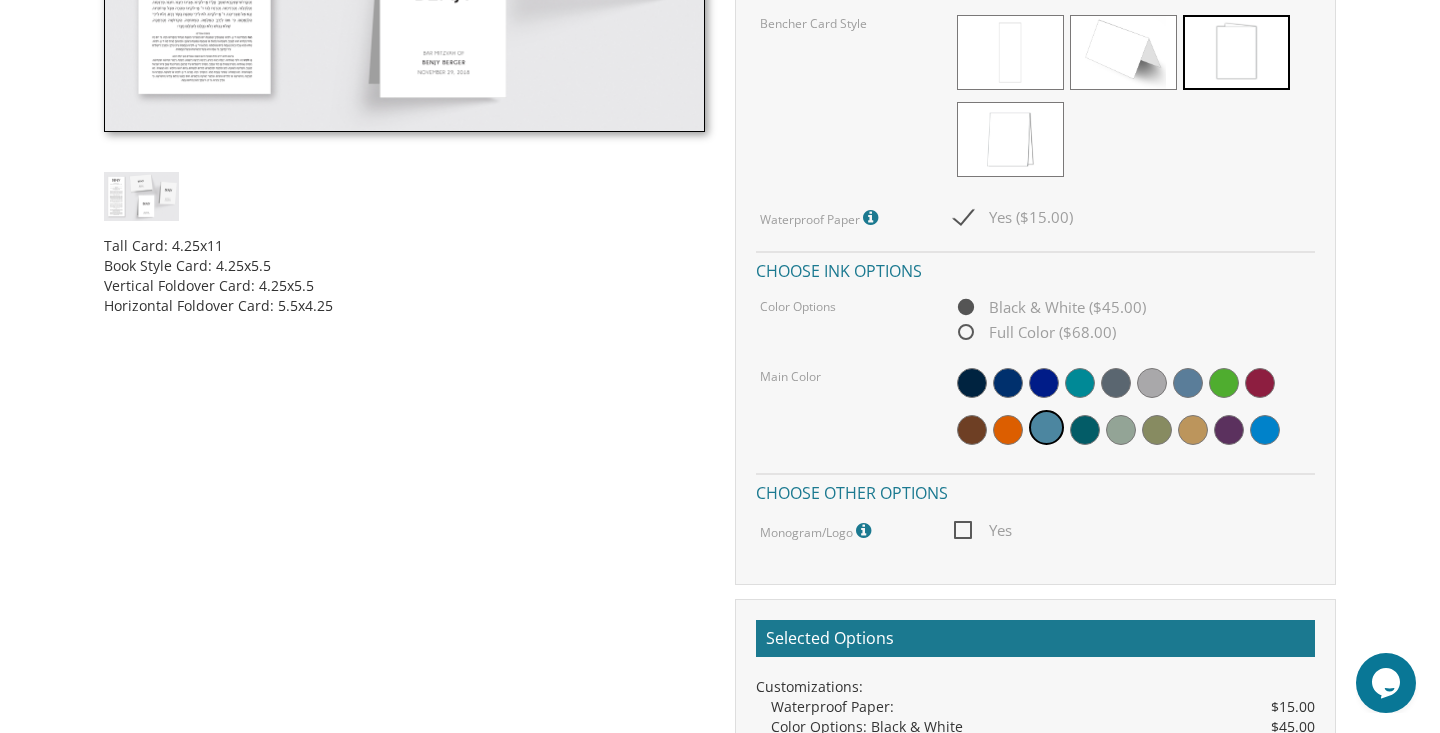 scroll, scrollTop: 865, scrollLeft: 0, axis: vertical 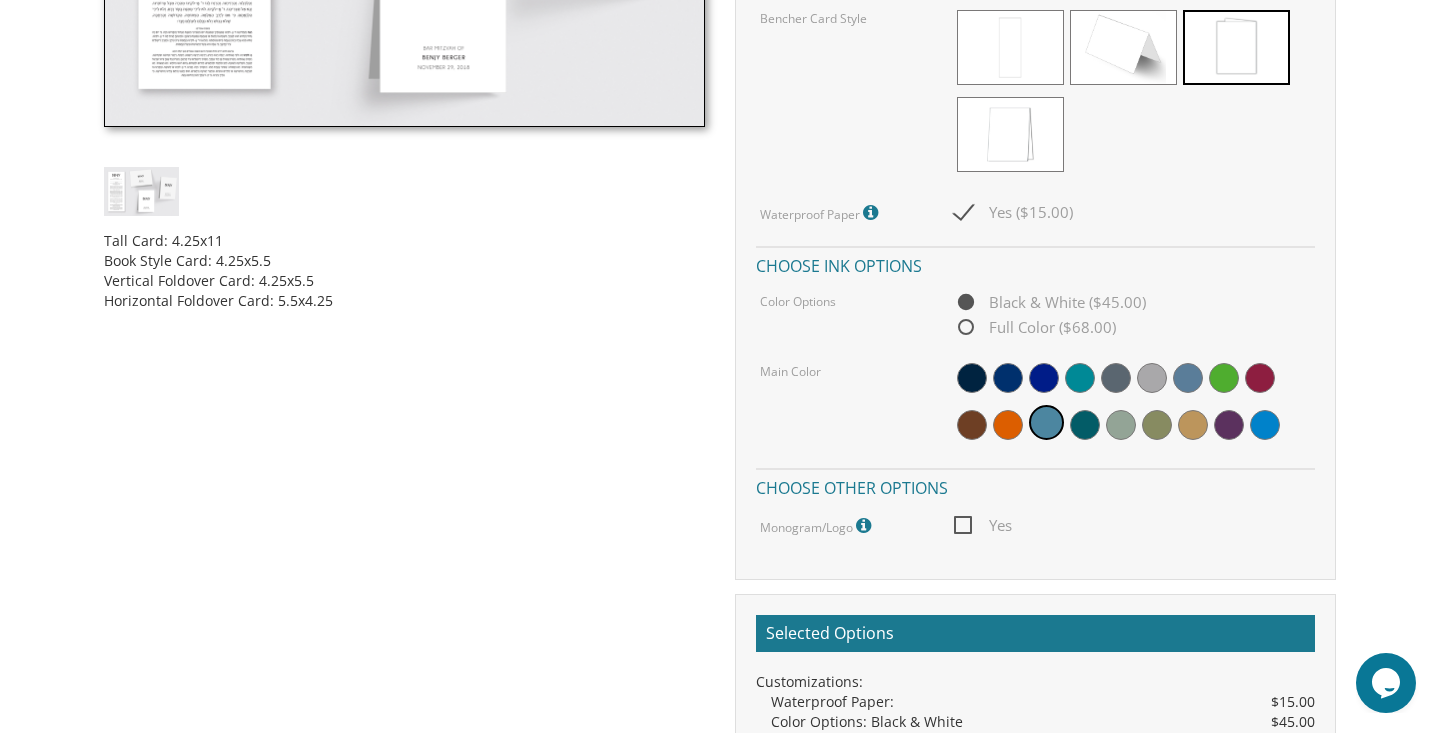 click on "Yes" at bounding box center [983, 525] 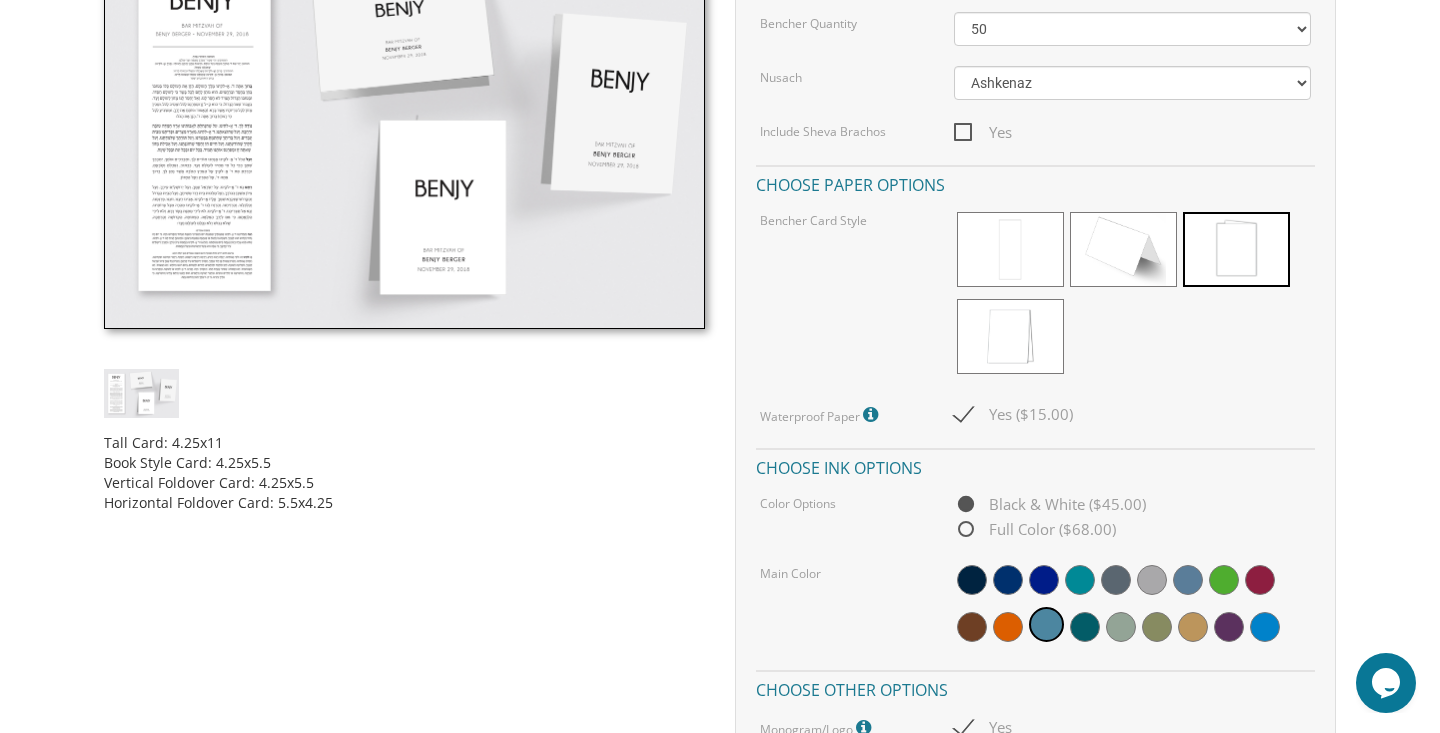scroll, scrollTop: 667, scrollLeft: 0, axis: vertical 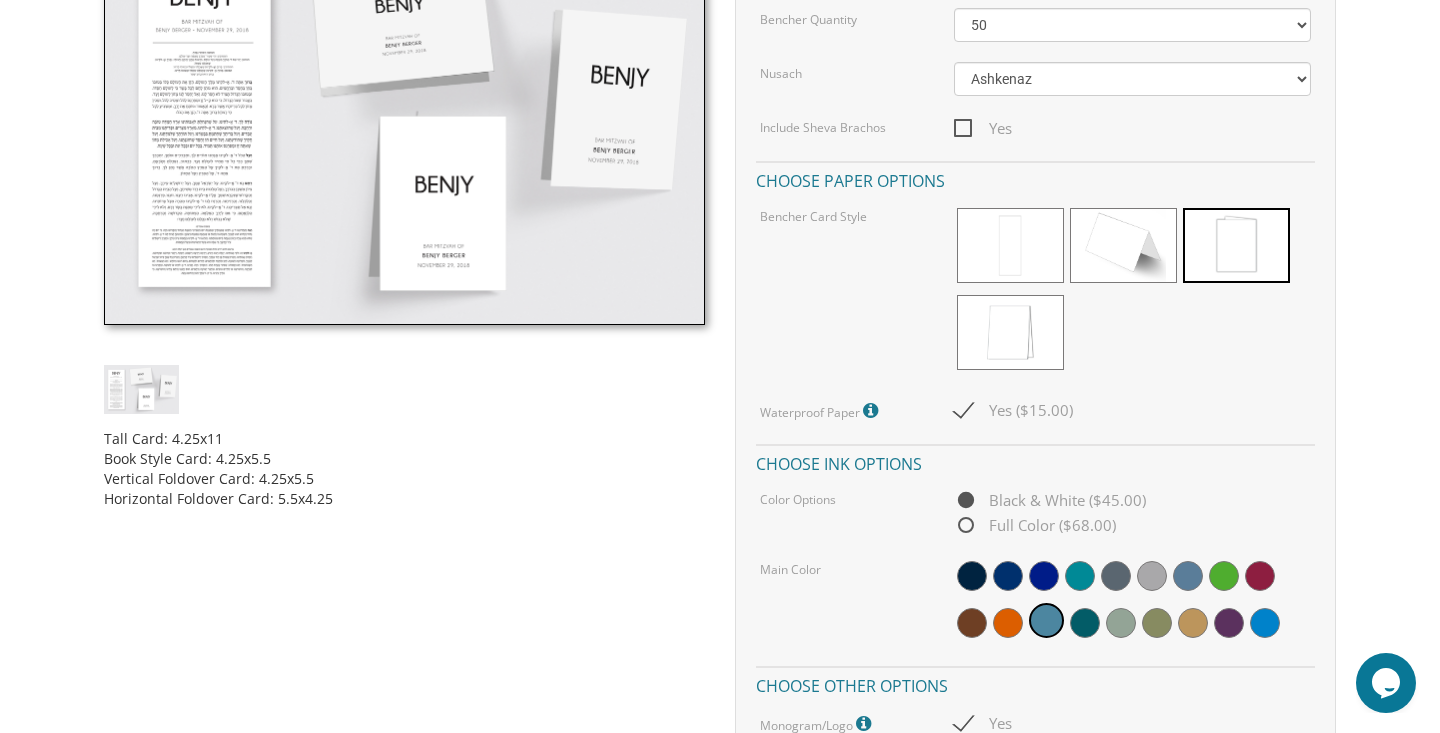 click on "Tall Card: 4.25x11
Book Style Card: 4.25x5.5
Vertical Foldover Card: 4.25x5.5
Horizontal Foldover Card: 5.5x4.25
Customizations
Bencher Quantity 50 60 70 80 90 100 125 150 175 200 225 250 275 300 325 350 375 400 425 450 475 500   Nusach Ashkenaz Edut Mizrach   Include Sheva Brachos   Yes   Choose paper options   Bencher Card Style     Waterproof Paper Our waterproof bencher is printed on synthetic paper, making it durable and easy to clean   Yes ($15.00)   Choose ink options   Color Options   Black & White ($45.00) Full Color ($68.00)   Main Color   Choose other options   Monogram/Logo   Yes" at bounding box center (720, 552) 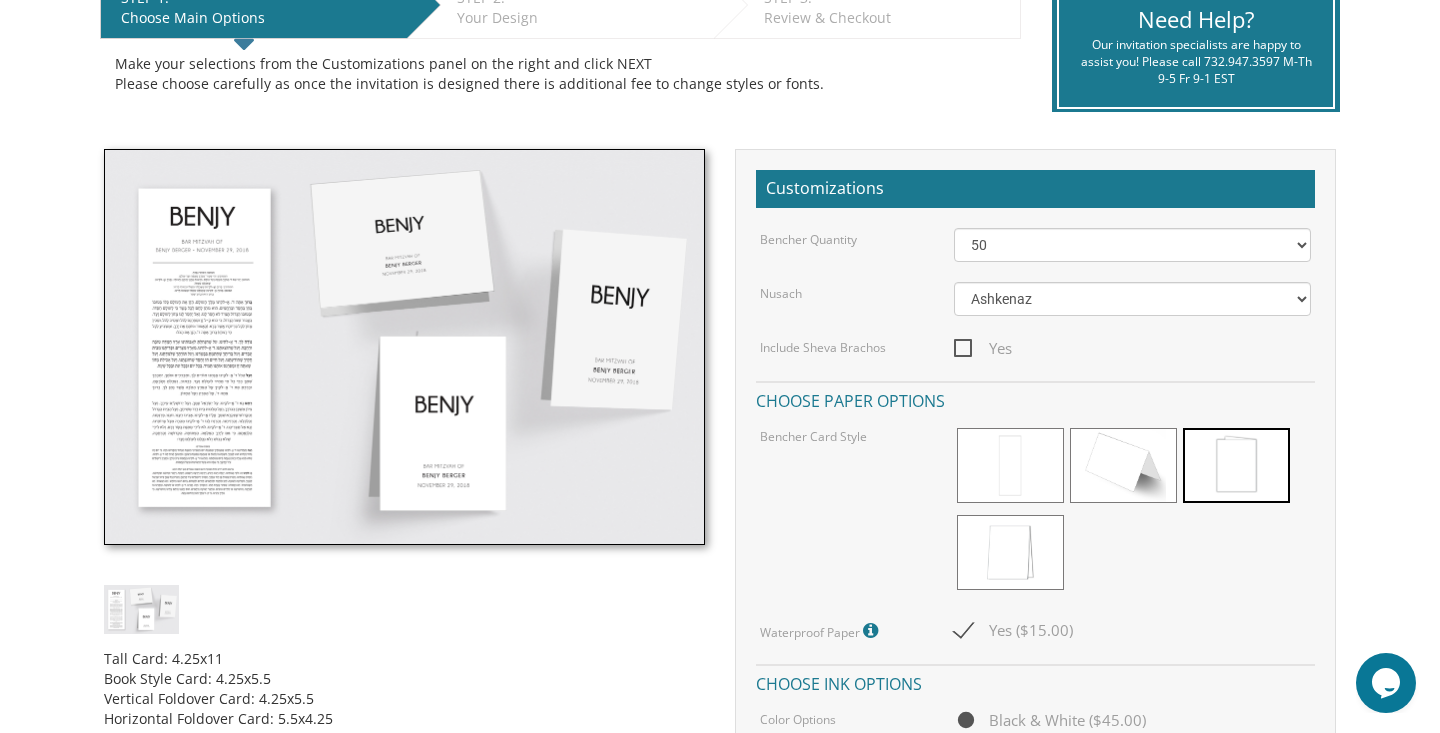 scroll, scrollTop: 442, scrollLeft: 0, axis: vertical 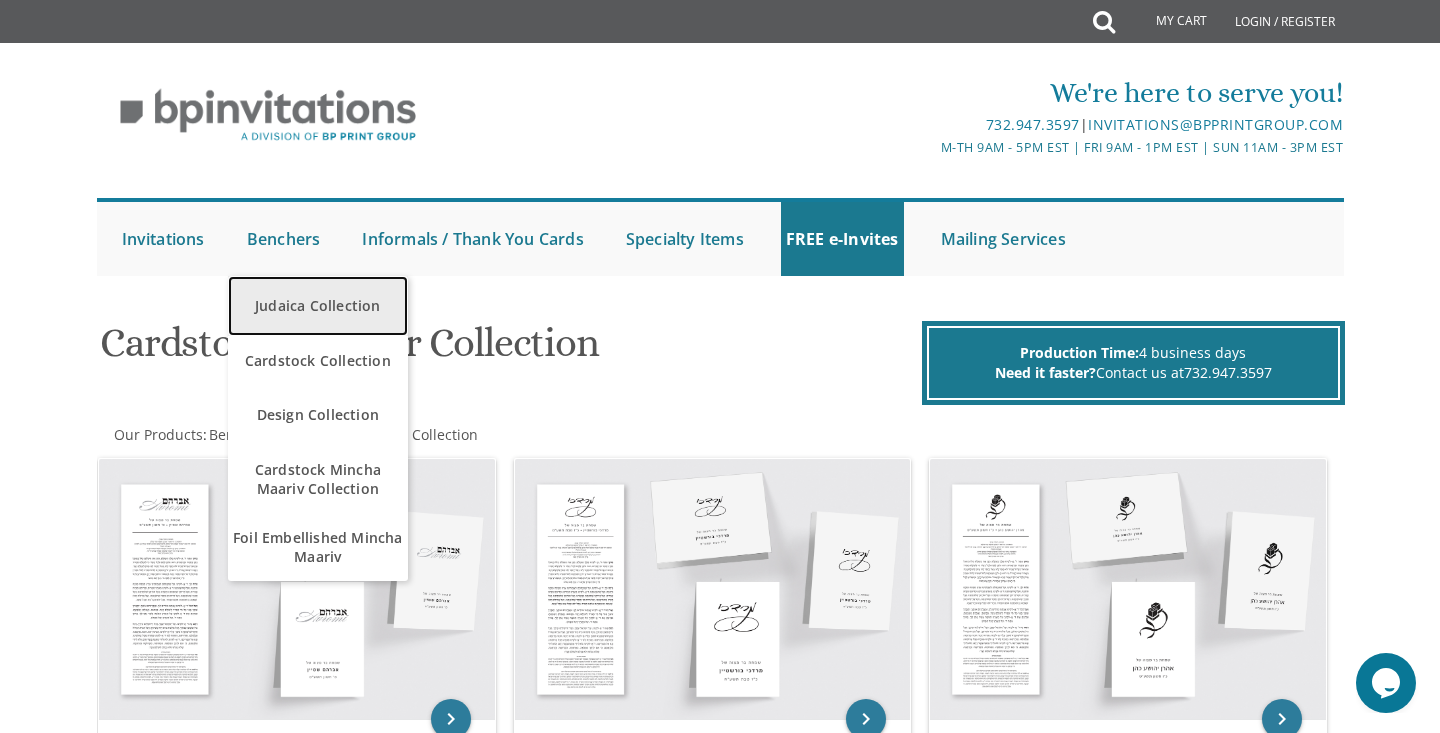 click on "Judaica Collection" at bounding box center [318, 306] 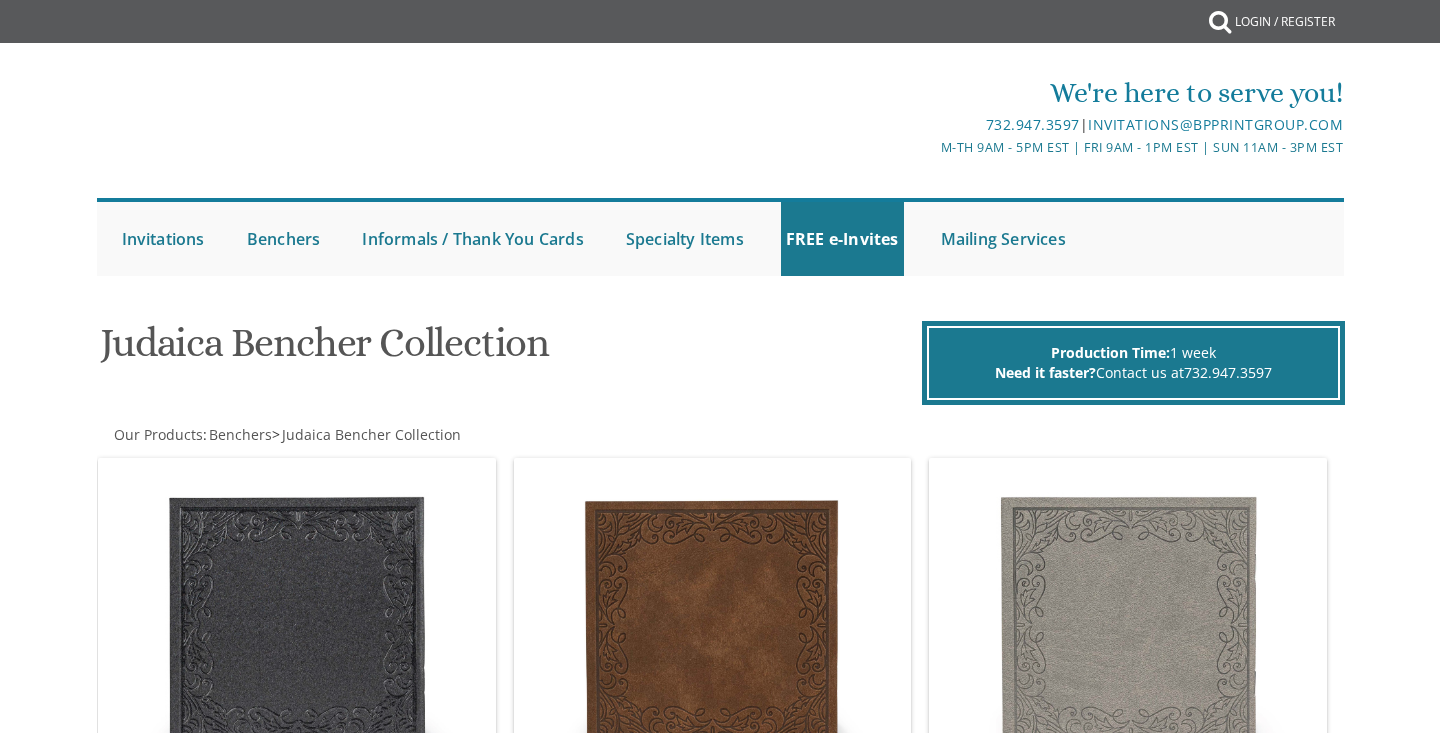 scroll, scrollTop: 0, scrollLeft: 0, axis: both 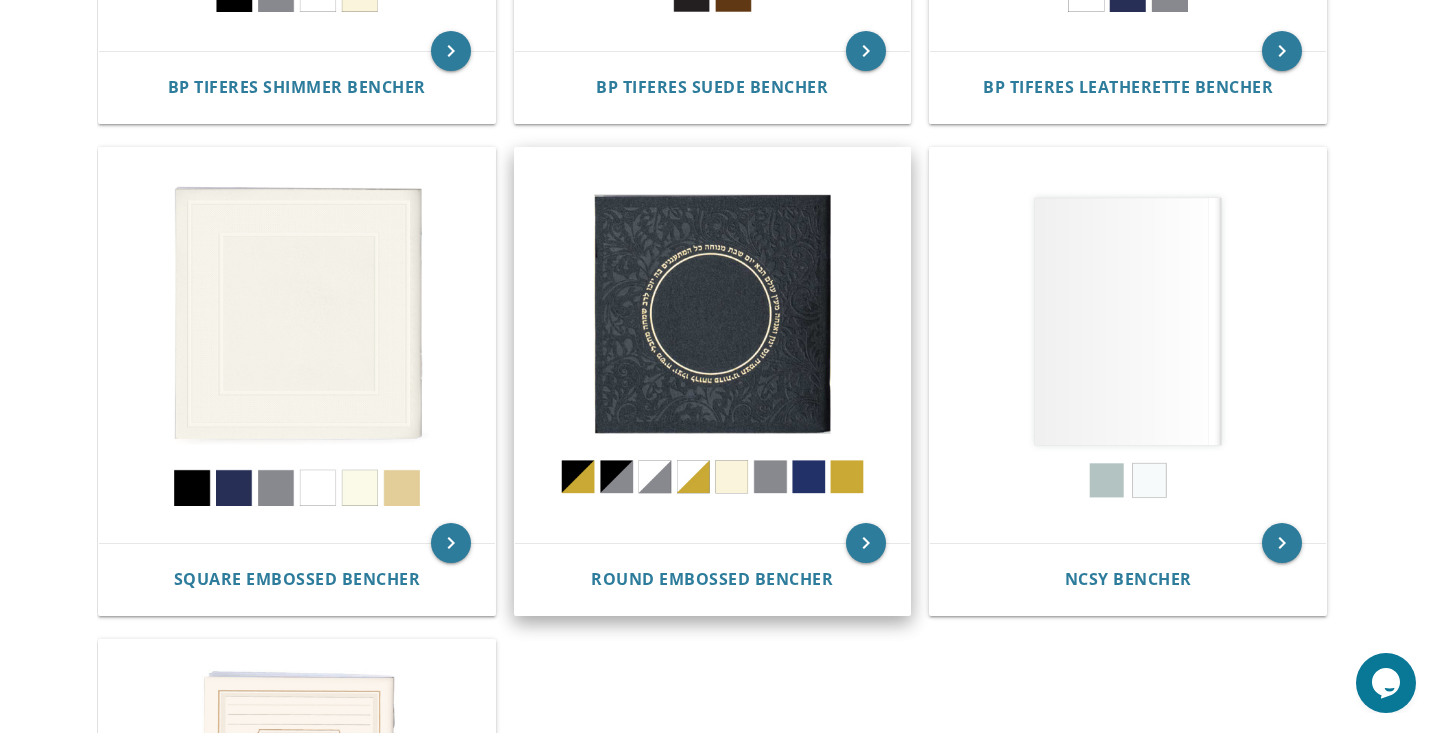 click at bounding box center [713, 346] 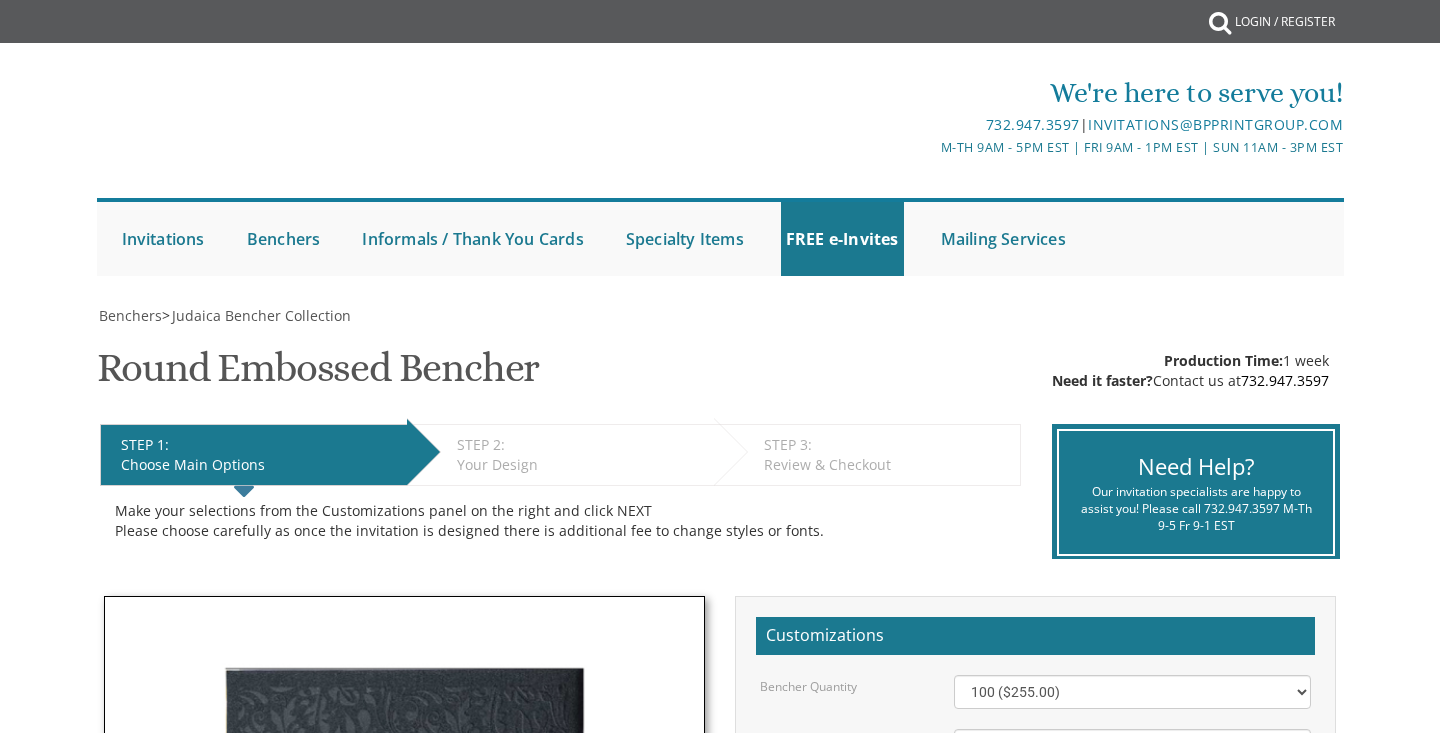 scroll, scrollTop: 0, scrollLeft: 0, axis: both 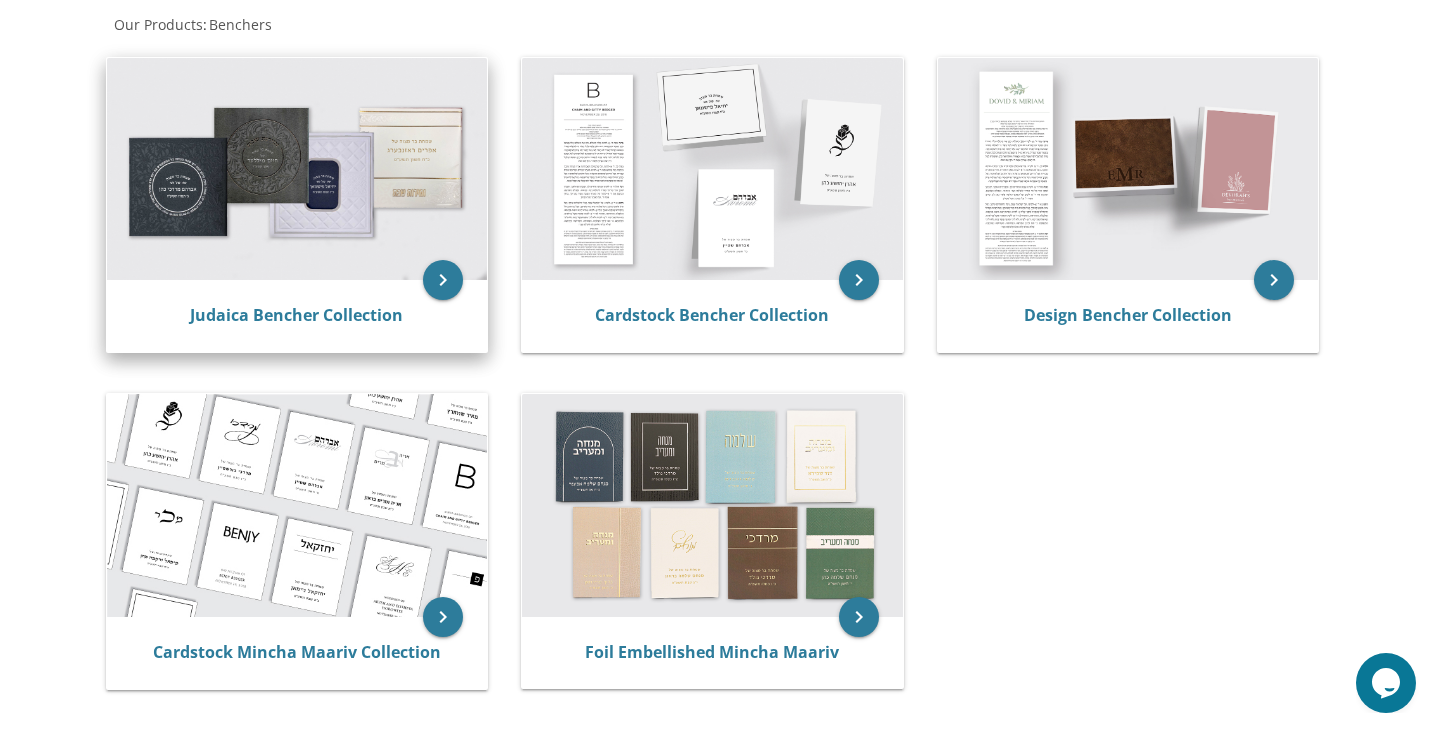 click at bounding box center [297, 169] 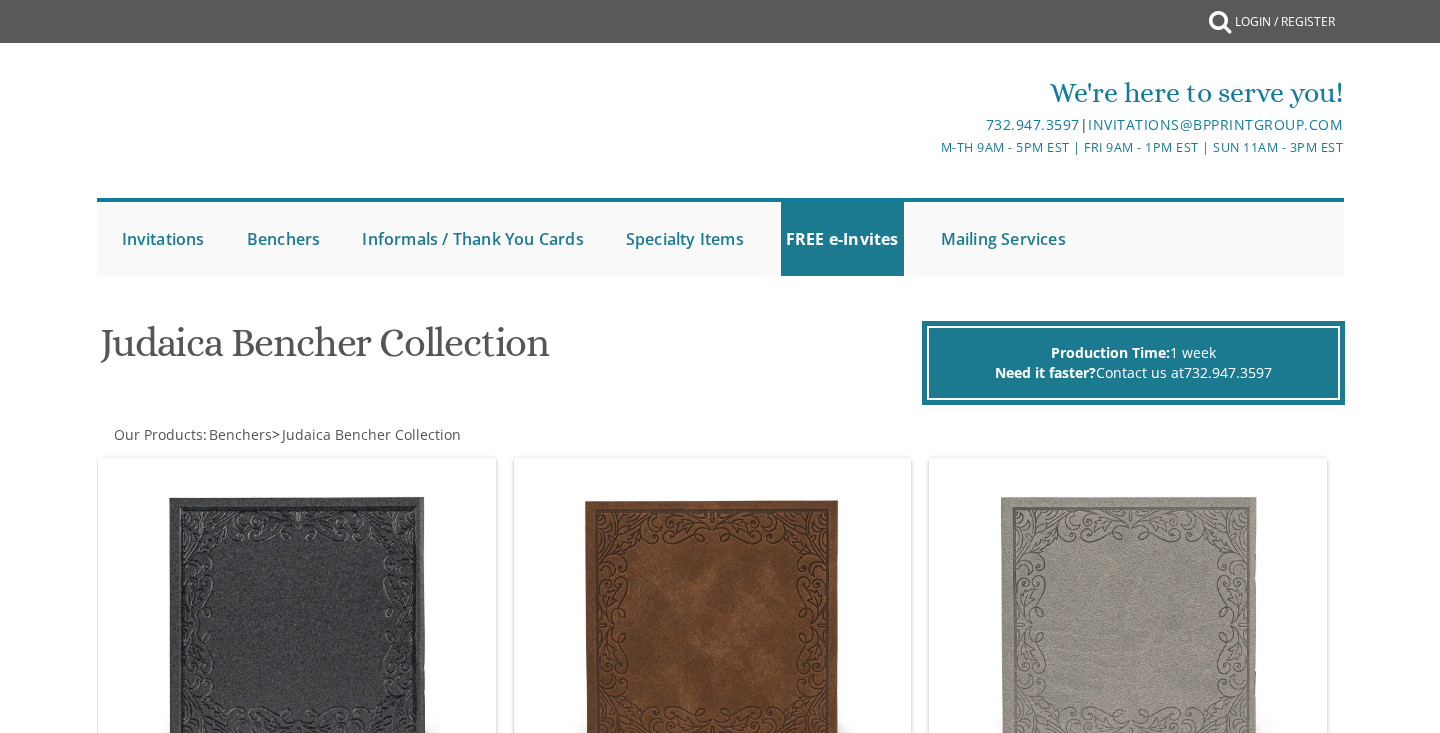 scroll, scrollTop: 0, scrollLeft: 0, axis: both 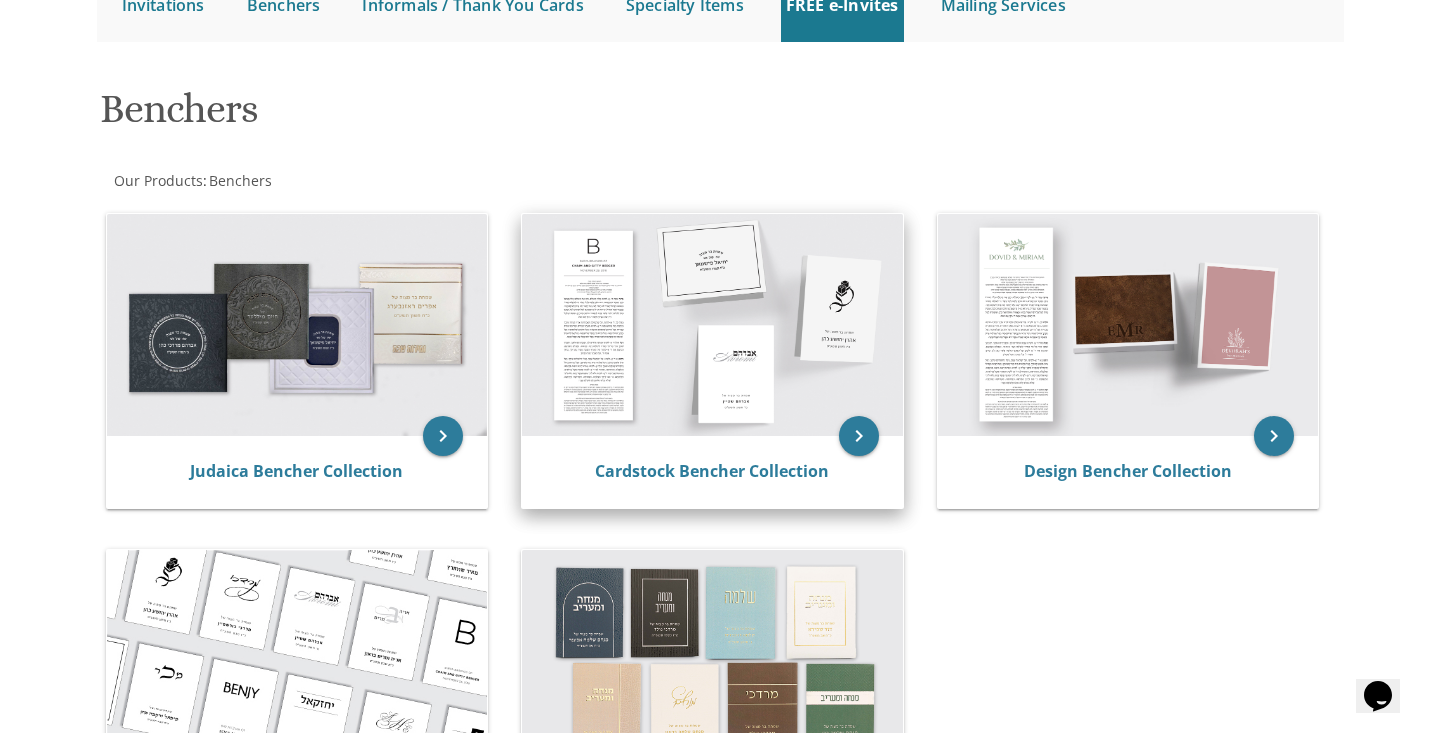 click at bounding box center [712, 325] 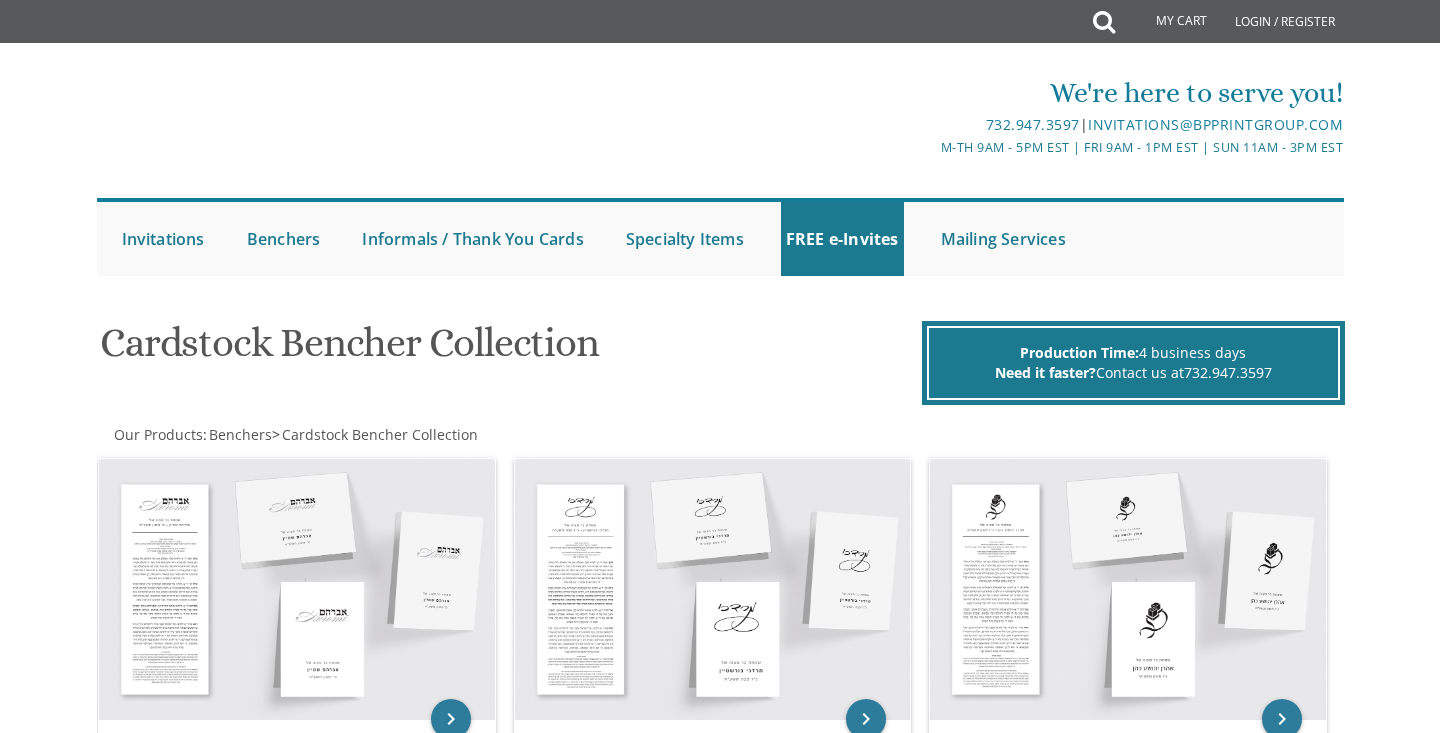 scroll, scrollTop: 0, scrollLeft: 0, axis: both 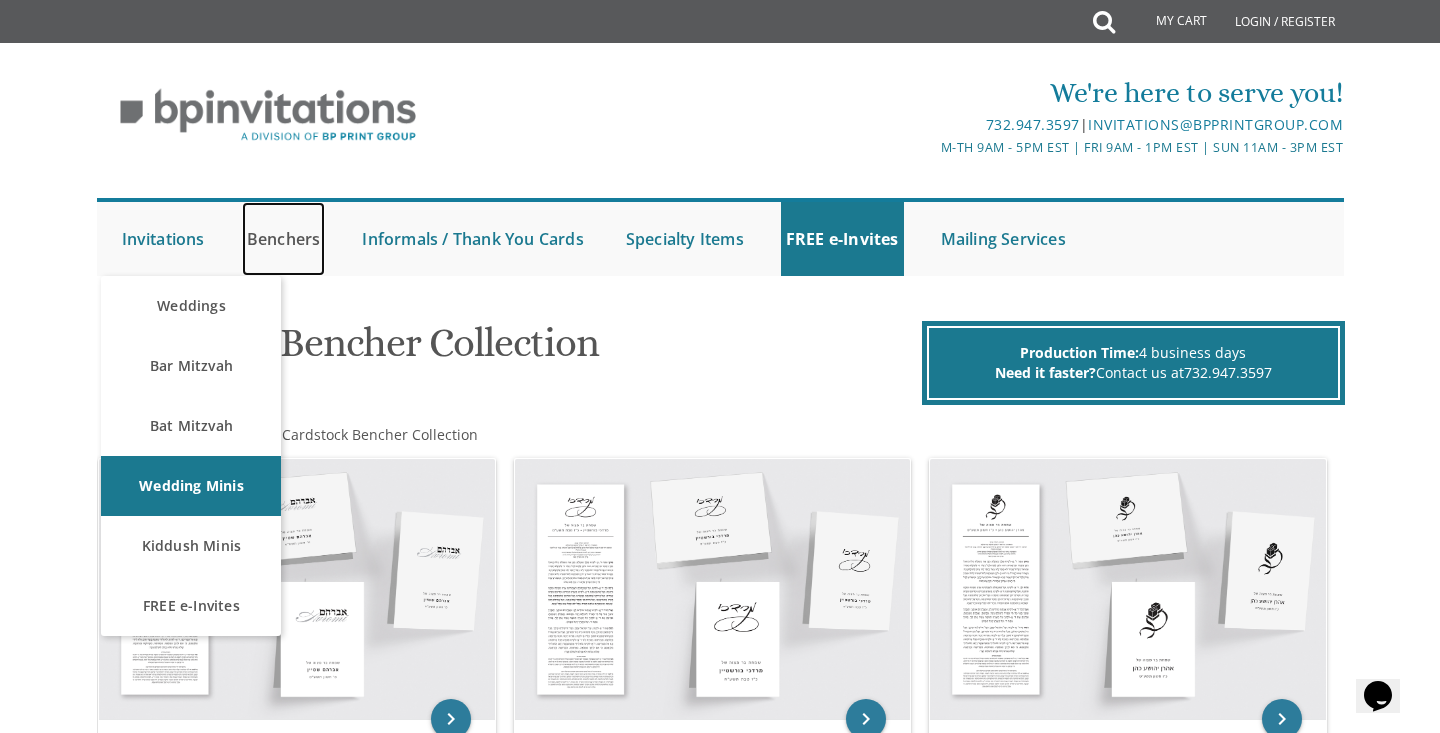 click on "Benchers" at bounding box center [284, 239] 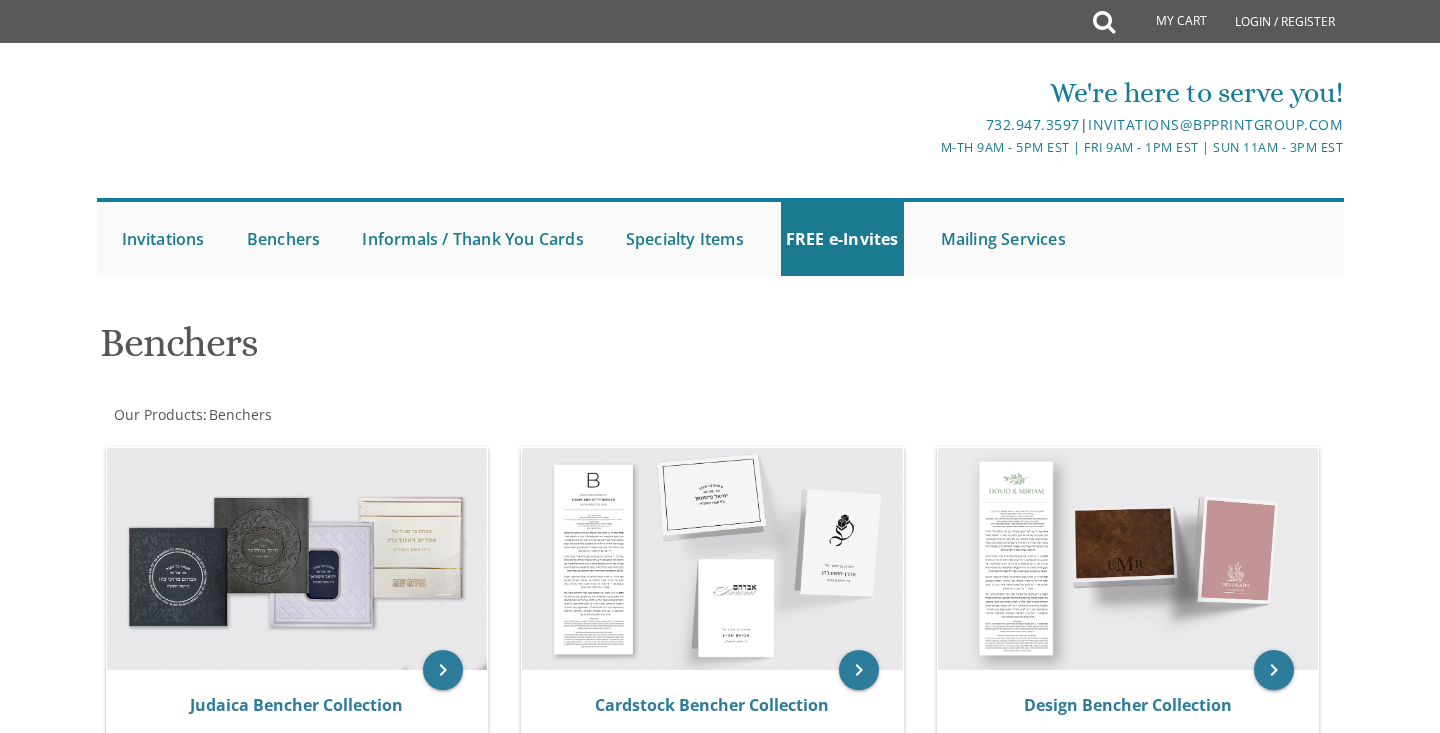 scroll, scrollTop: 0, scrollLeft: 0, axis: both 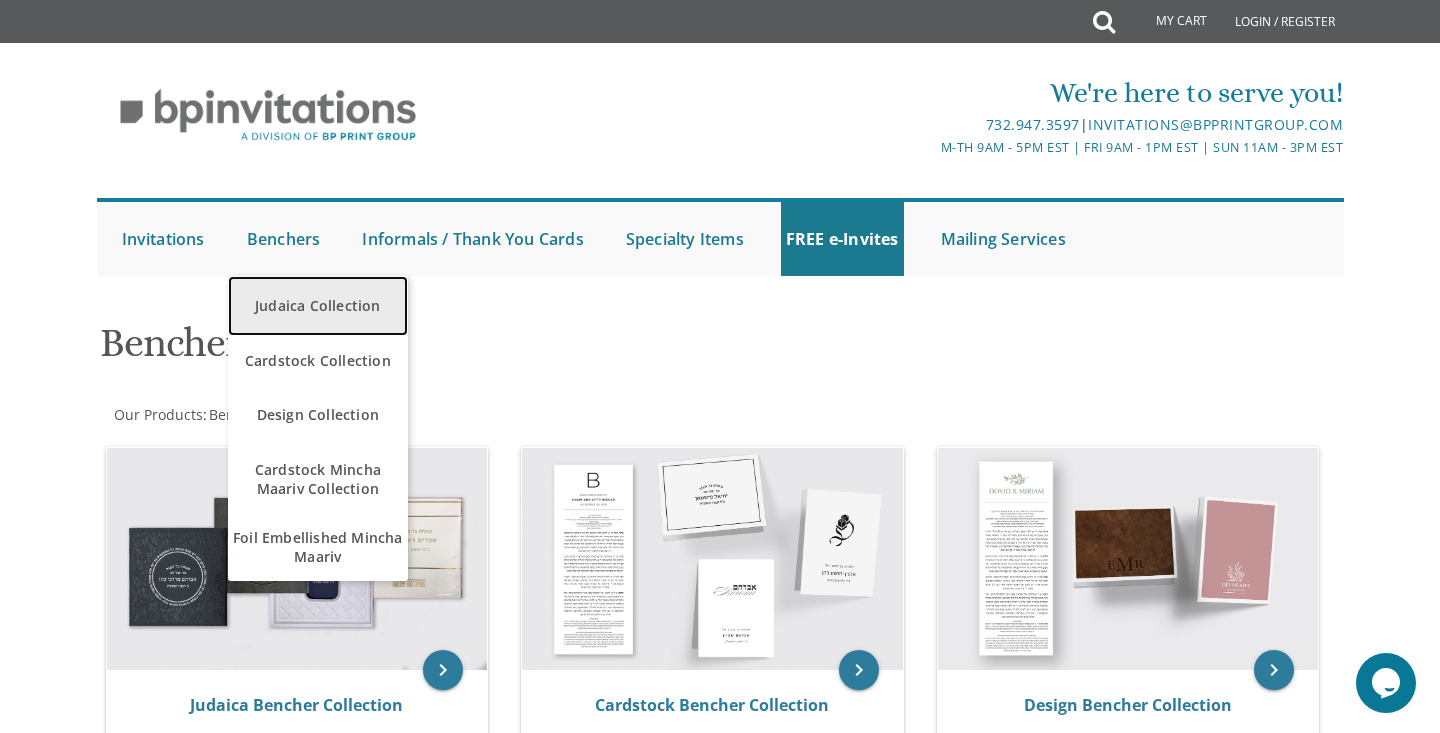 click on "Judaica Collection" at bounding box center [318, 306] 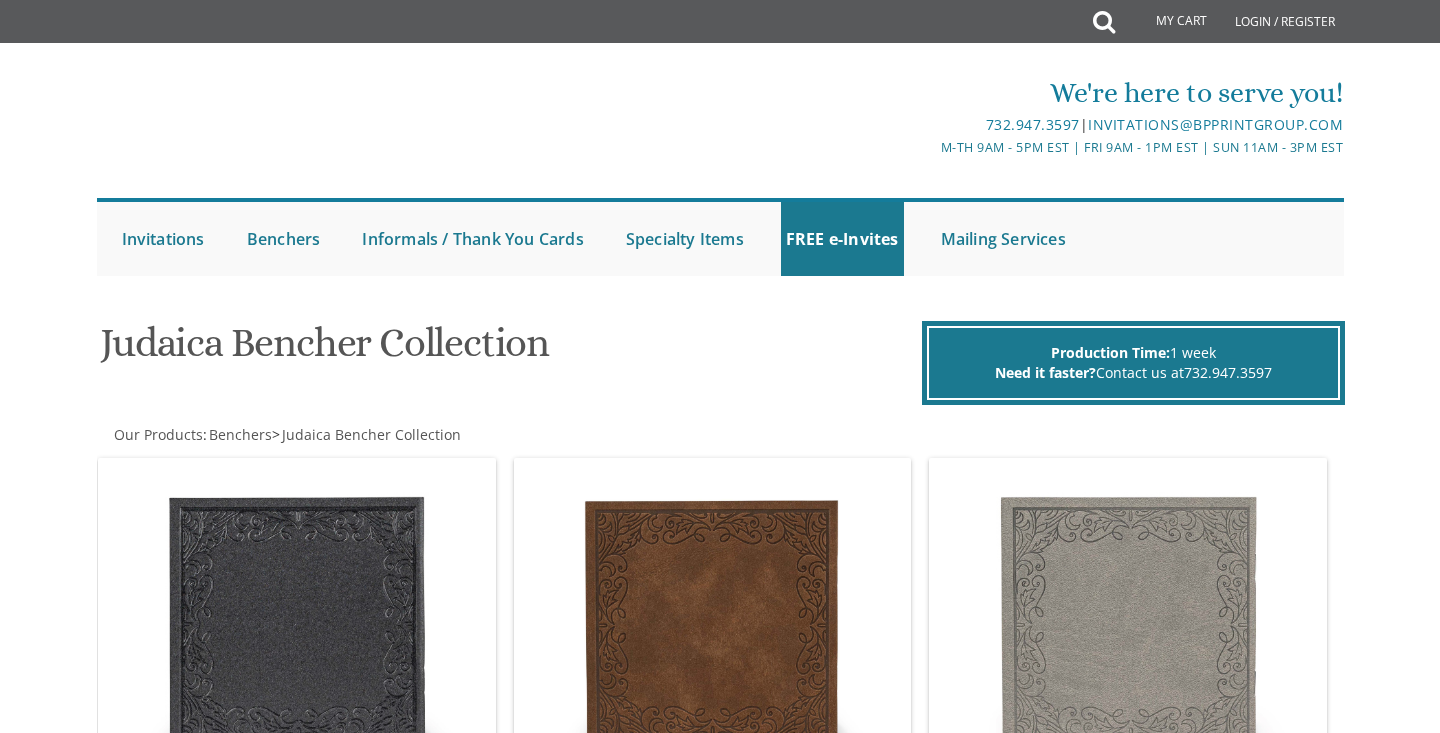scroll, scrollTop: 0, scrollLeft: 0, axis: both 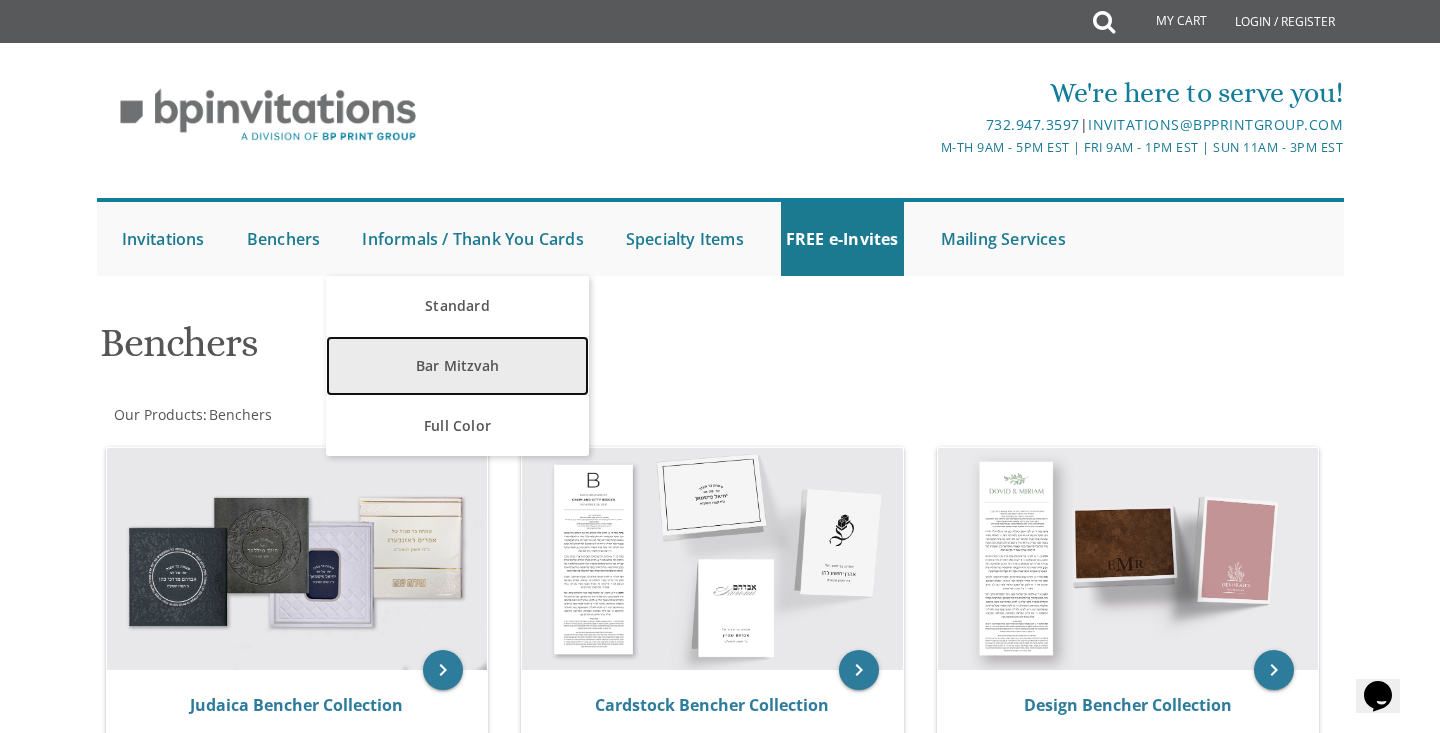 click on "Bar Mitzvah" at bounding box center [457, 366] 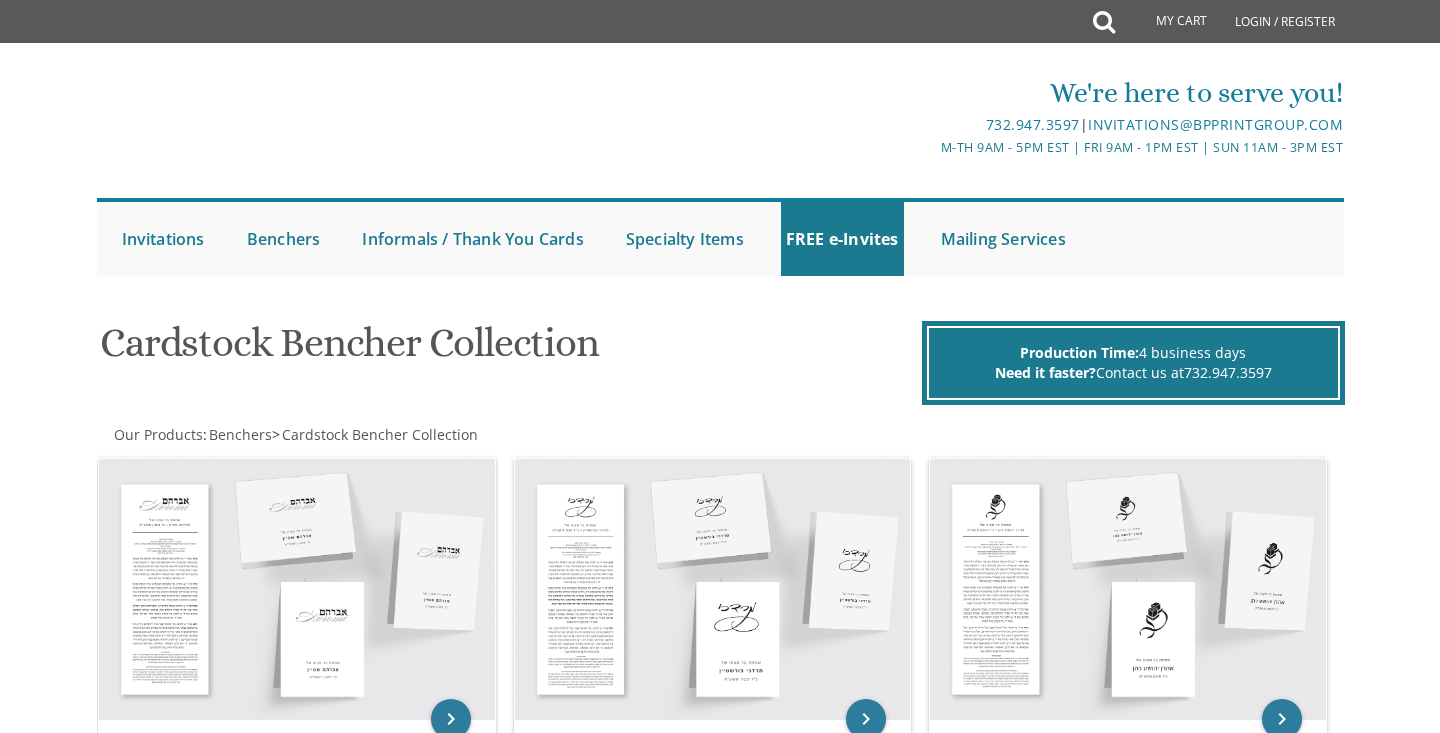 scroll, scrollTop: 0, scrollLeft: 0, axis: both 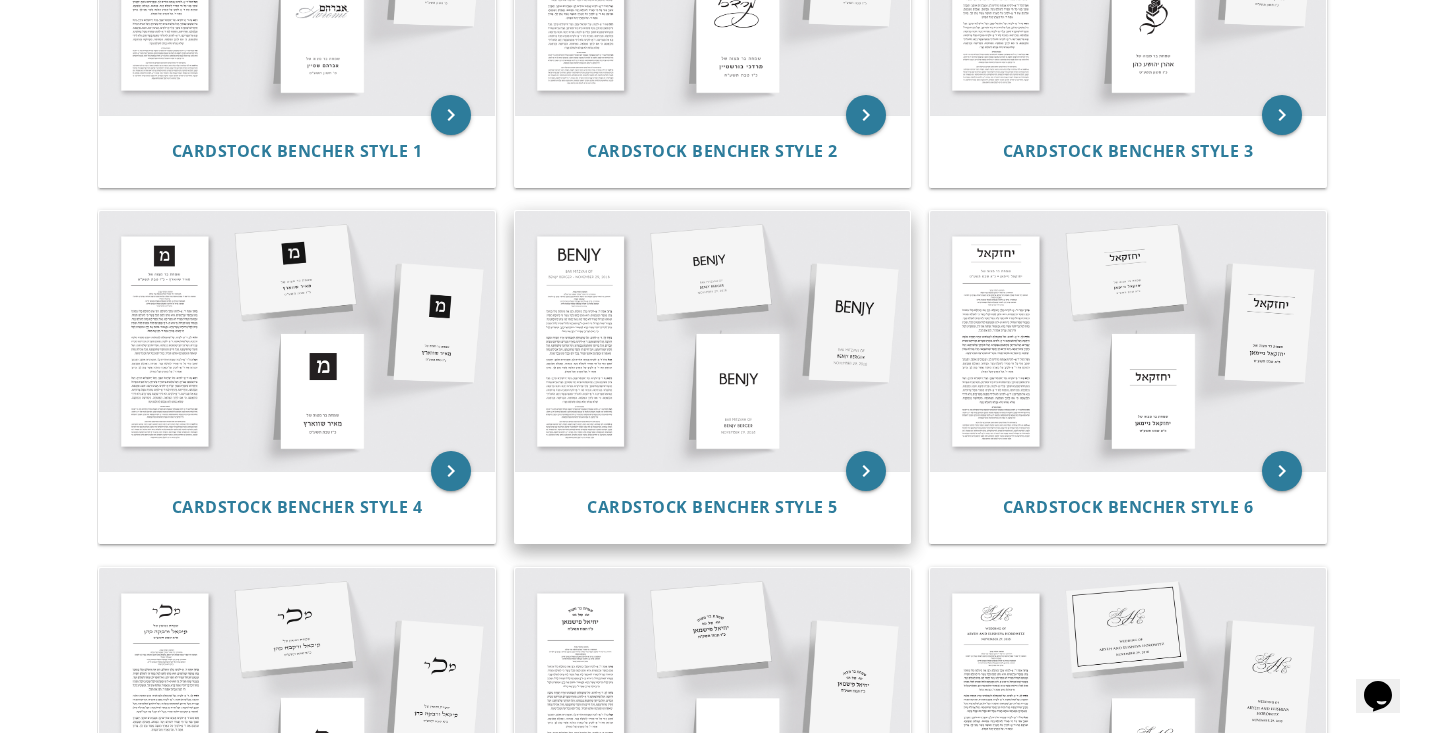click at bounding box center (713, 341) 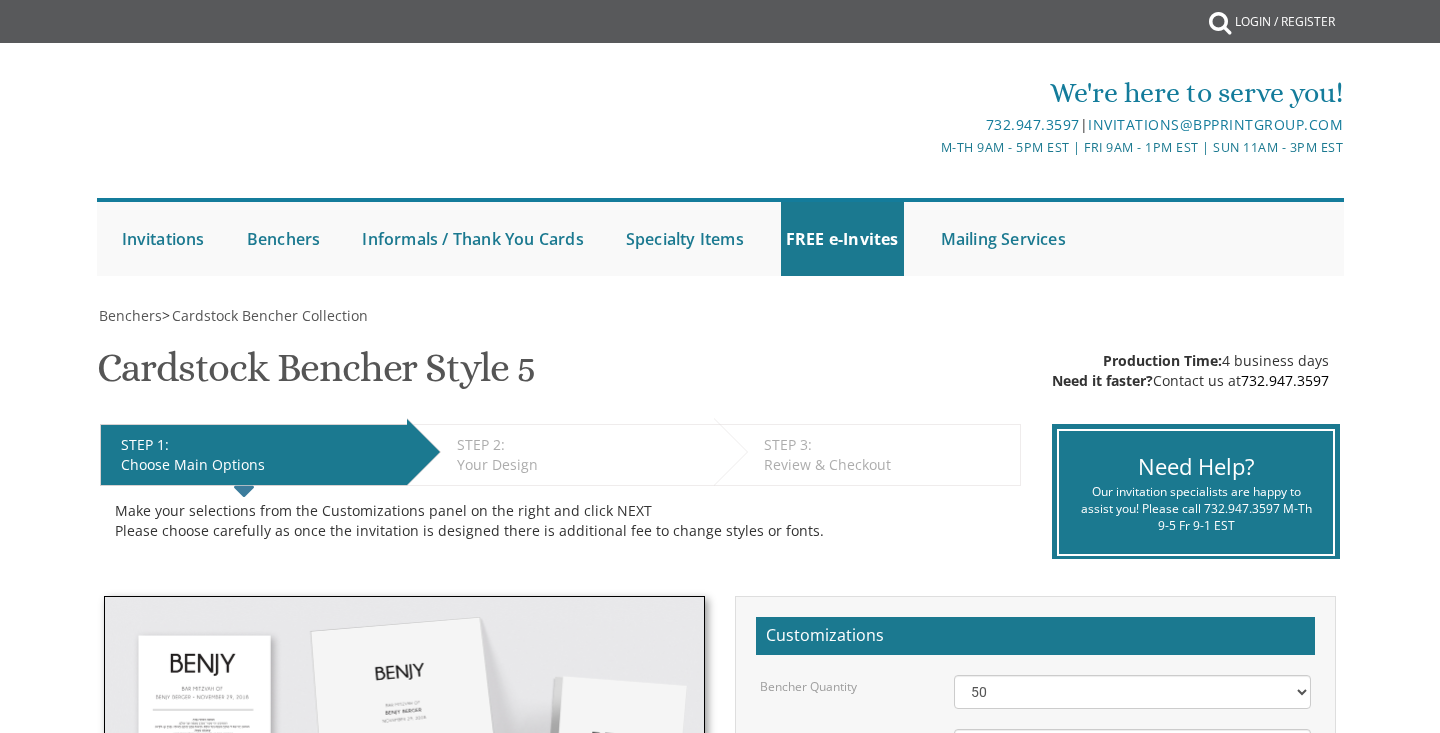 scroll, scrollTop: 0, scrollLeft: 0, axis: both 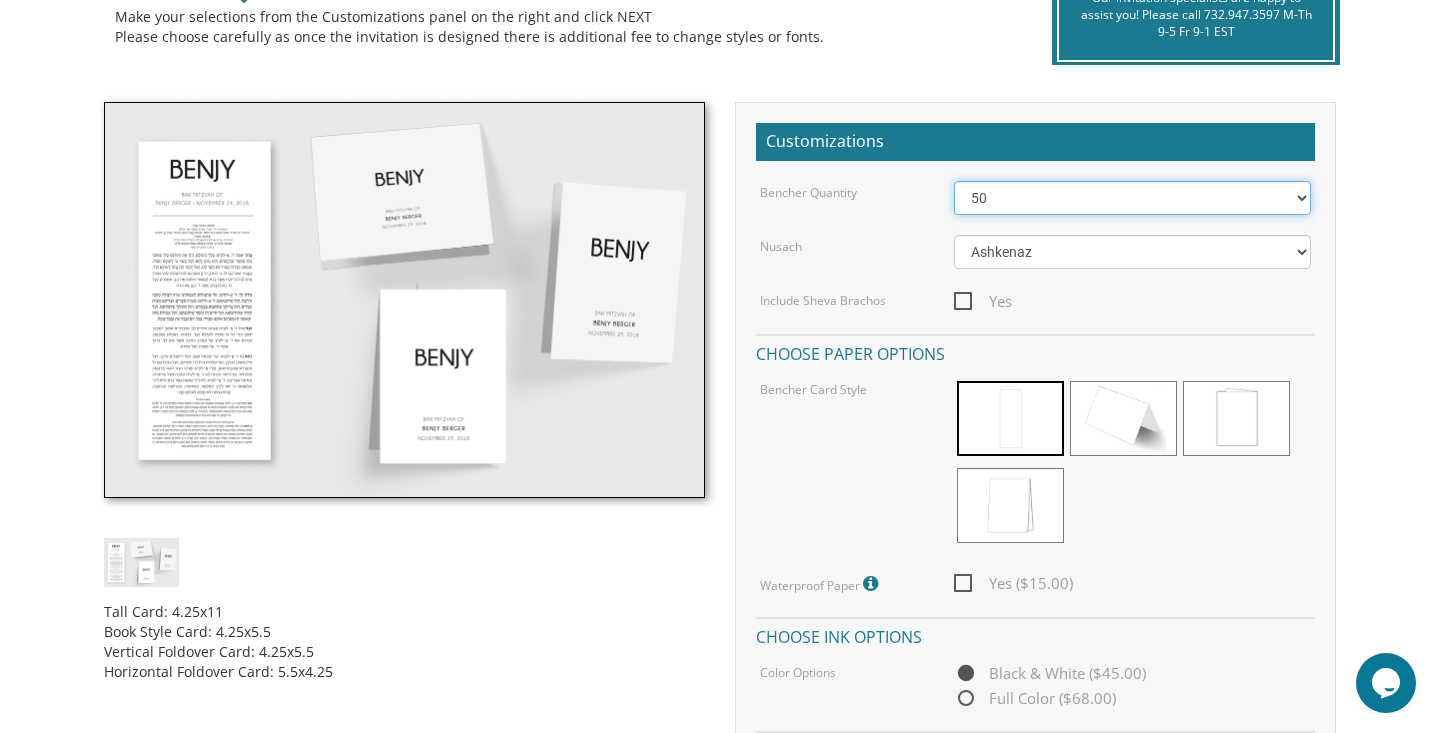 click on "50 60 70 80 90 100 125 150 175 200 225 250 275 300 325 350 375 400 425 450 475 500" at bounding box center [1133, 198] 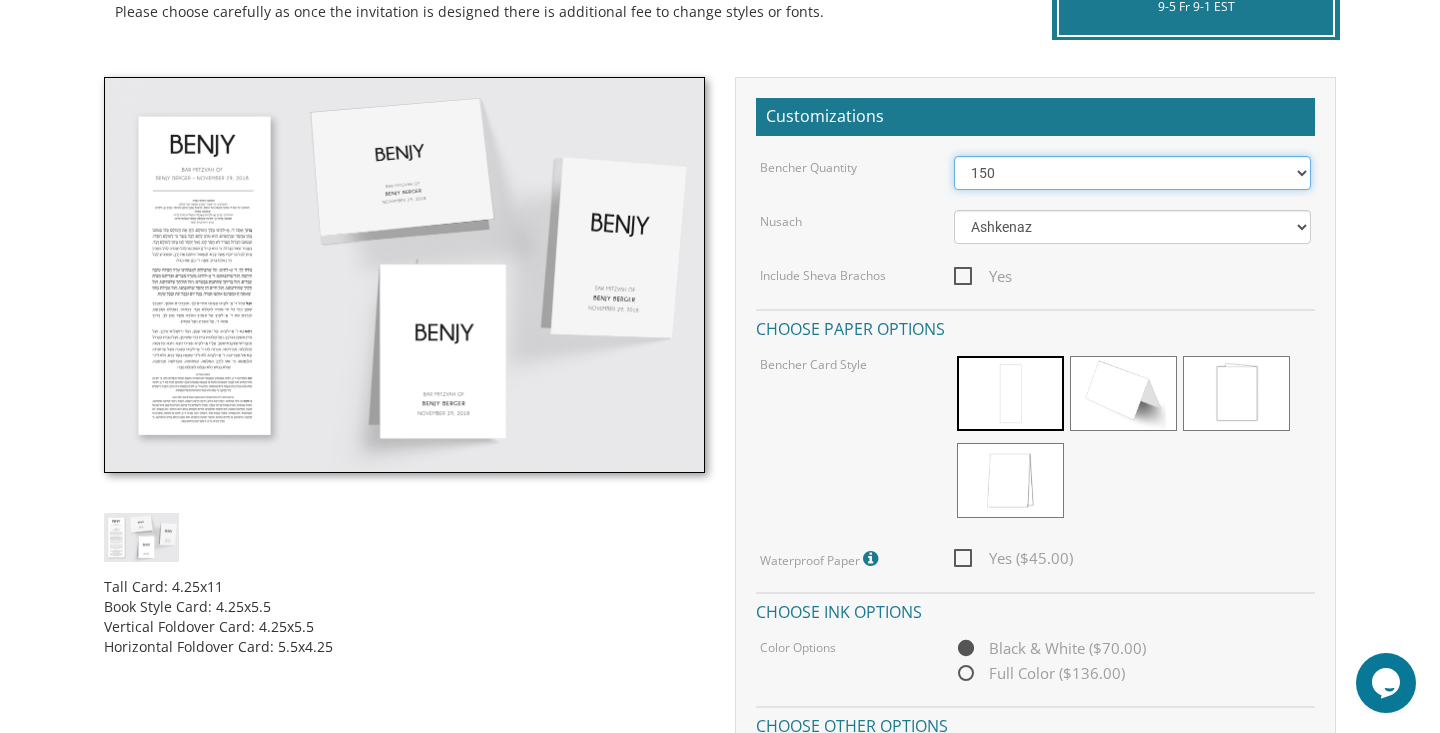 scroll, scrollTop: 518, scrollLeft: 0, axis: vertical 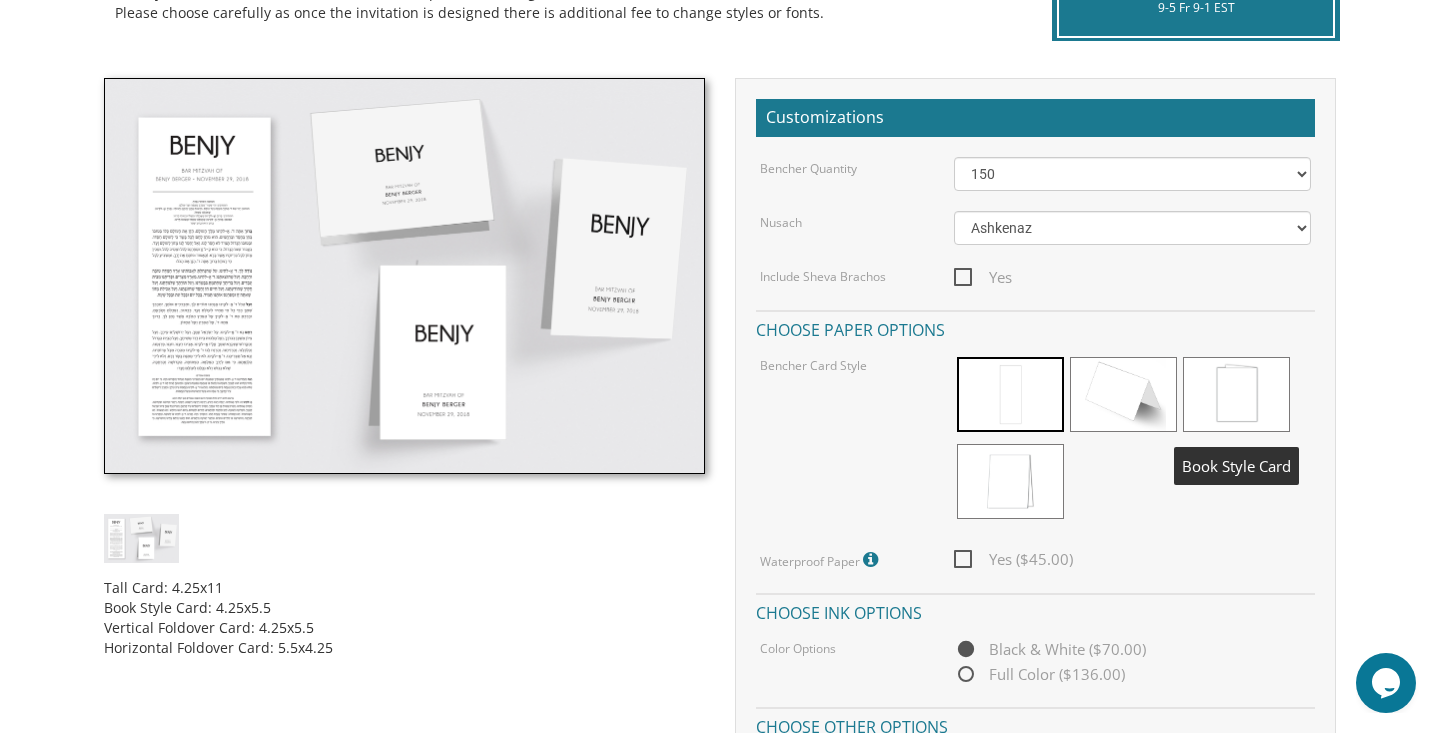 click at bounding box center (1236, 394) 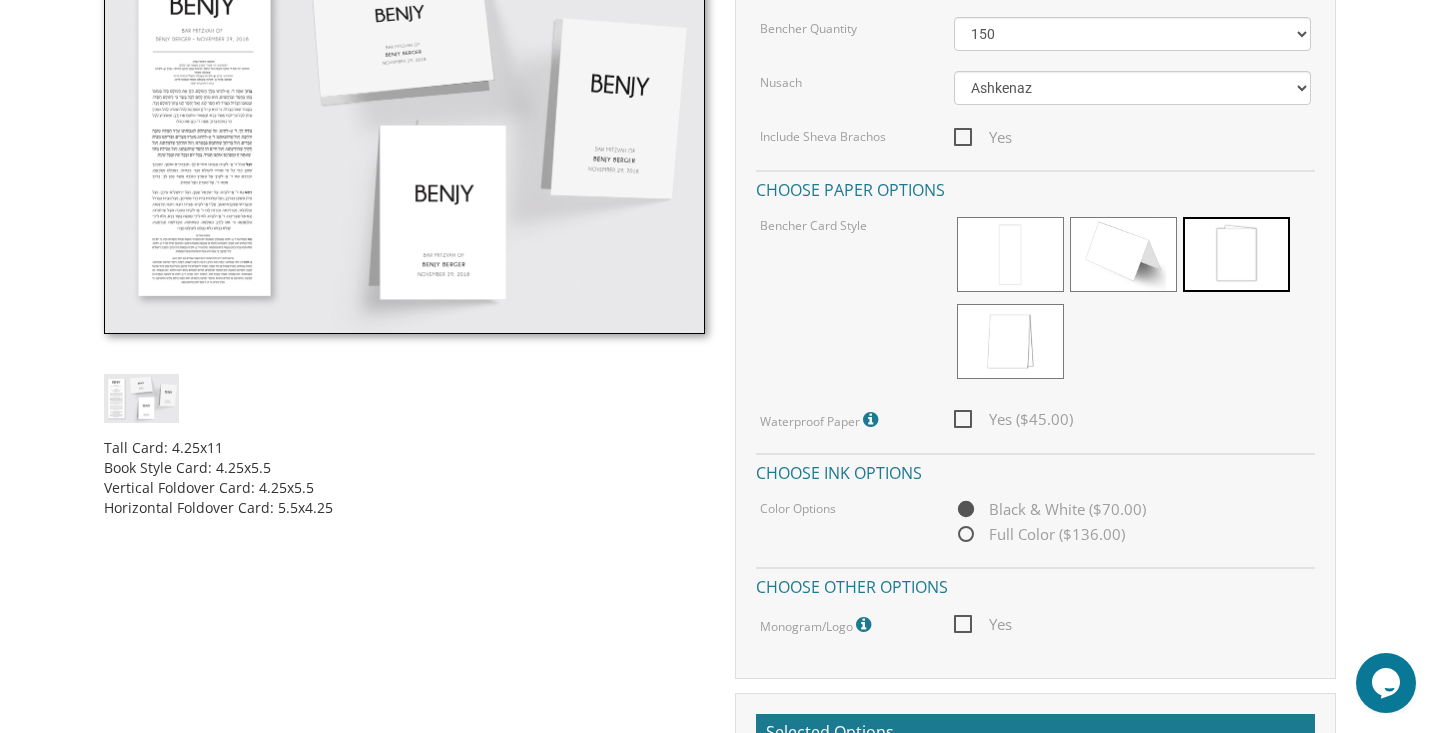 scroll, scrollTop: 662, scrollLeft: 0, axis: vertical 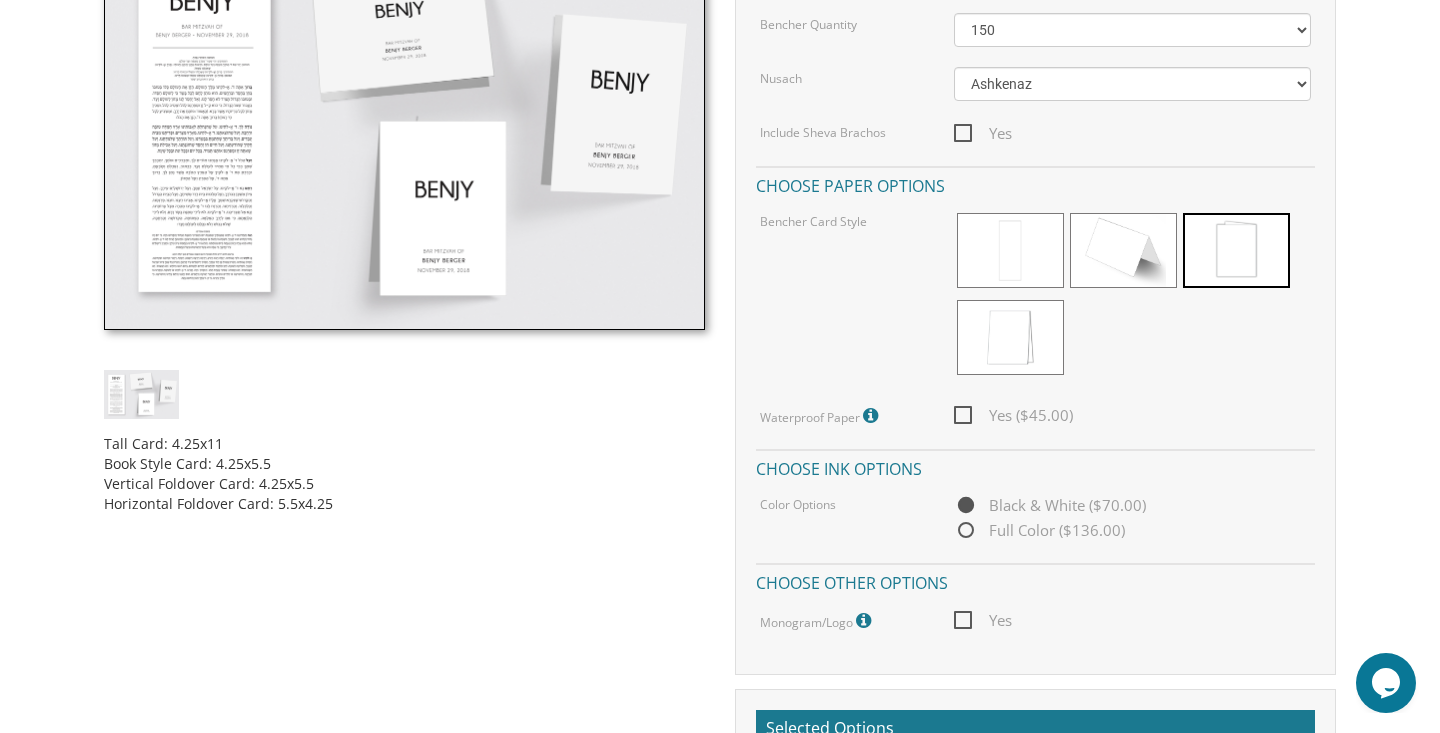 click on "Full Color ($136.00)" at bounding box center (1039, 530) 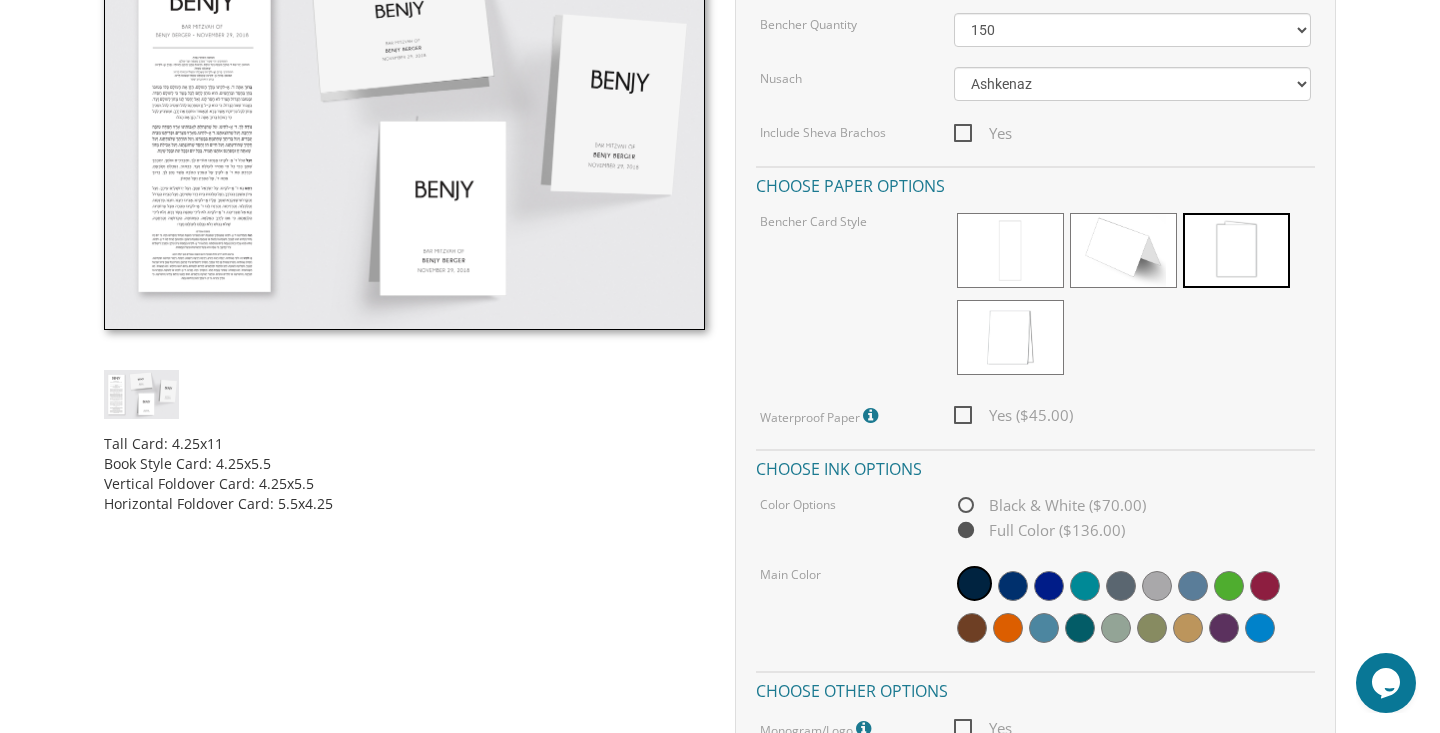click on "Yes ($45.00)" at bounding box center [1013, 415] 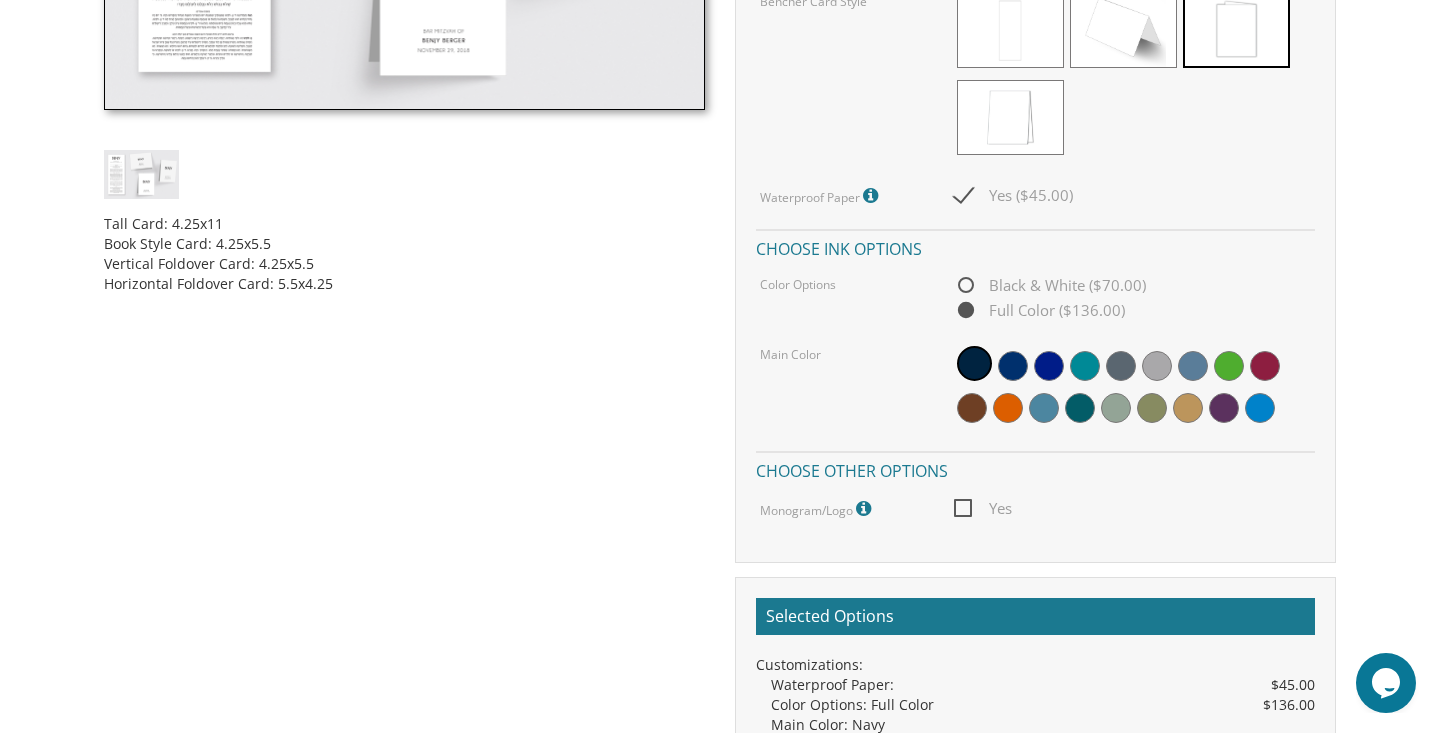 scroll, scrollTop: 886, scrollLeft: 0, axis: vertical 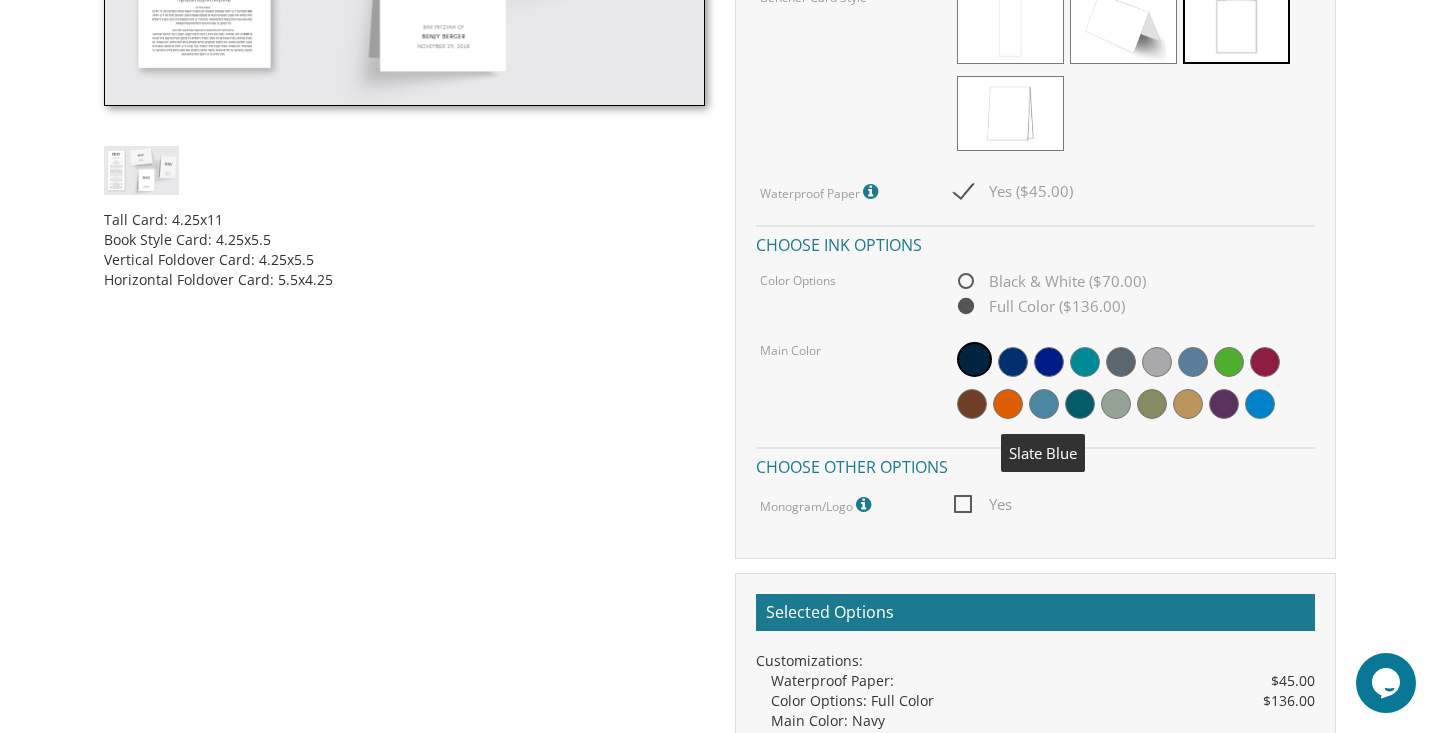 click at bounding box center (1044, 404) 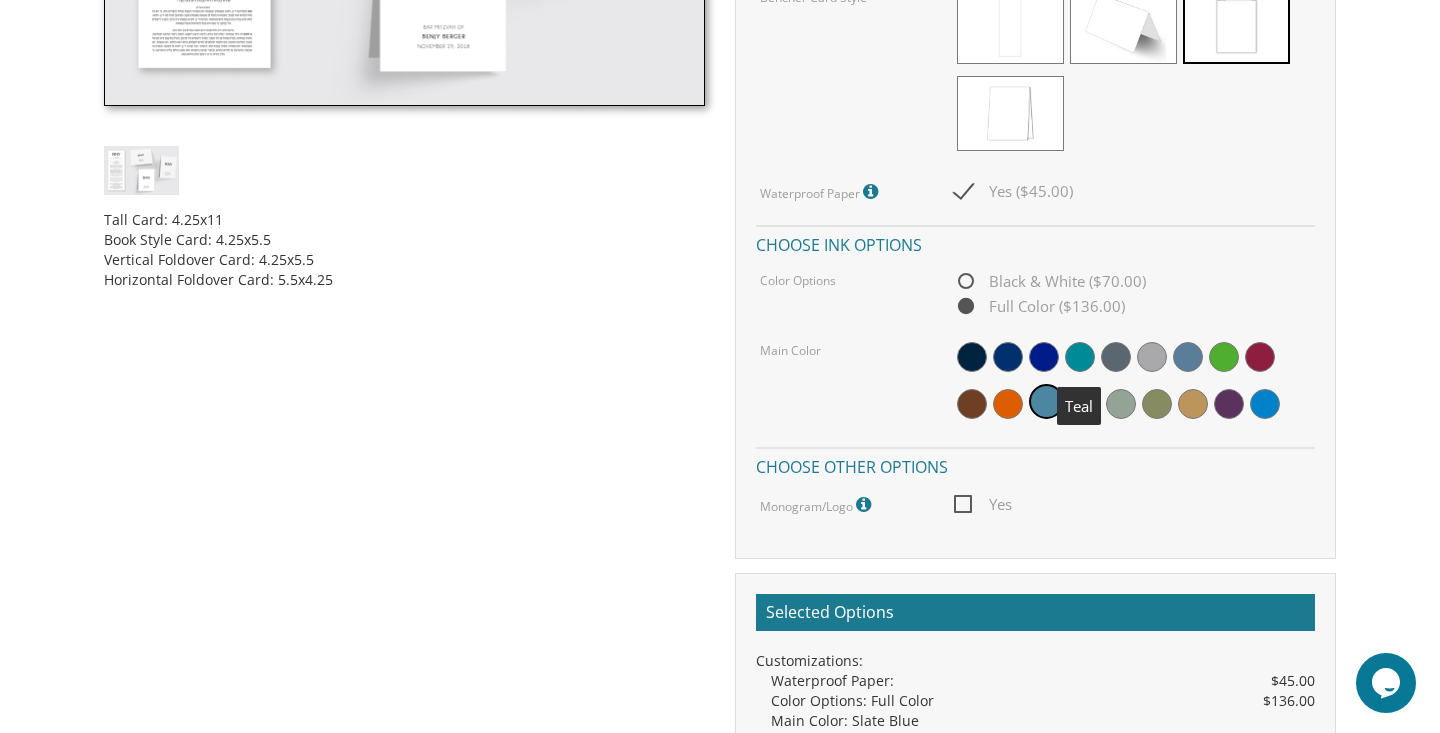 click at bounding box center [1080, 357] 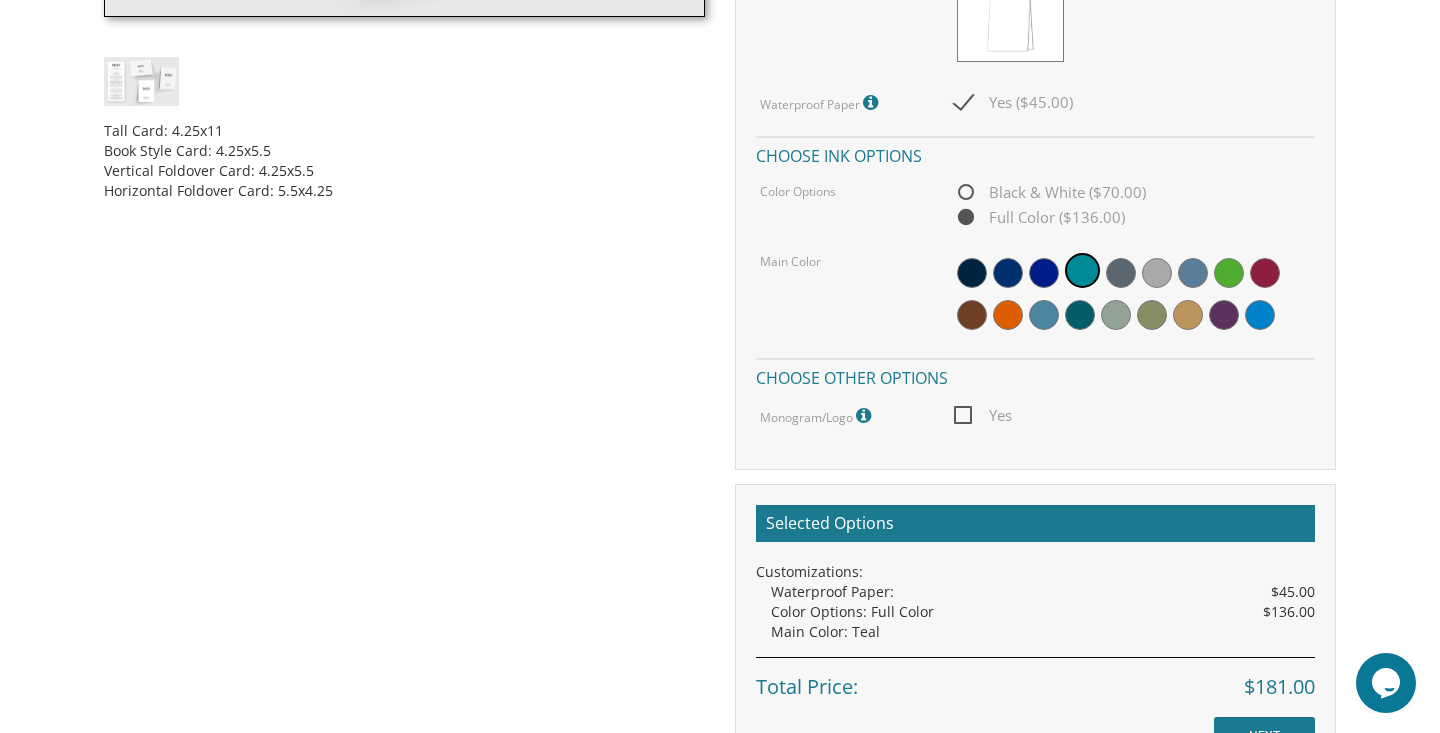 scroll, scrollTop: 1288, scrollLeft: 0, axis: vertical 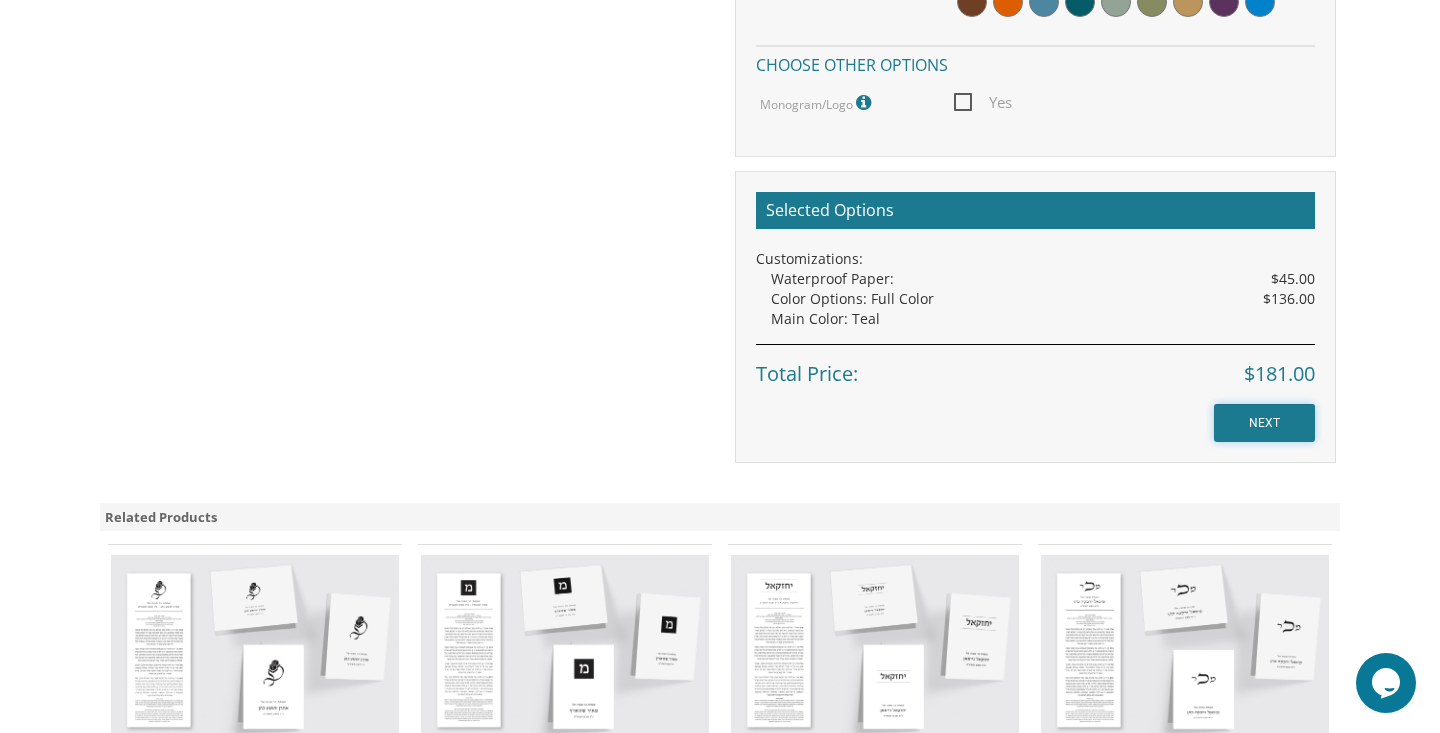 click on "NEXT" at bounding box center [1264, 423] 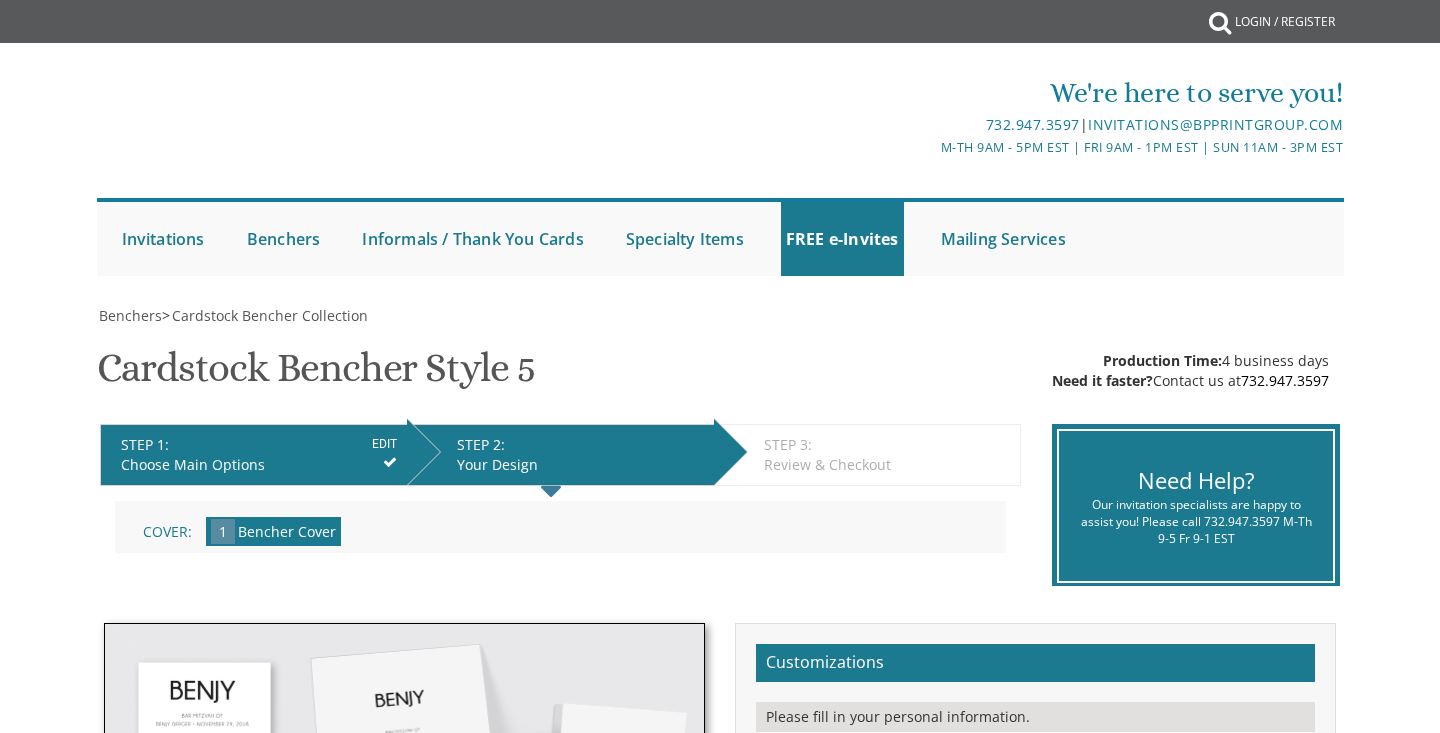 scroll, scrollTop: 0, scrollLeft: 0, axis: both 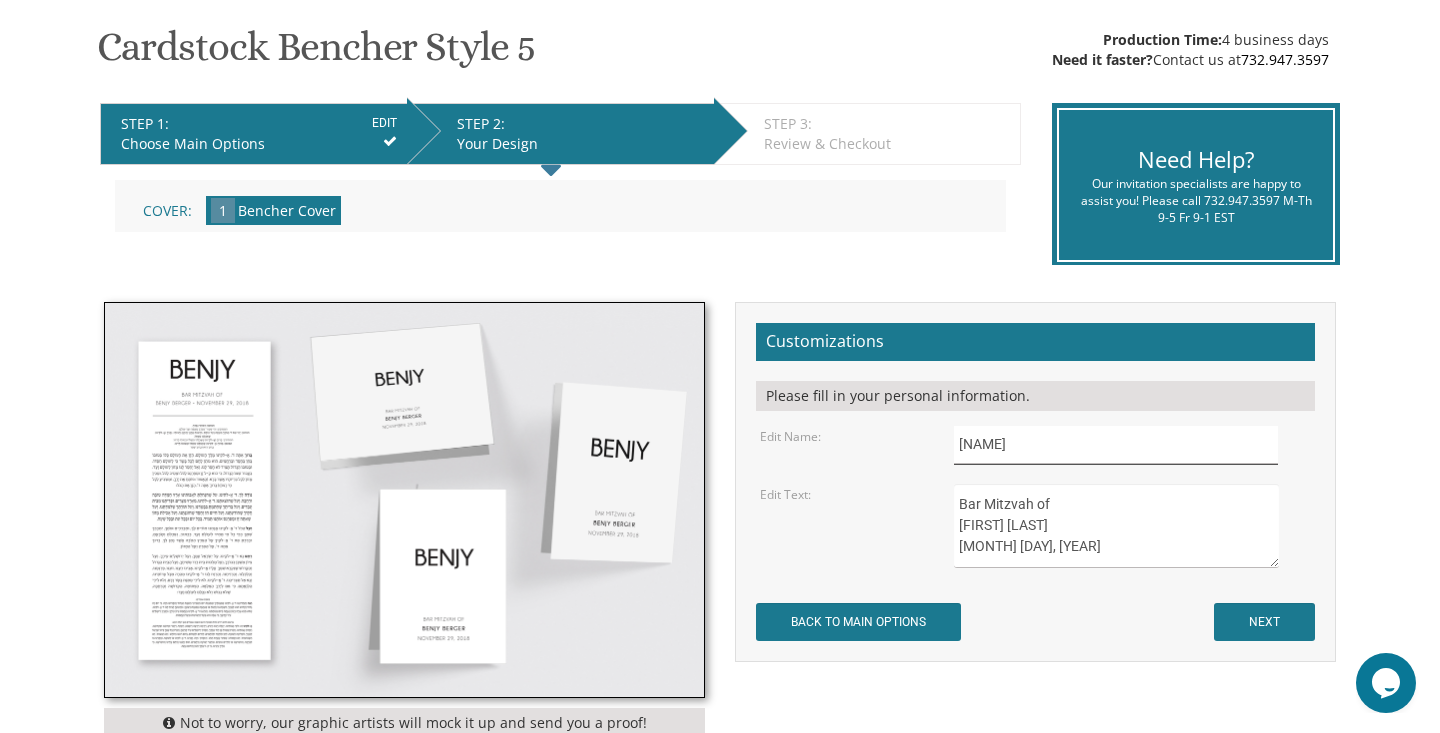 click on "Benjy" at bounding box center (1116, 445) 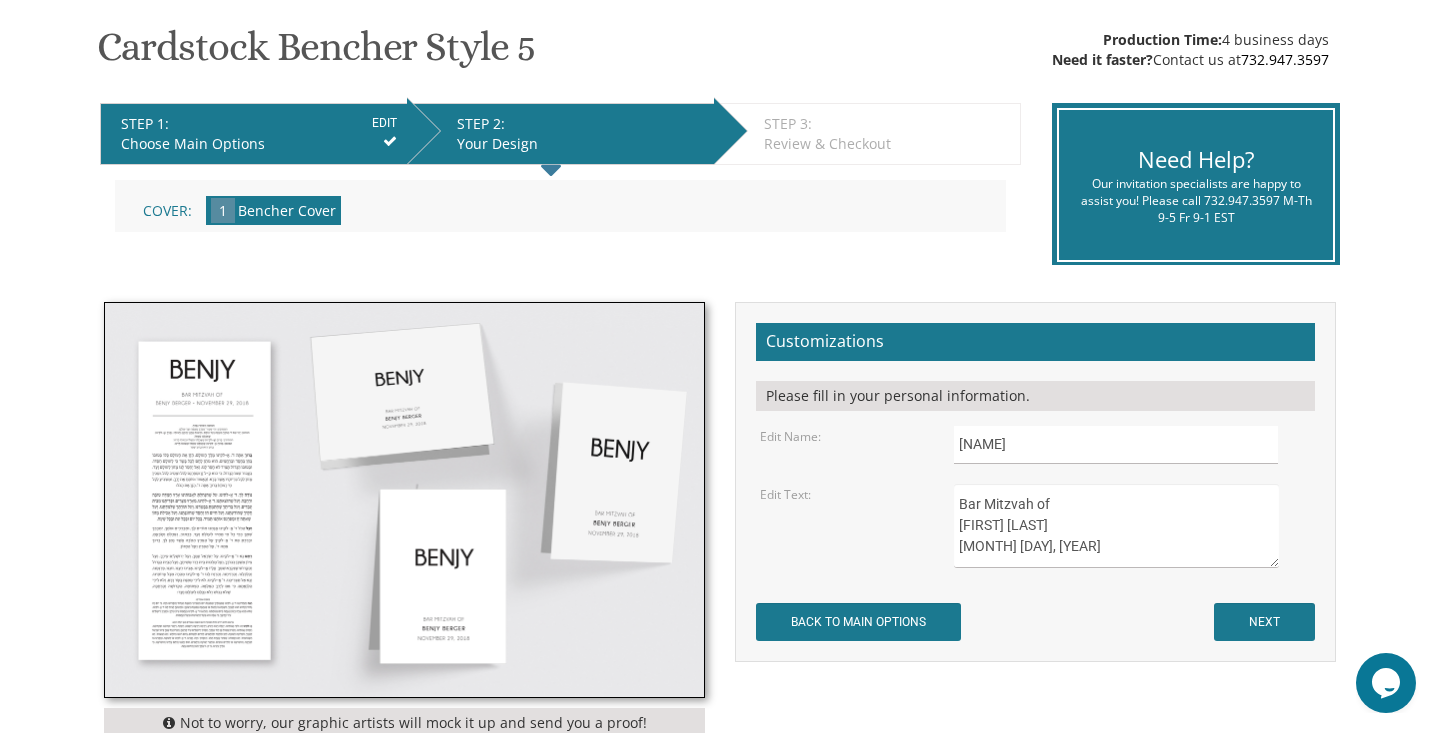 click on "Bar Mitzvah of
Benjy Berger
November 29, 2018" at bounding box center (1116, 526) 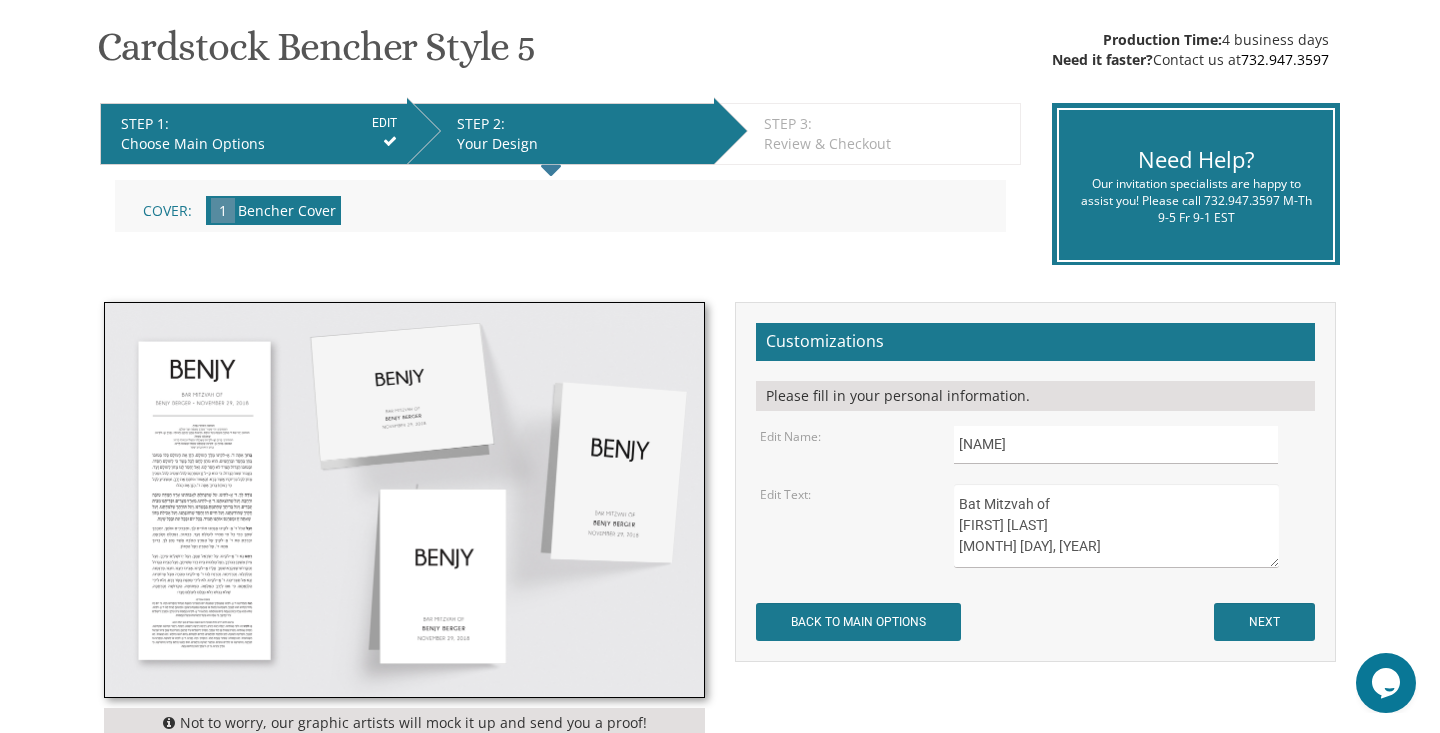 drag, startPoint x: 1046, startPoint y: 526, endPoint x: 946, endPoint y: 529, distance: 100.04499 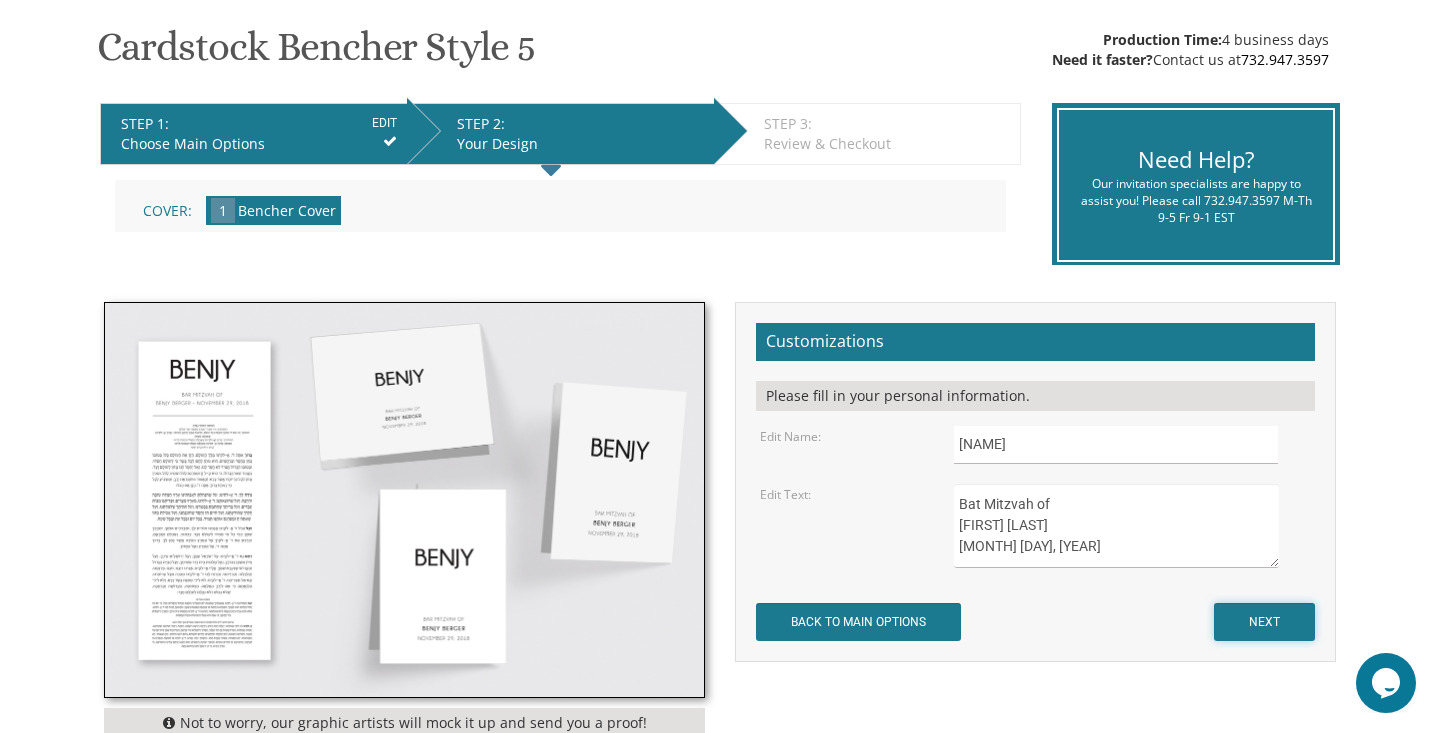 click on "NEXT" at bounding box center (1264, 622) 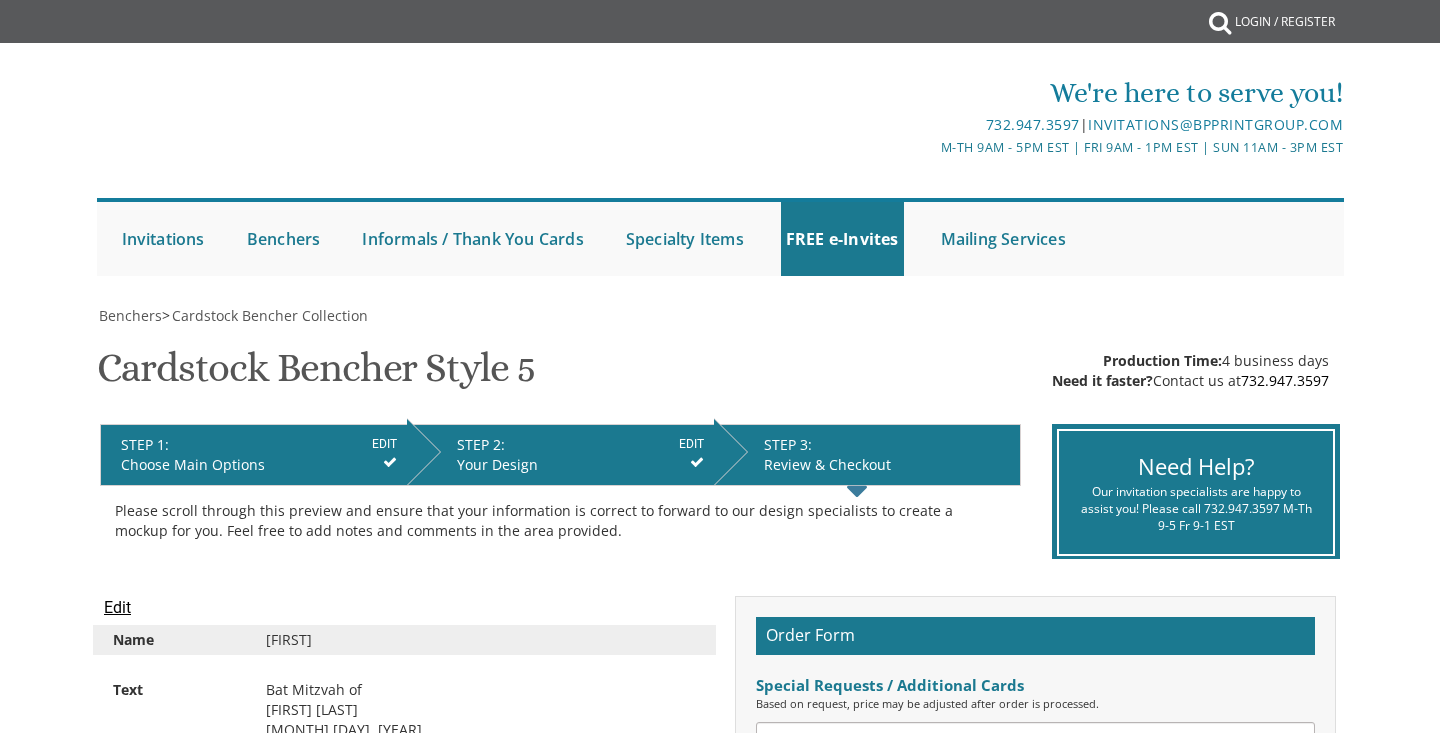 scroll, scrollTop: 0, scrollLeft: 0, axis: both 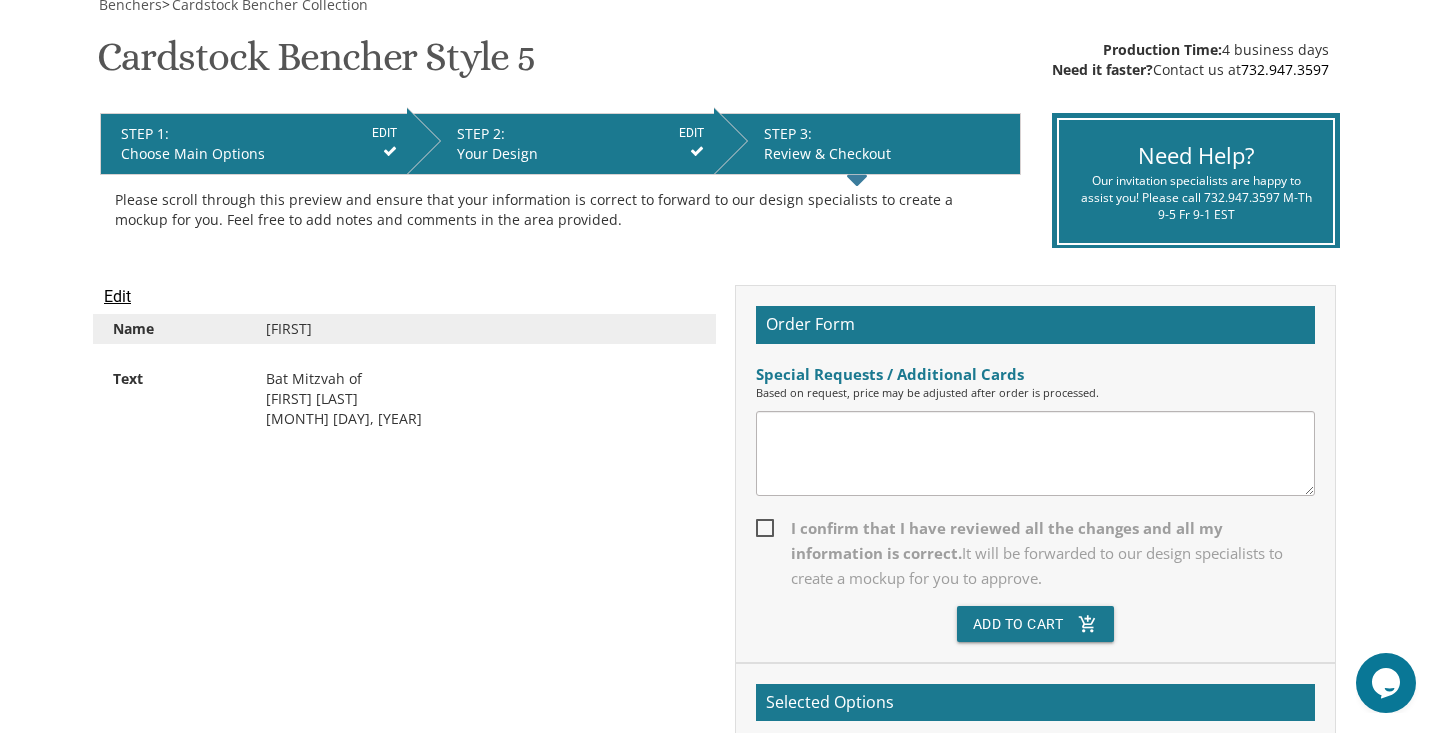 click on "I confirm that I have reviewed all the changes and all my information is correct.   It will be forwarded to our design specialists to create a mockup for you to approve." at bounding box center [1035, 553] 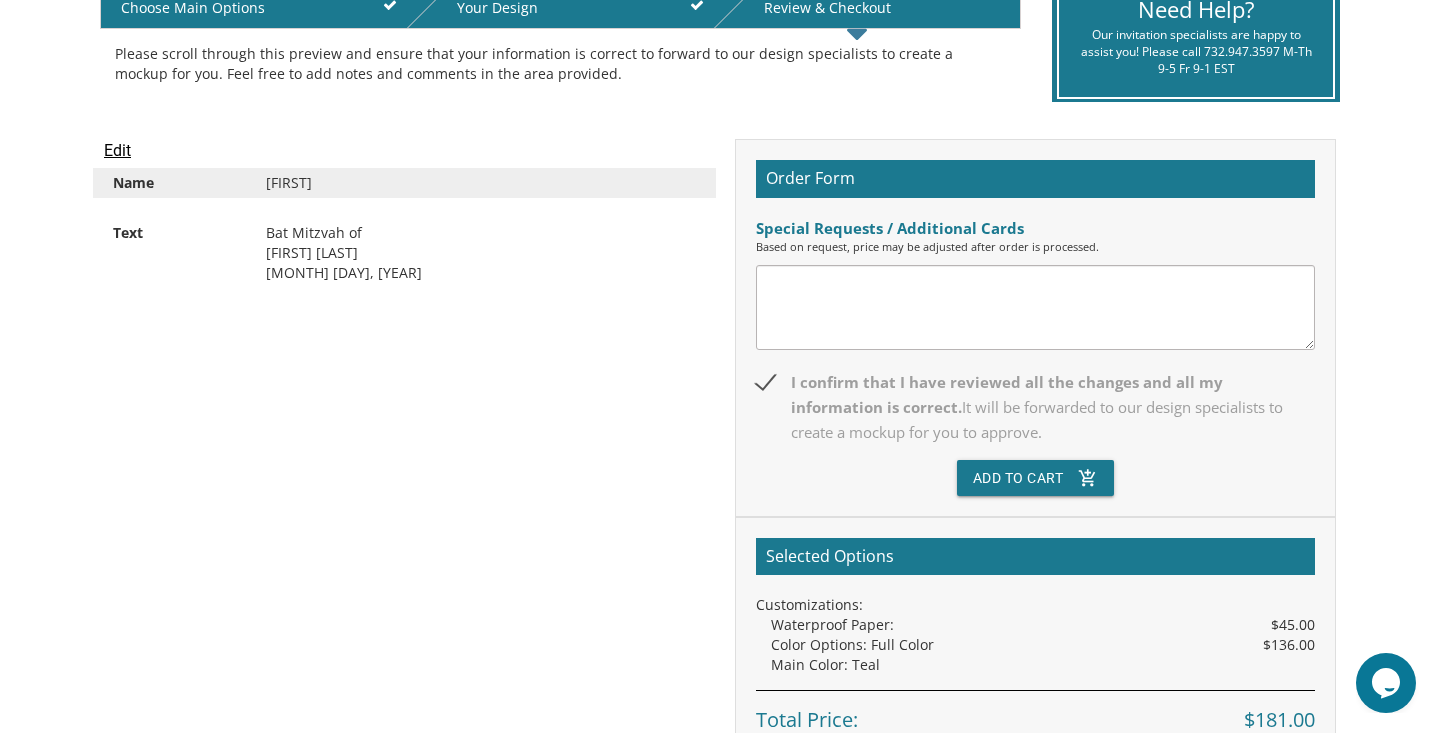 scroll, scrollTop: 464, scrollLeft: 0, axis: vertical 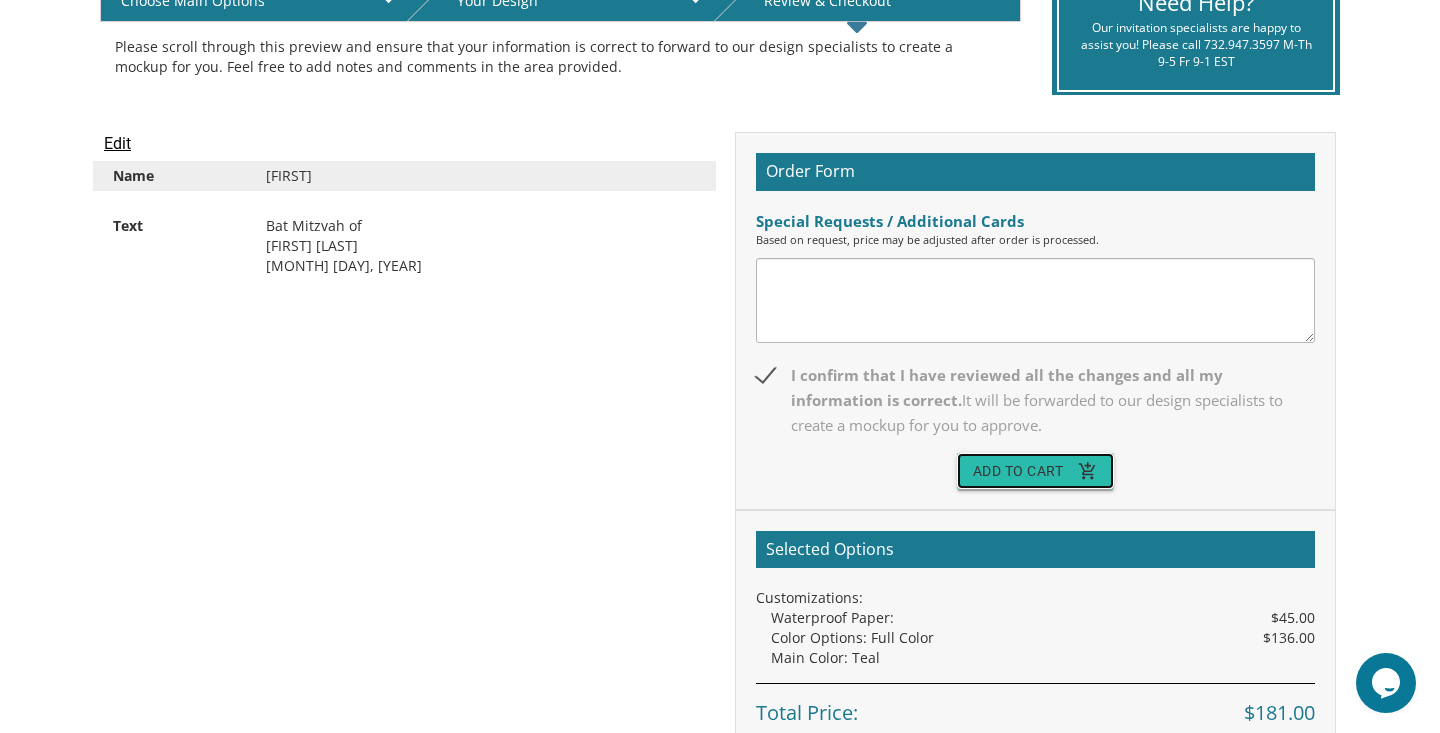 click on "Add To Cart
add_shopping_cart" at bounding box center (1036, 471) 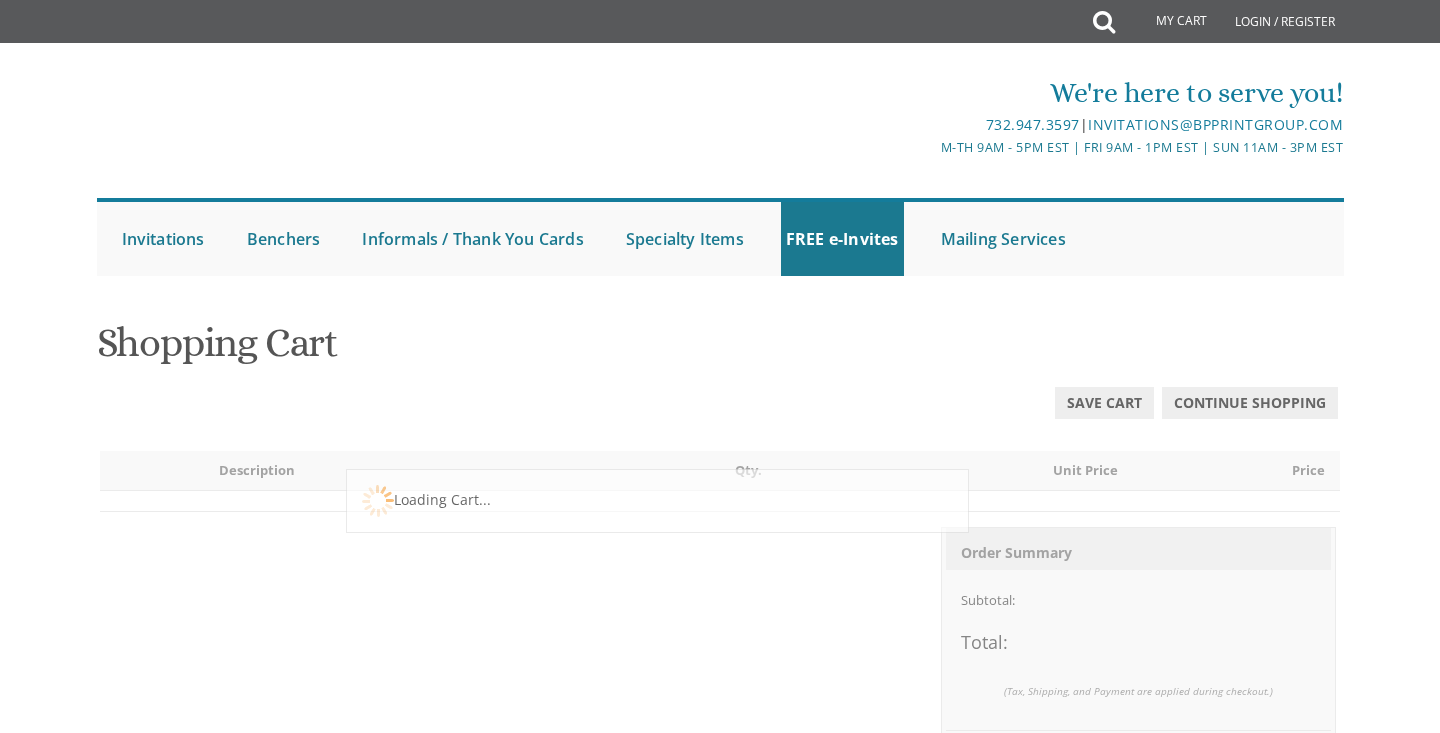 scroll, scrollTop: 0, scrollLeft: 0, axis: both 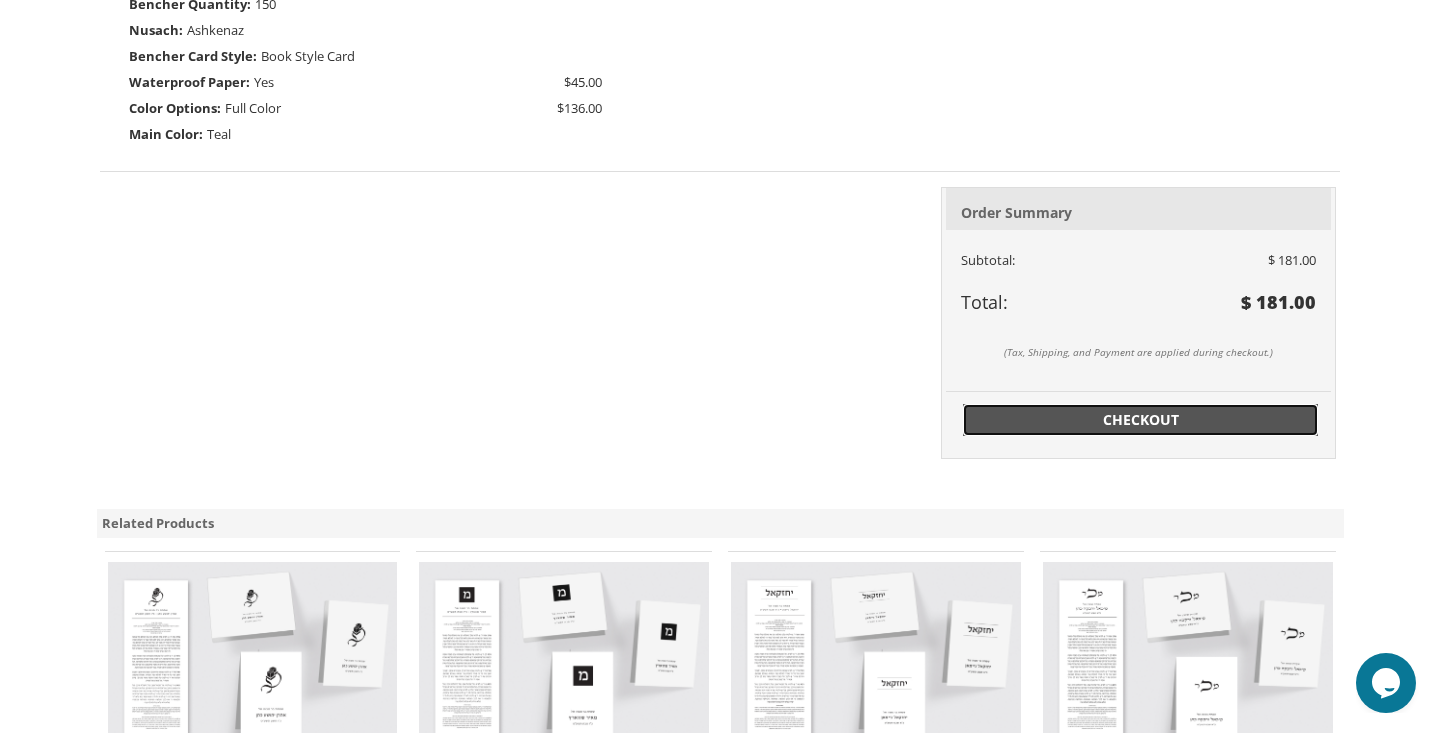 click on "Checkout" at bounding box center [1141, 420] 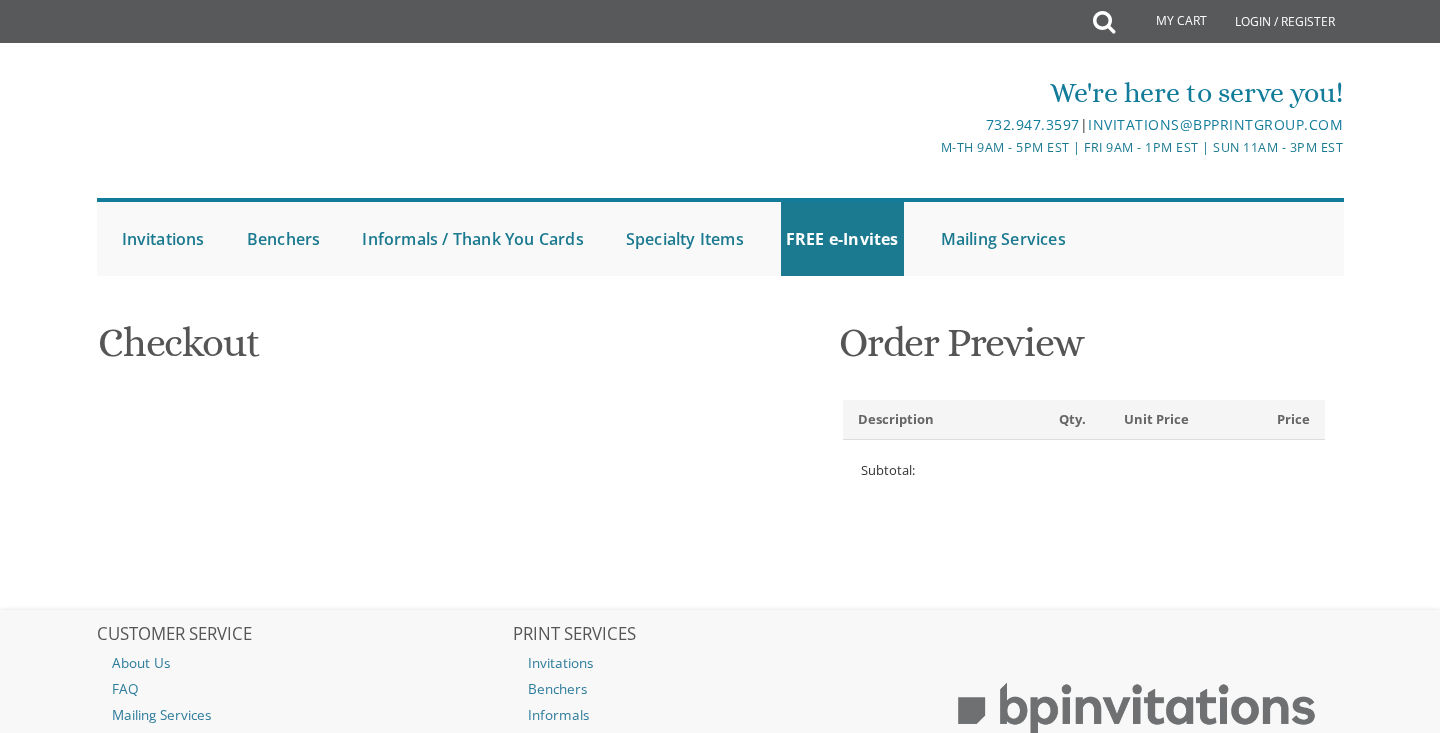 scroll, scrollTop: 0, scrollLeft: 0, axis: both 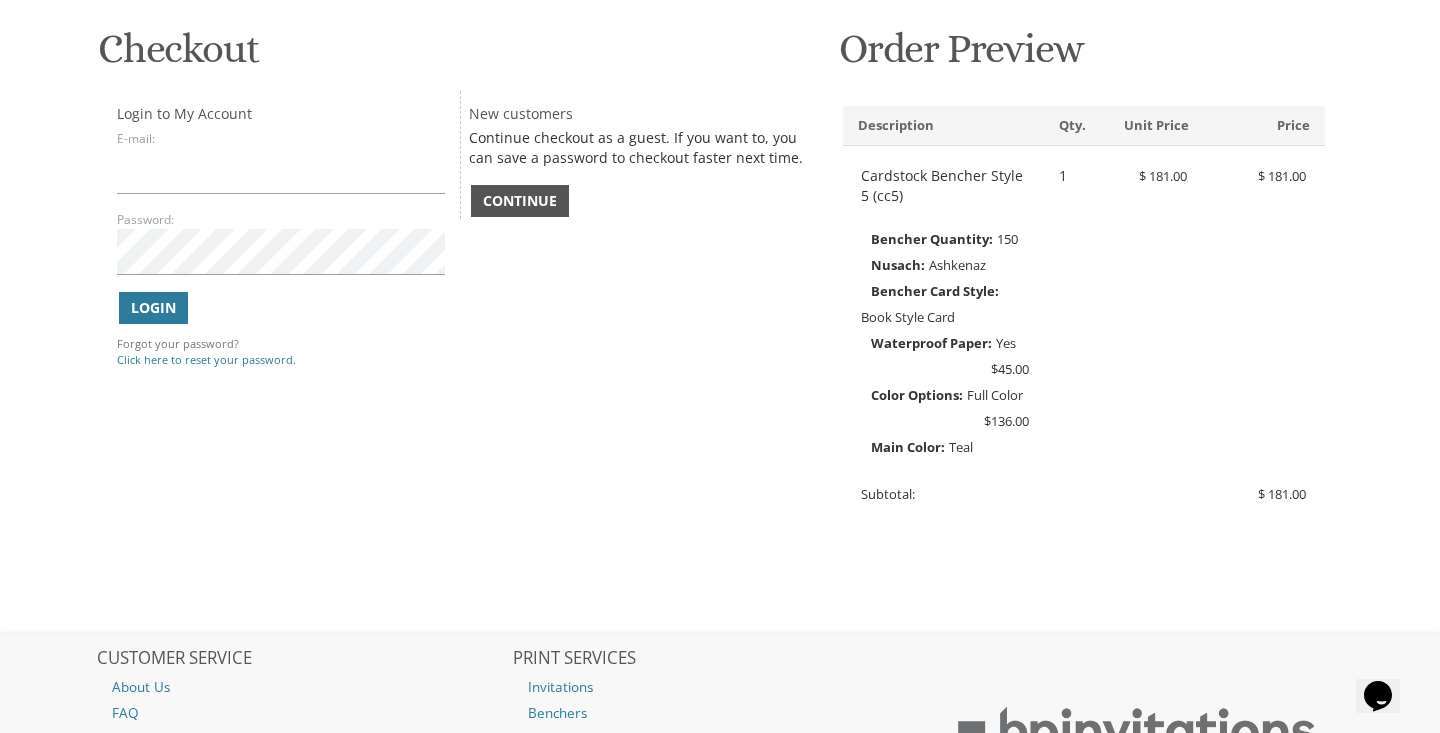 click on "Continue" at bounding box center [520, 201] 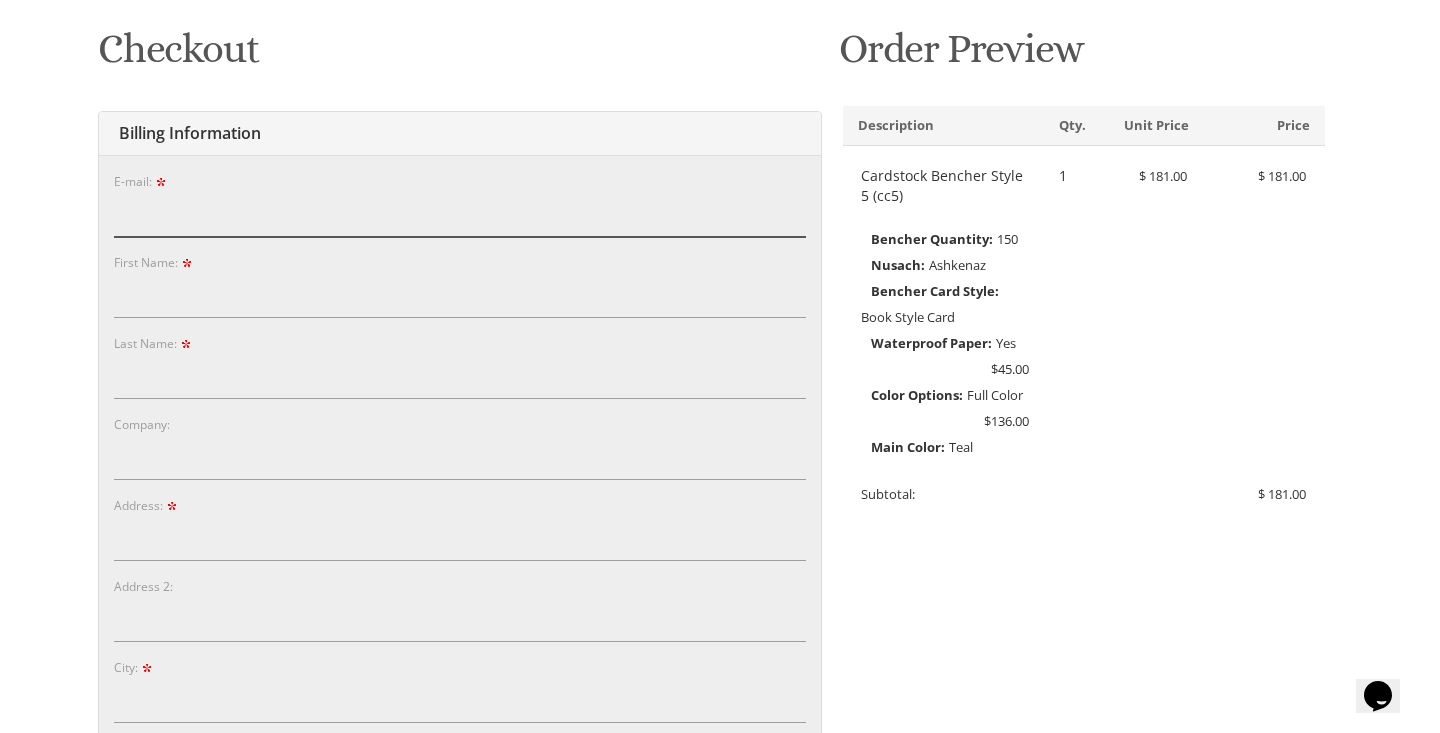 click on "E-mail:" at bounding box center (460, 214) 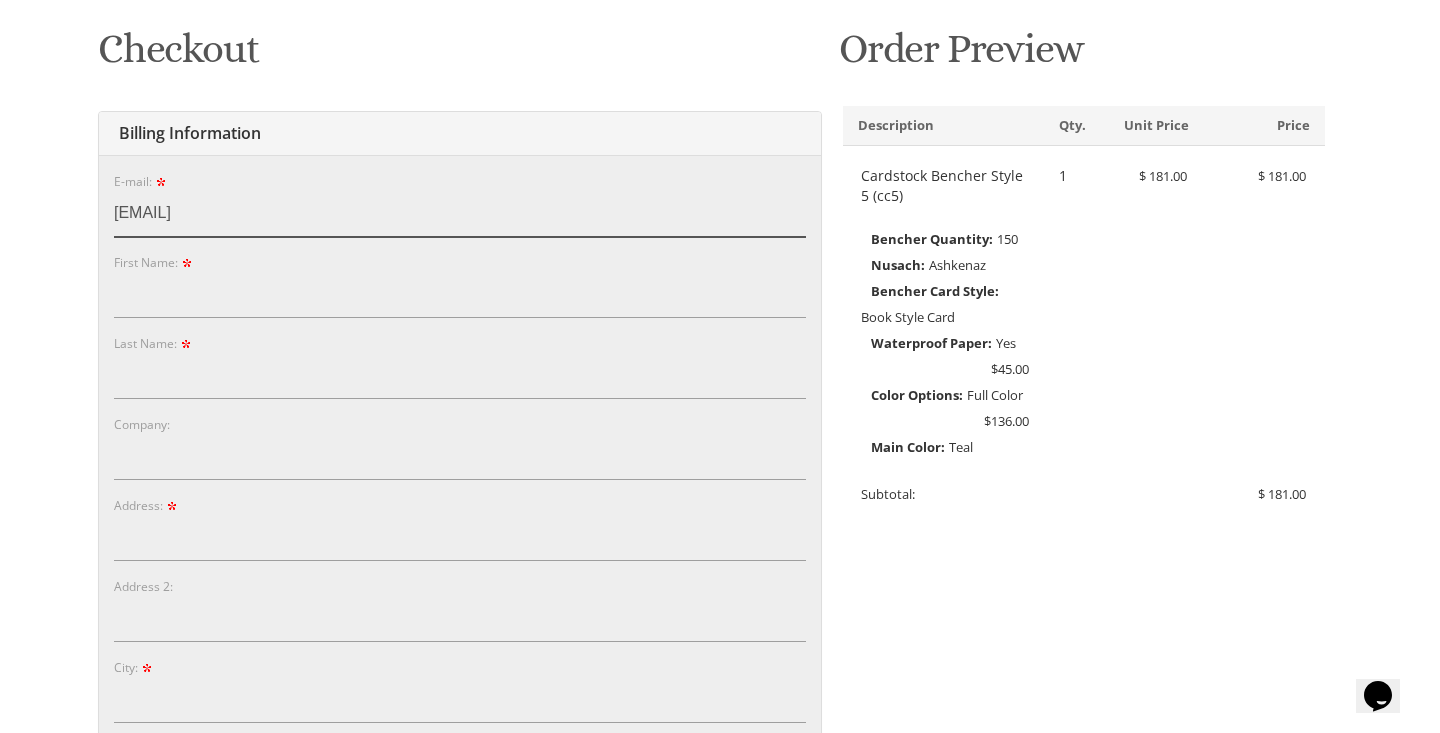 type on "liana.lichtman@gmail.com" 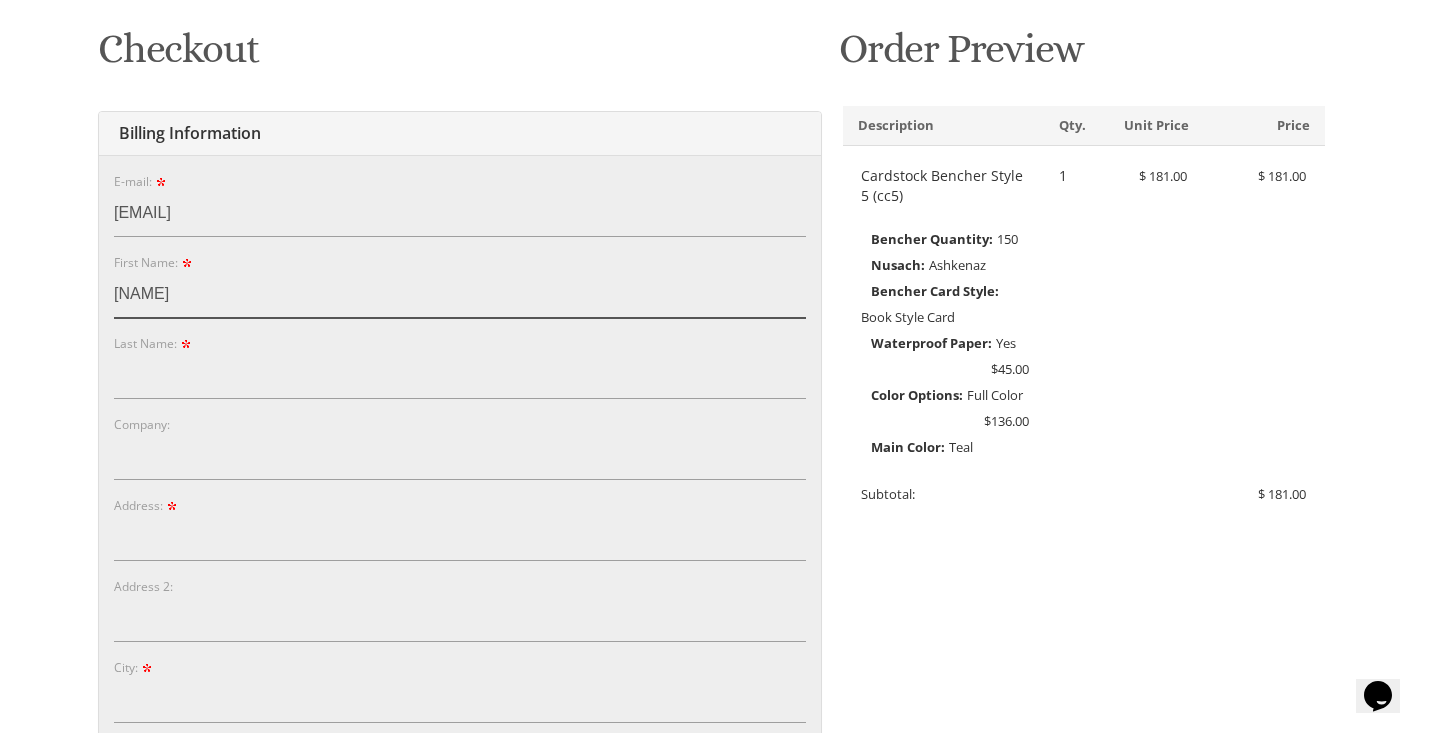 type on "Liana" 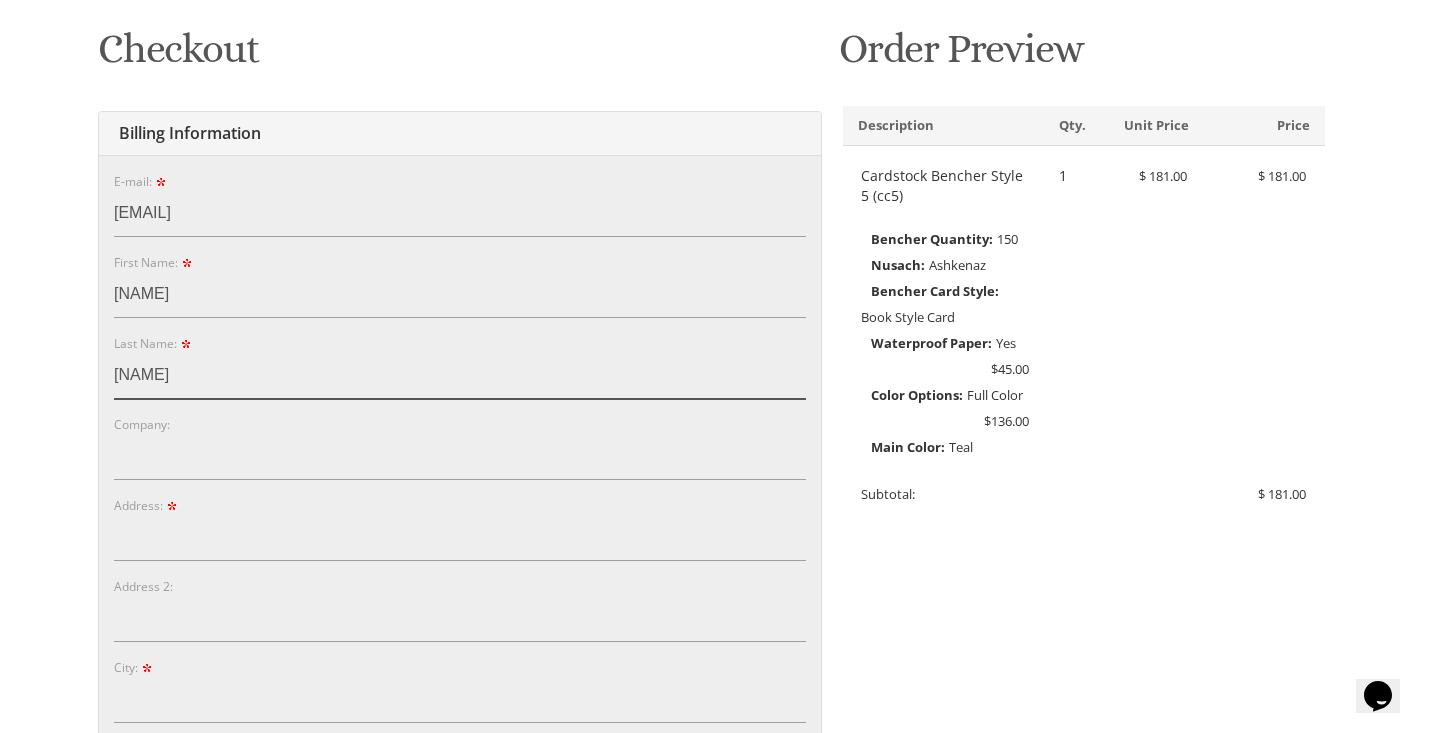 type on "Lichtman" 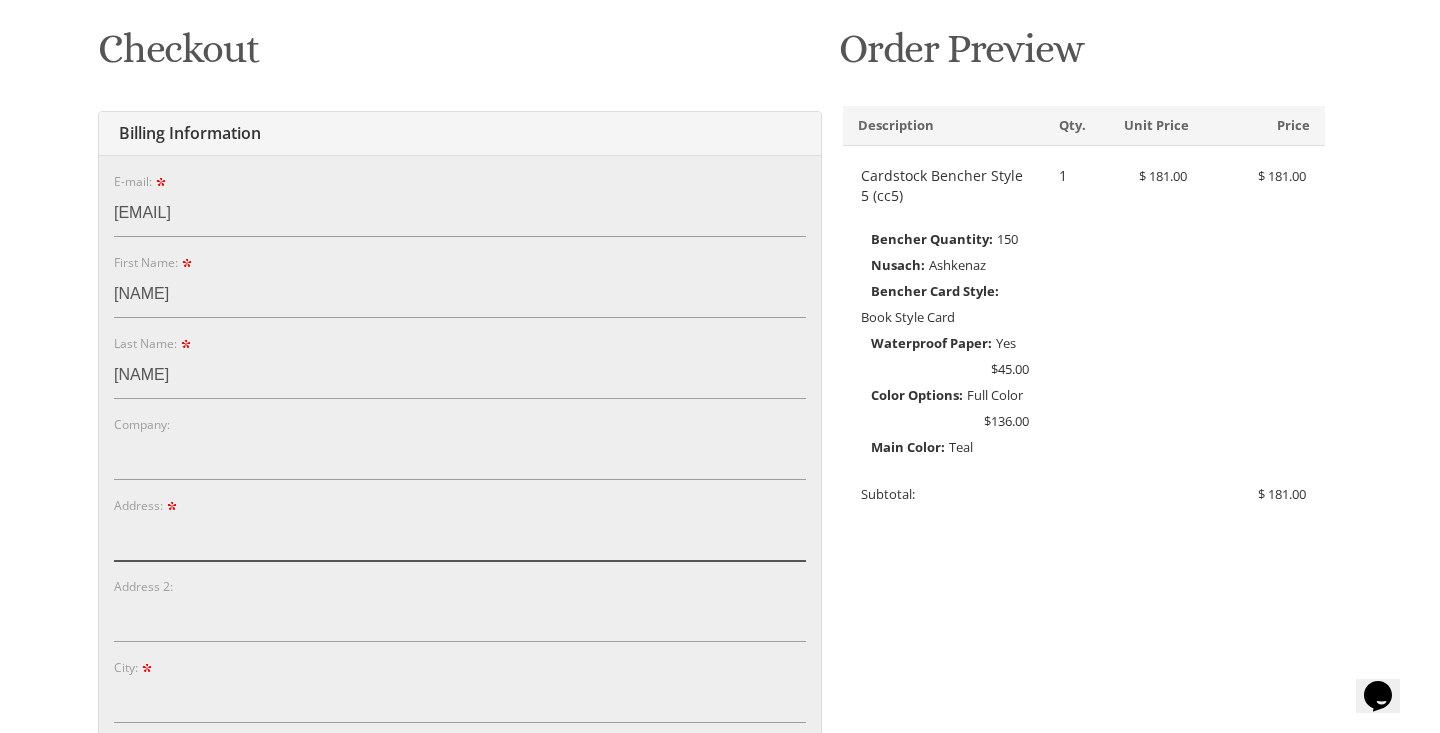 click on "Address:" at bounding box center (460, 538) 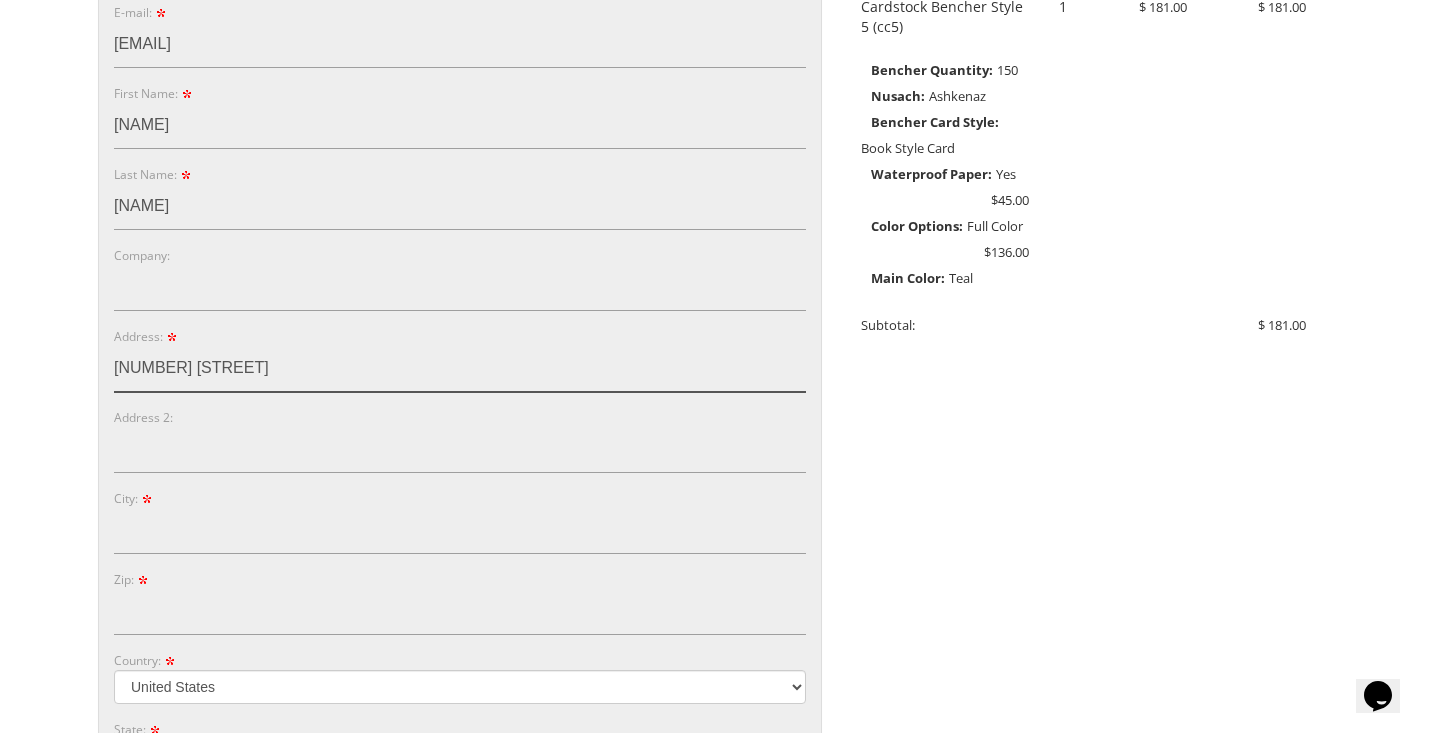 scroll, scrollTop: 472, scrollLeft: 0, axis: vertical 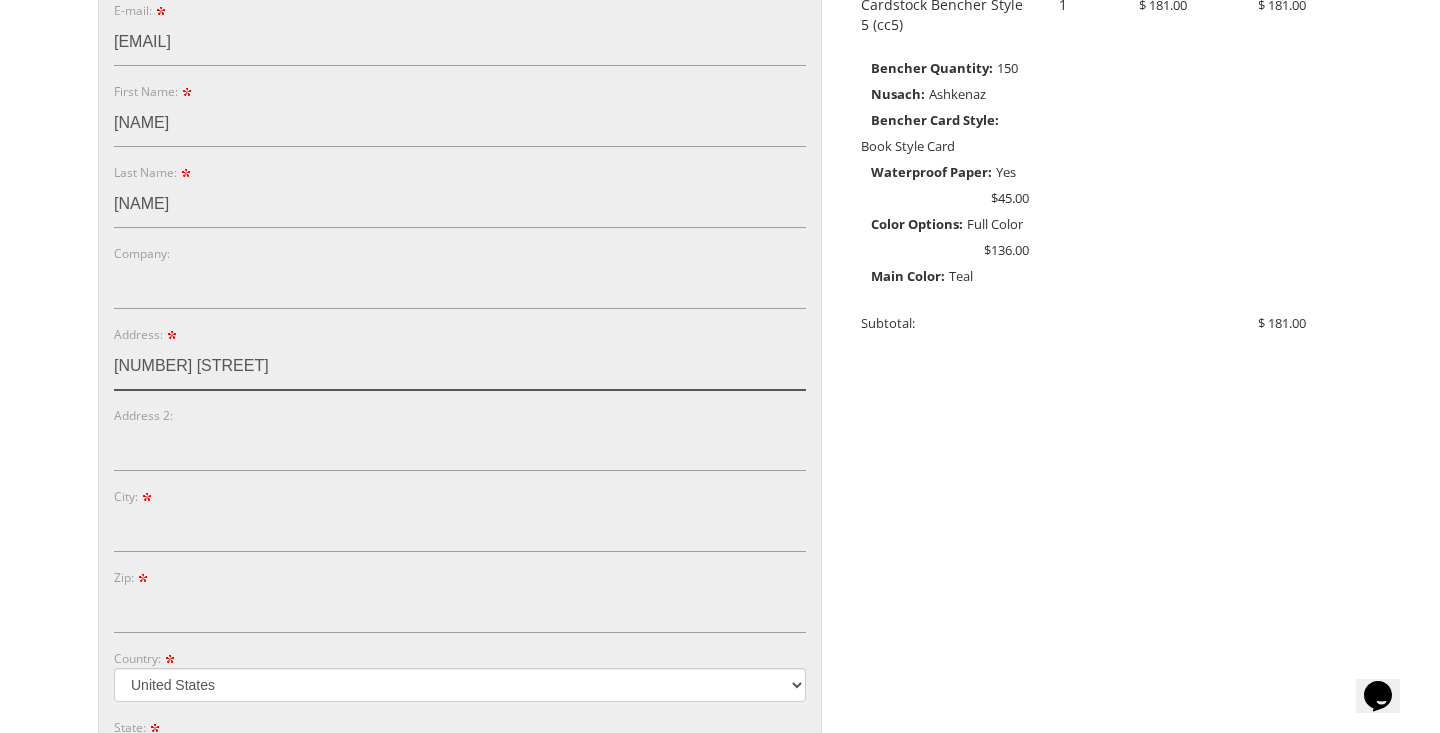 type on "[NUMBER] [STREET]" 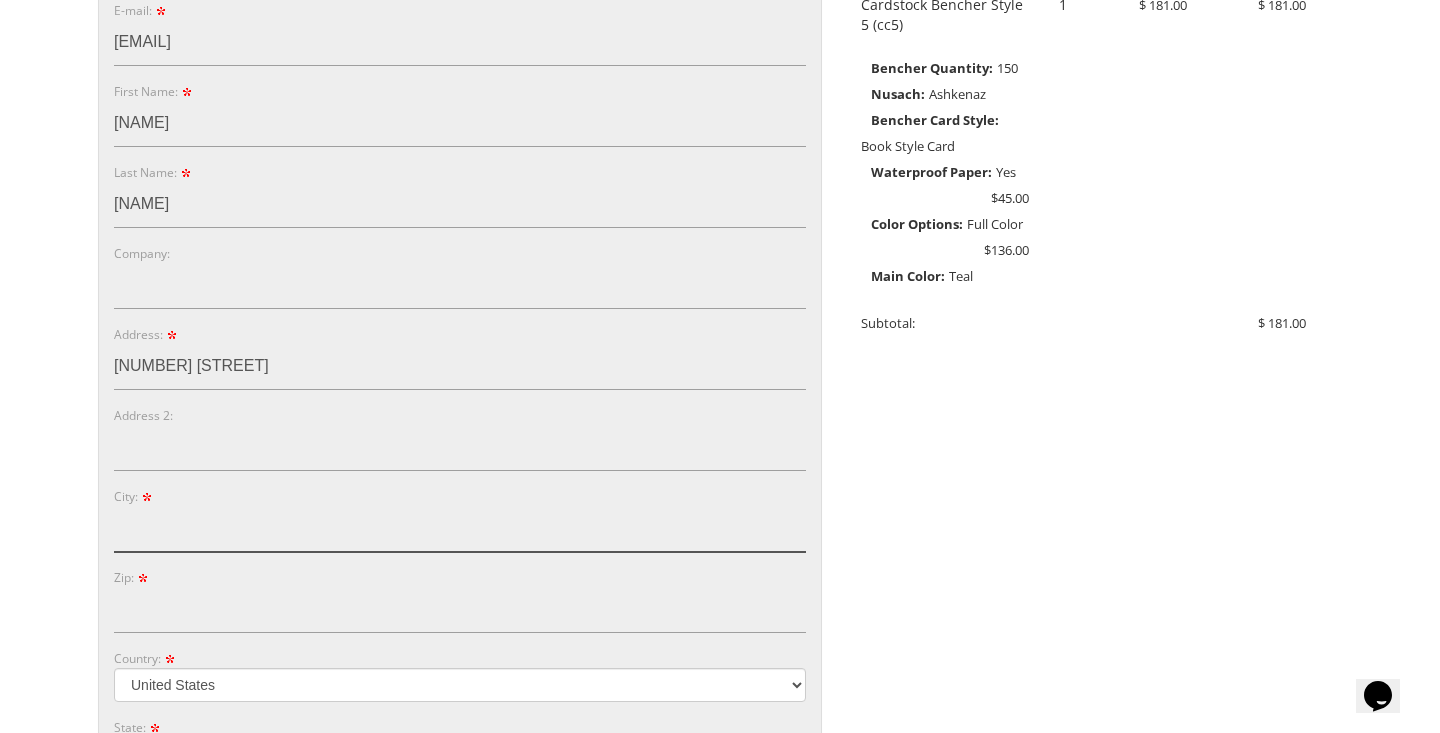 click on "City:" at bounding box center [460, 529] 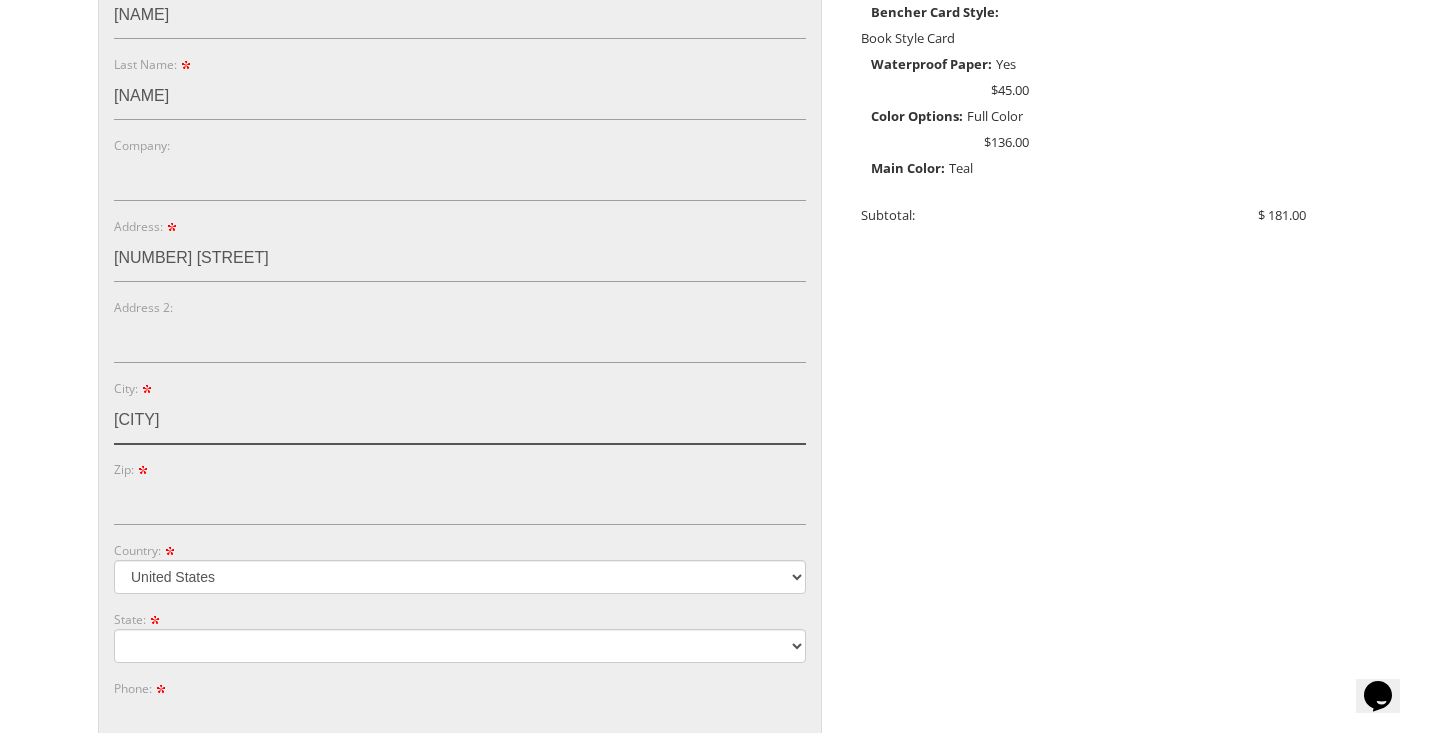scroll, scrollTop: 577, scrollLeft: 0, axis: vertical 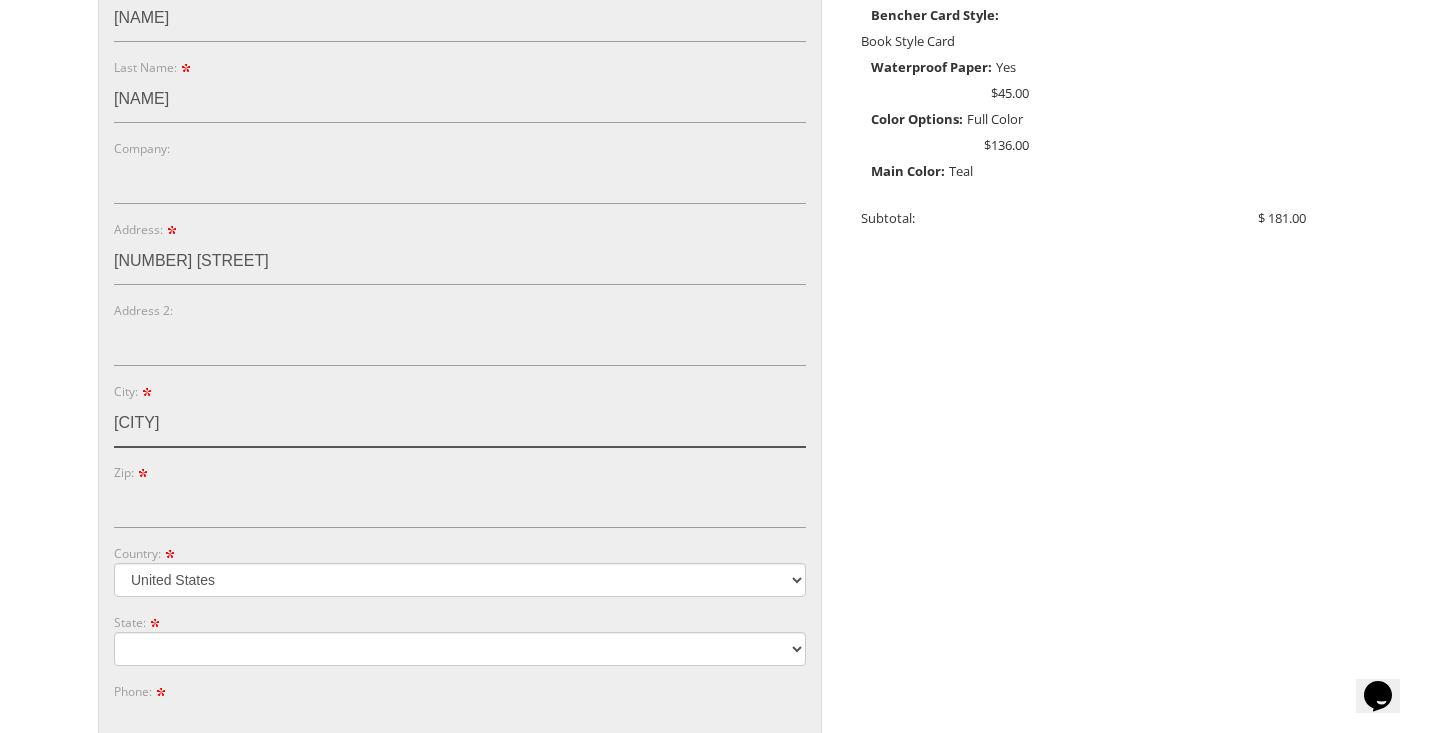 type on "Teaneck" 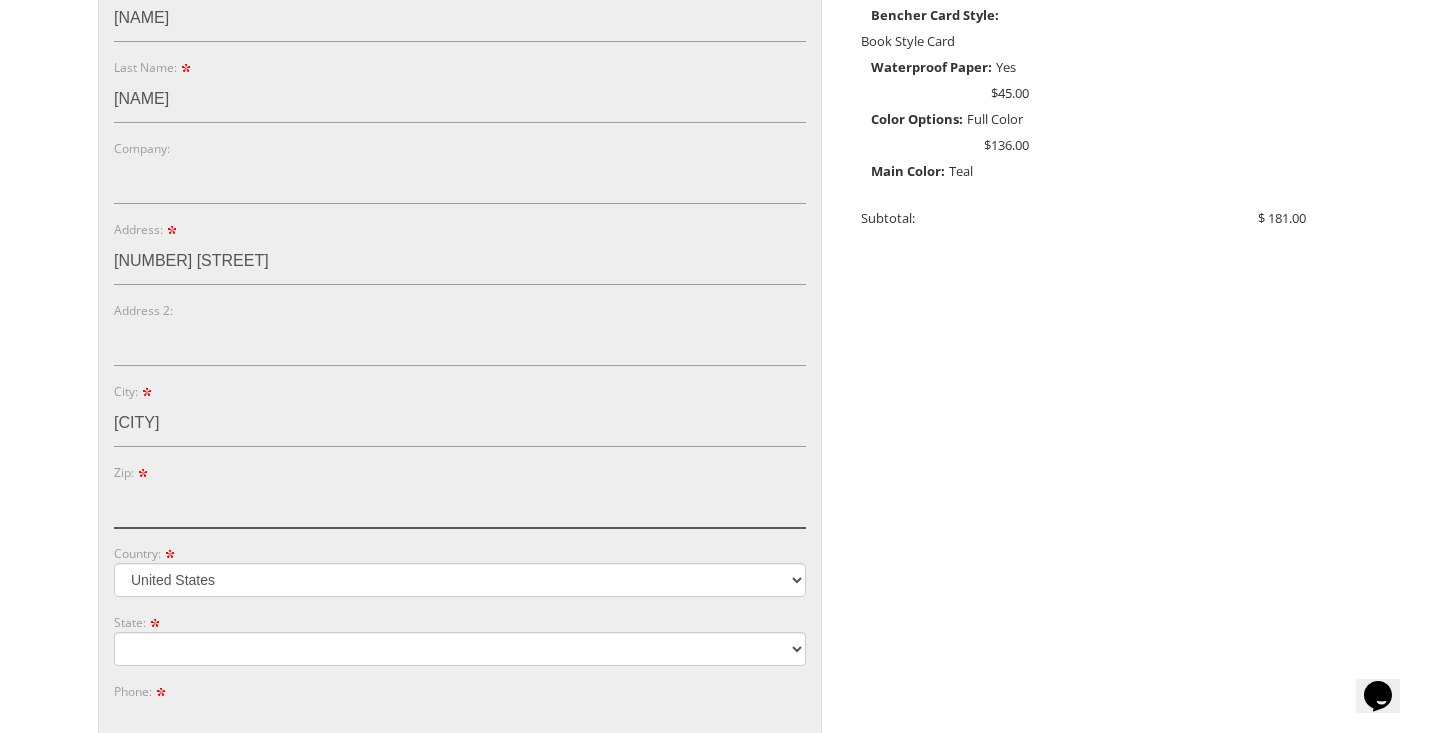 click on "Zip:" at bounding box center (460, 505) 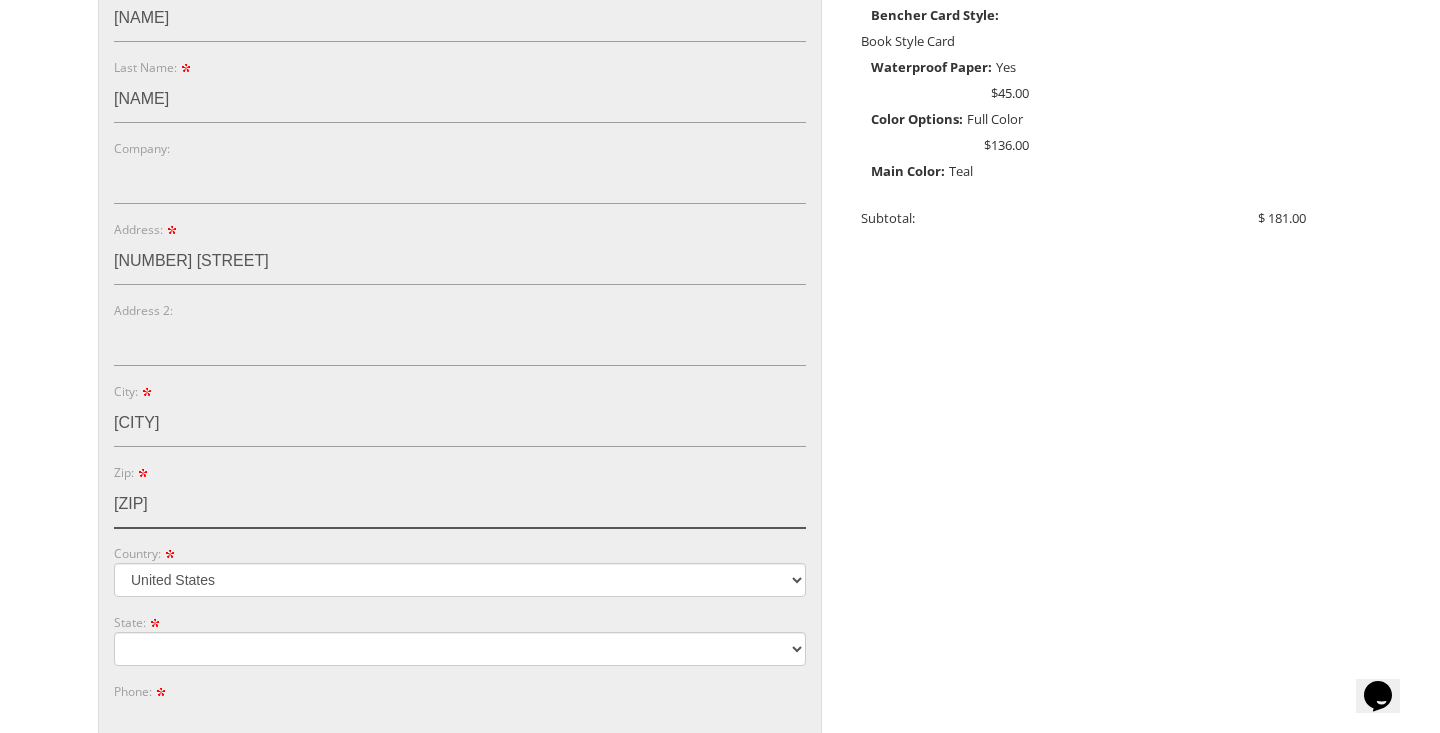 type on "07666" 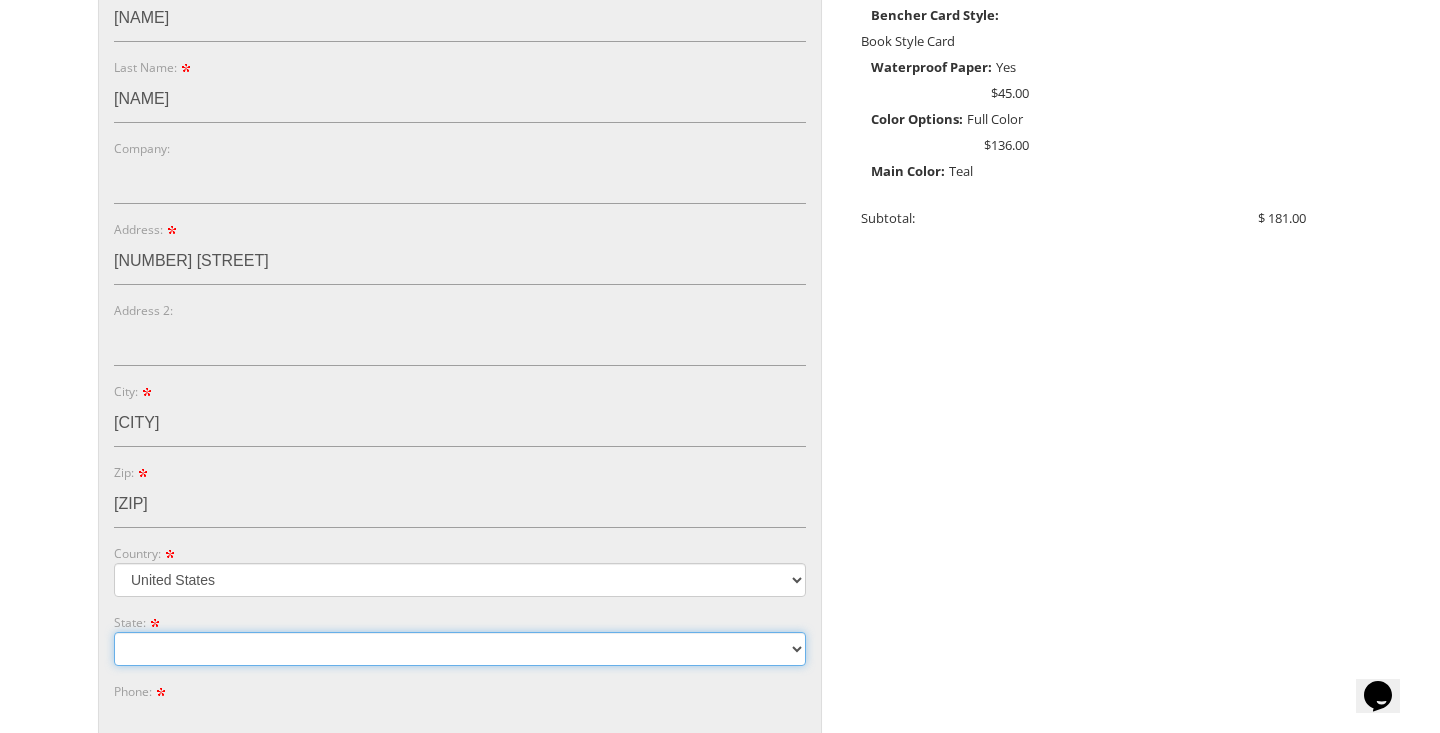 click on "Alabama Alaska Guam" at bounding box center (460, 649) 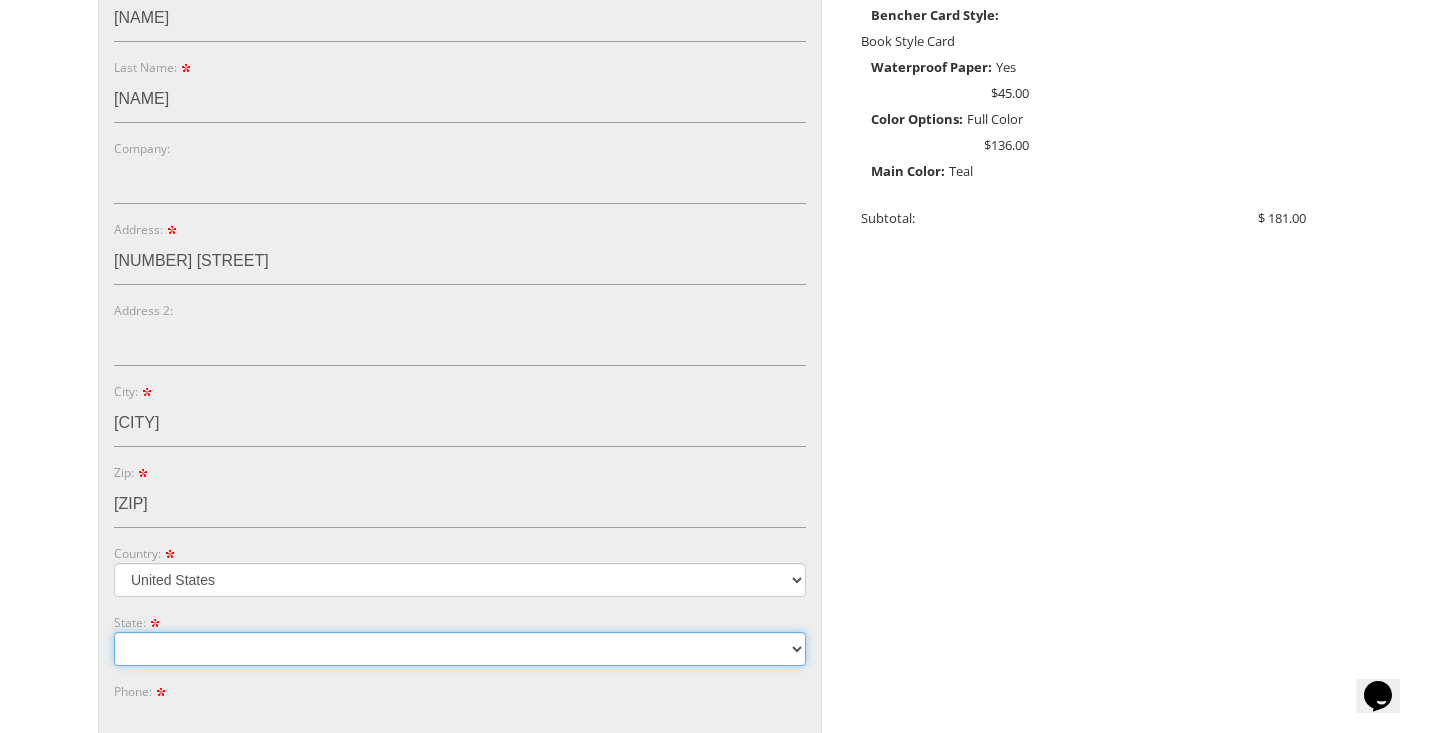 select on "NJ" 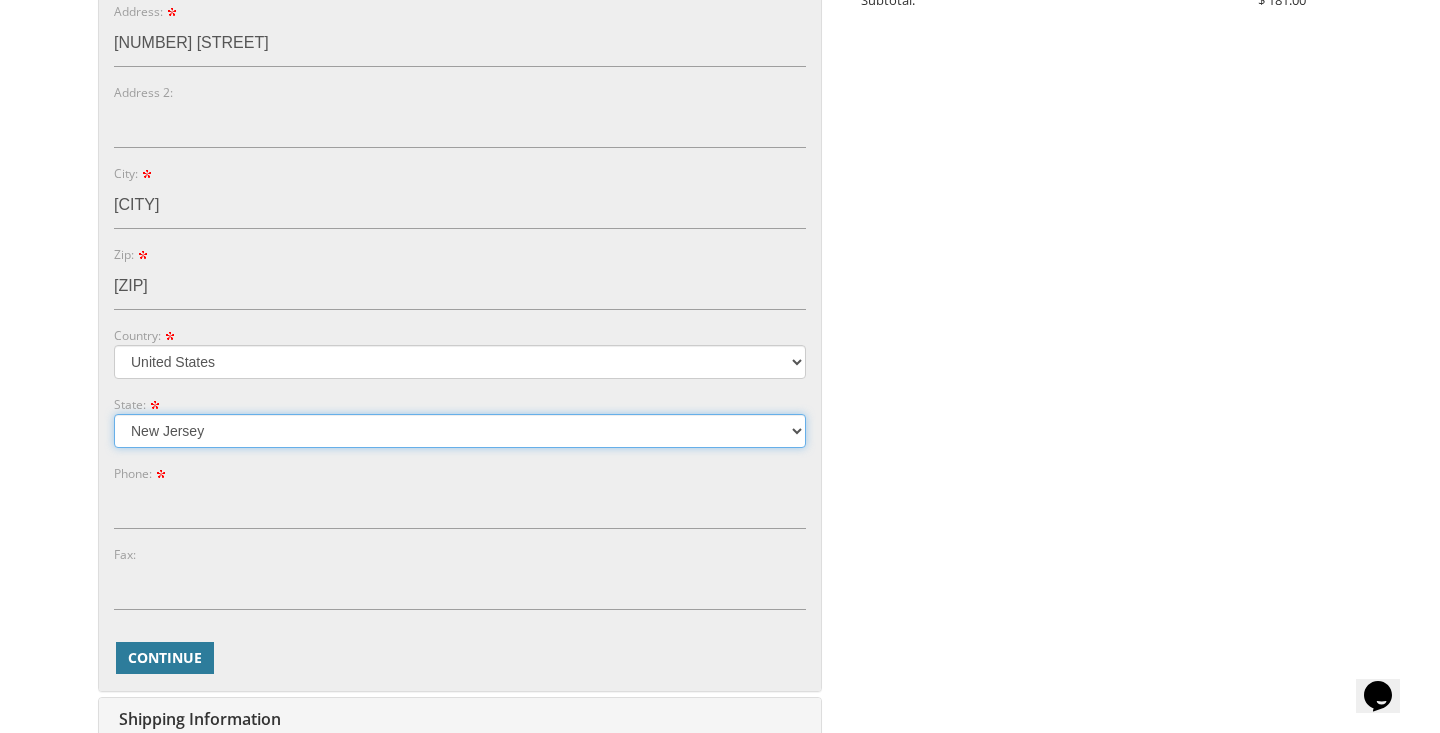 scroll, scrollTop: 794, scrollLeft: 0, axis: vertical 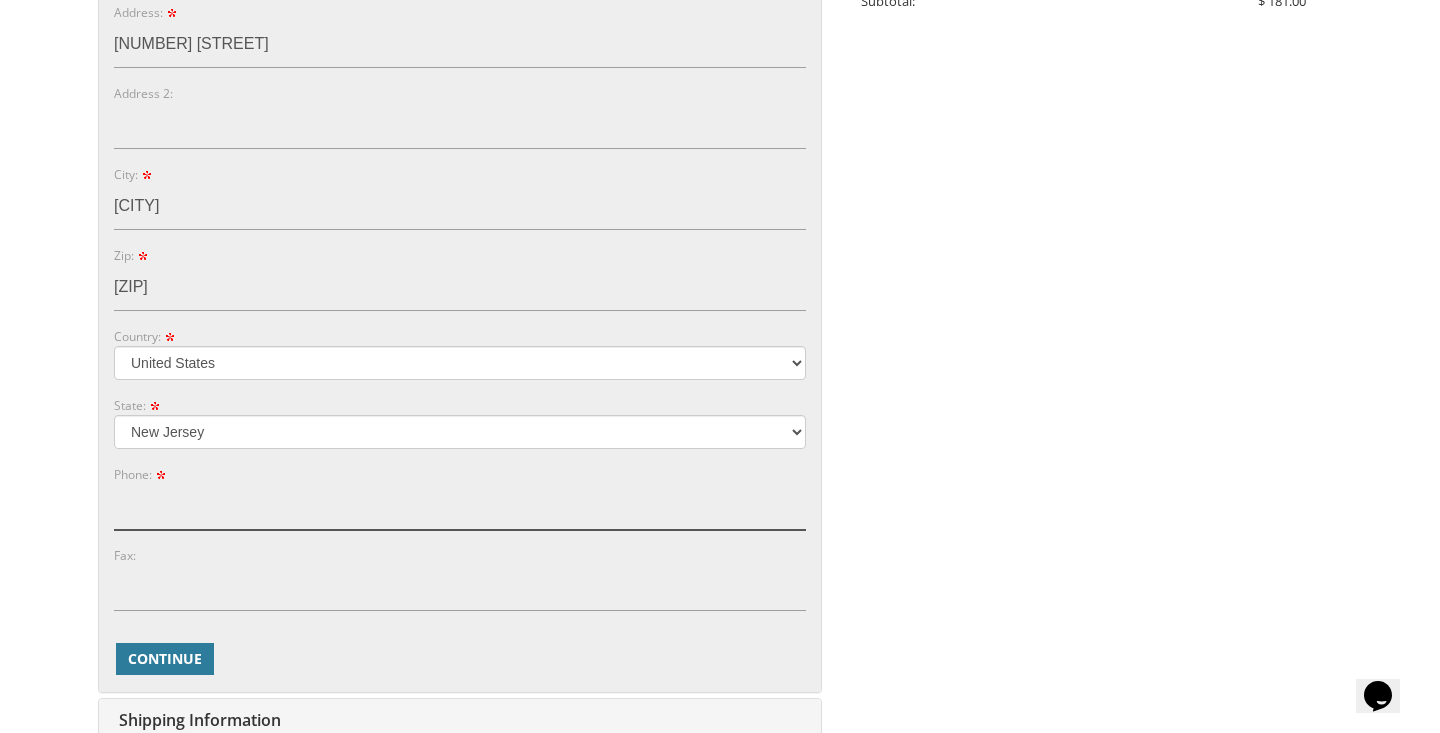 click on "Phone:" at bounding box center [460, 507] 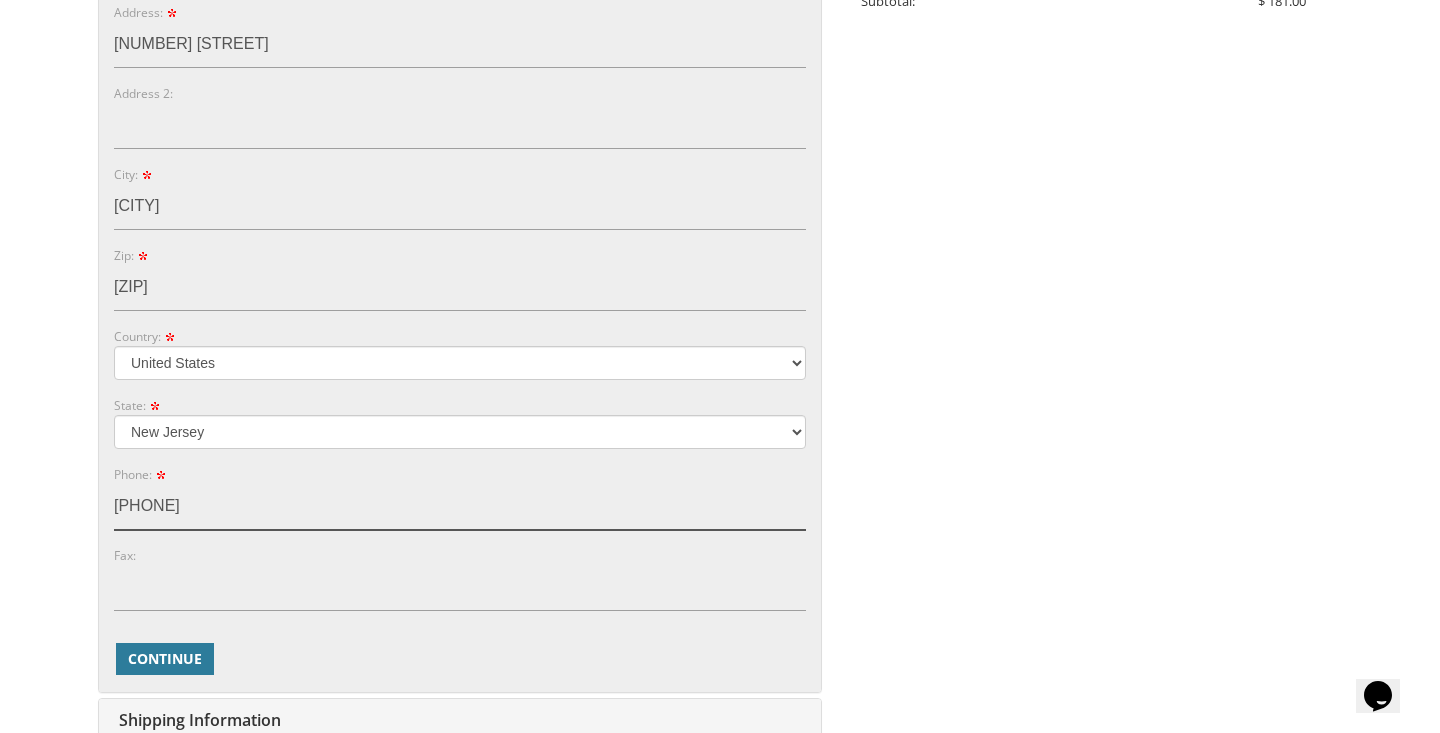 type on "[PHONE]" 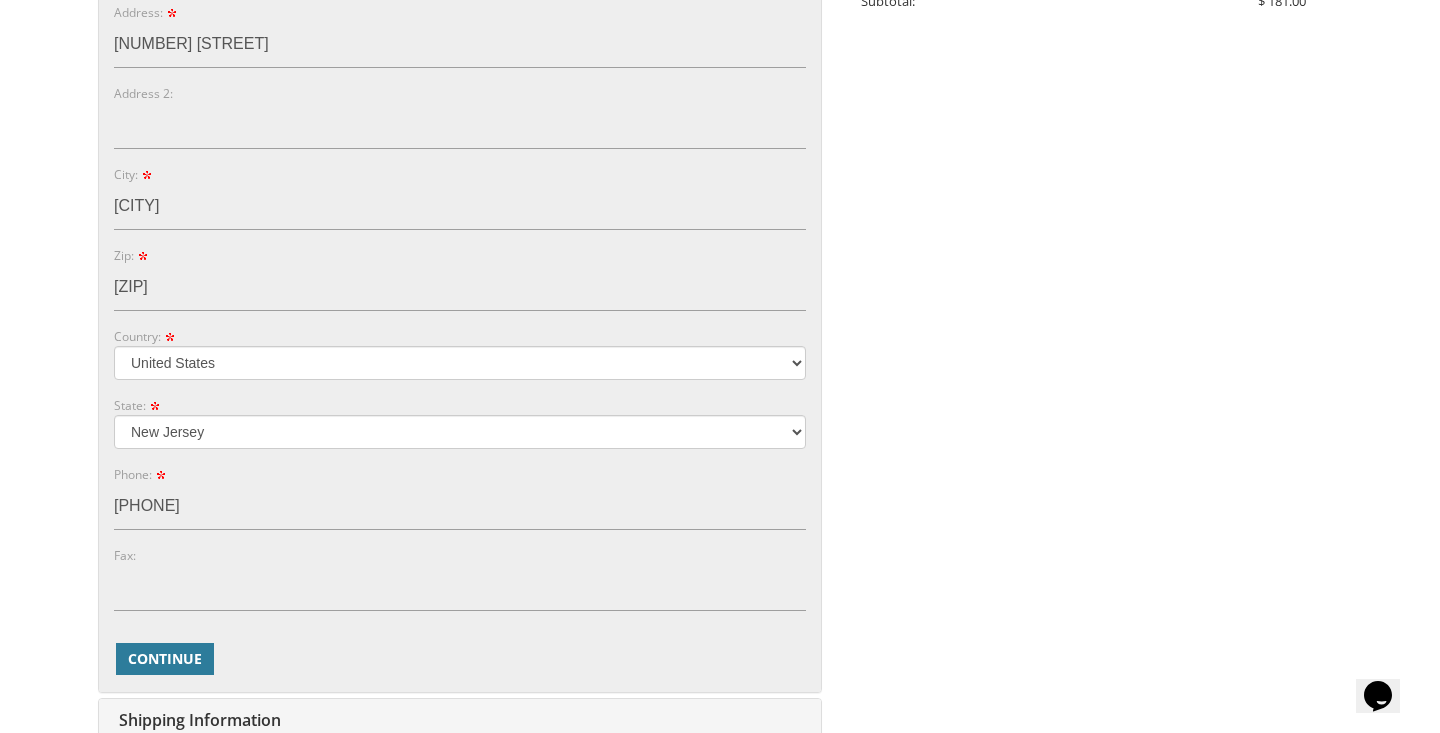 click on "My Cart
1
Total:
$ 181.00
$ 181.00
Cardstock Bencher Style 5
Qty. 1" at bounding box center (720, 234) 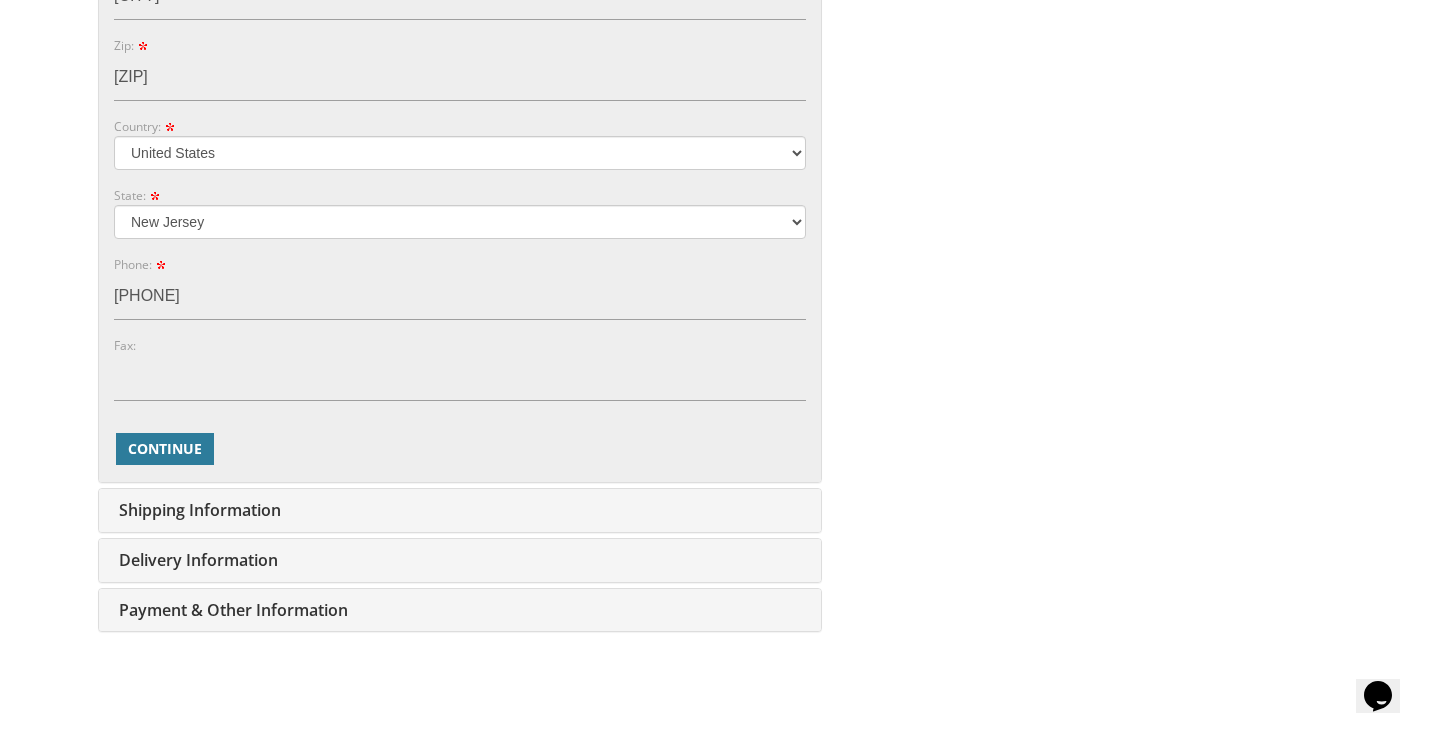 scroll, scrollTop: 1006, scrollLeft: 0, axis: vertical 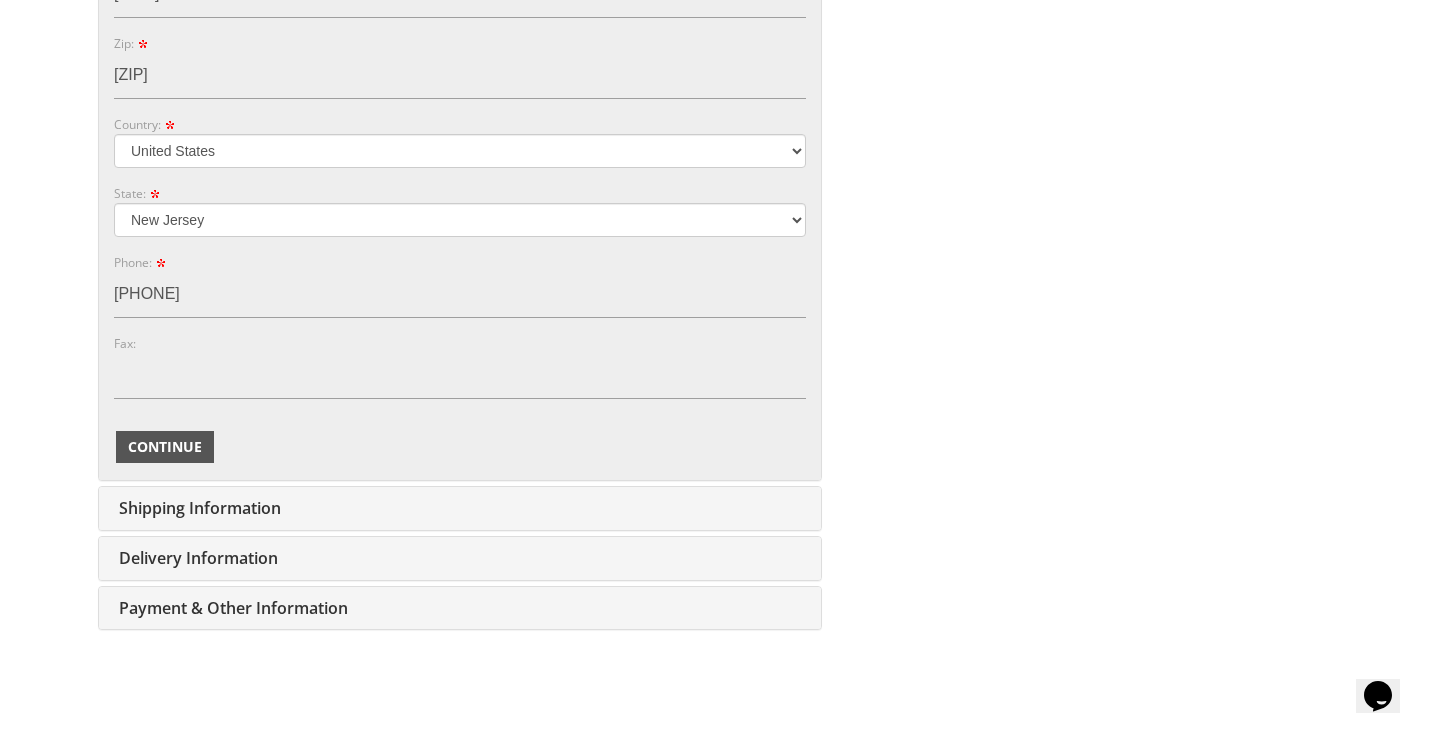 click on "Continue" at bounding box center (165, 447) 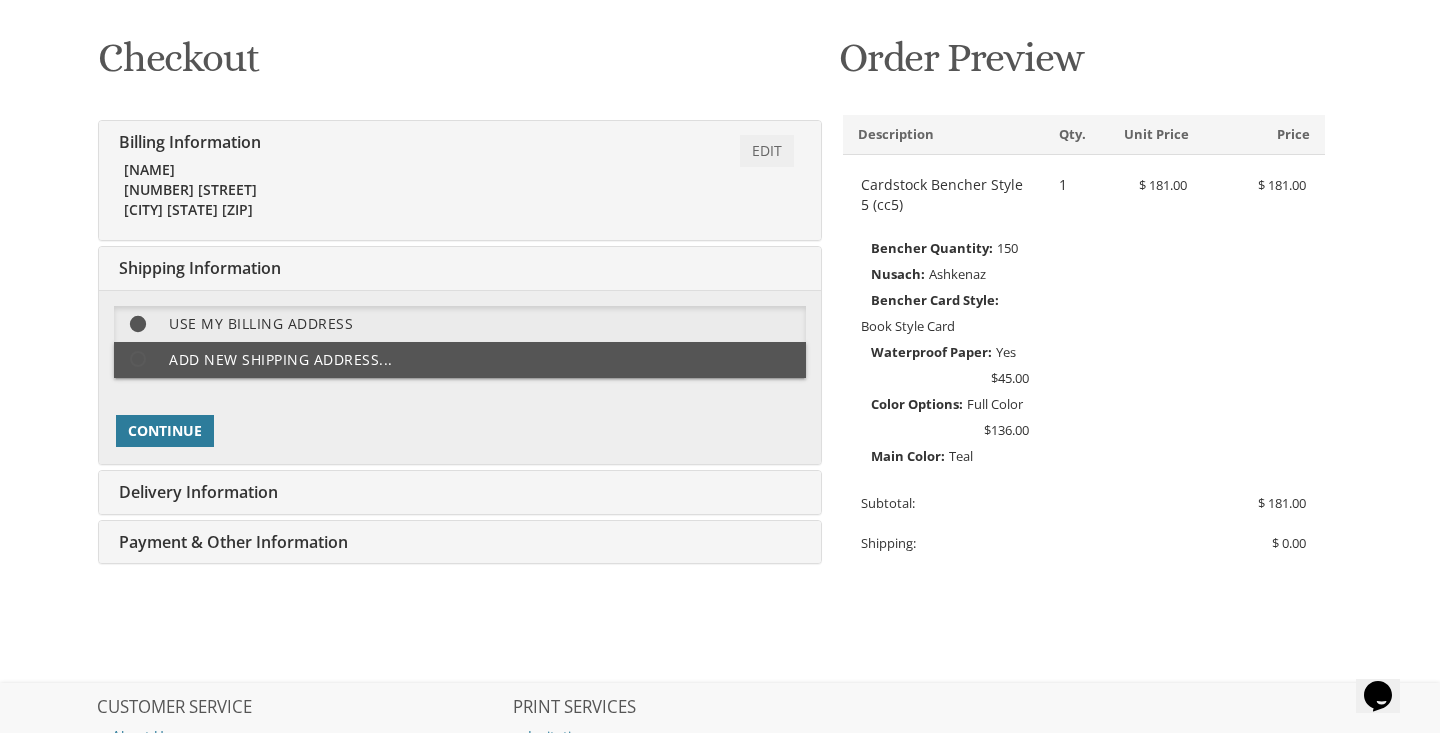 scroll, scrollTop: 284, scrollLeft: 0, axis: vertical 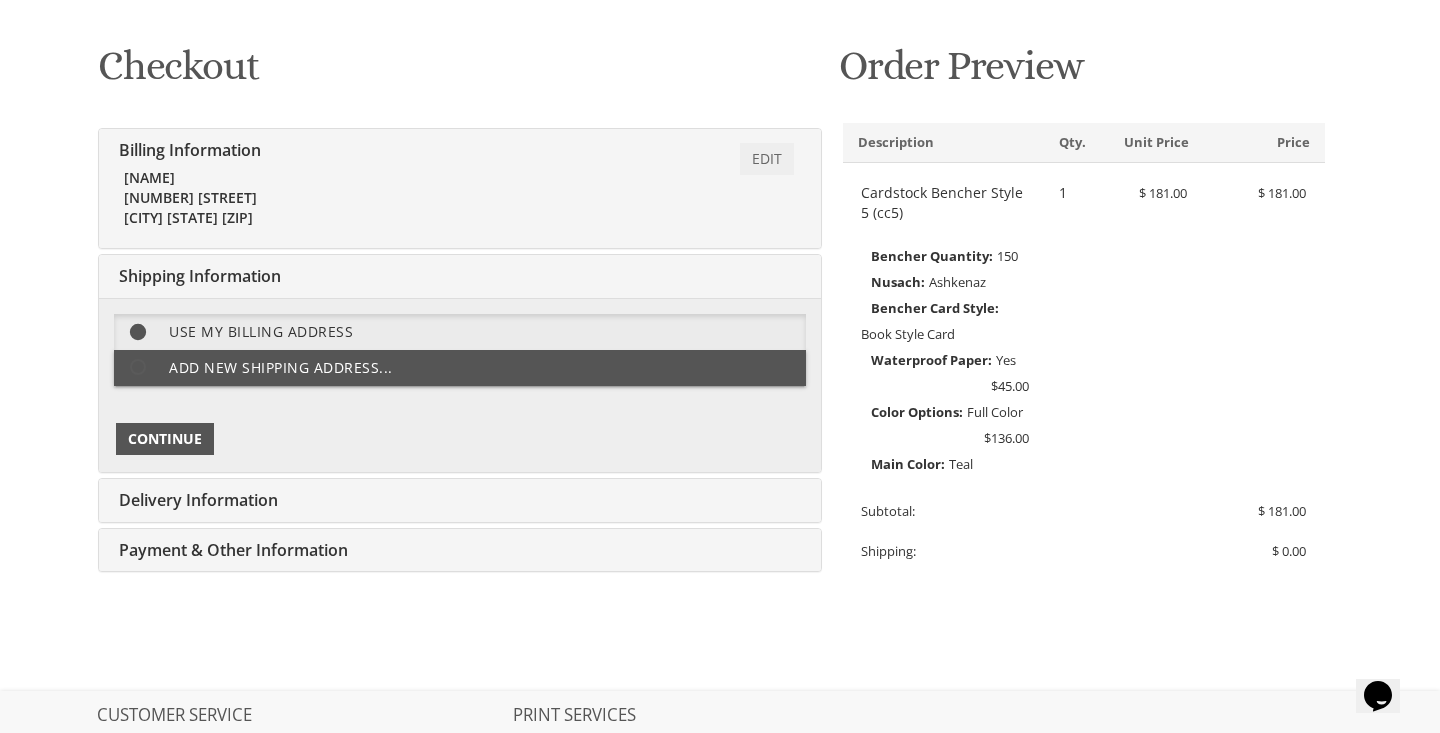 click on "Continue" at bounding box center [165, 439] 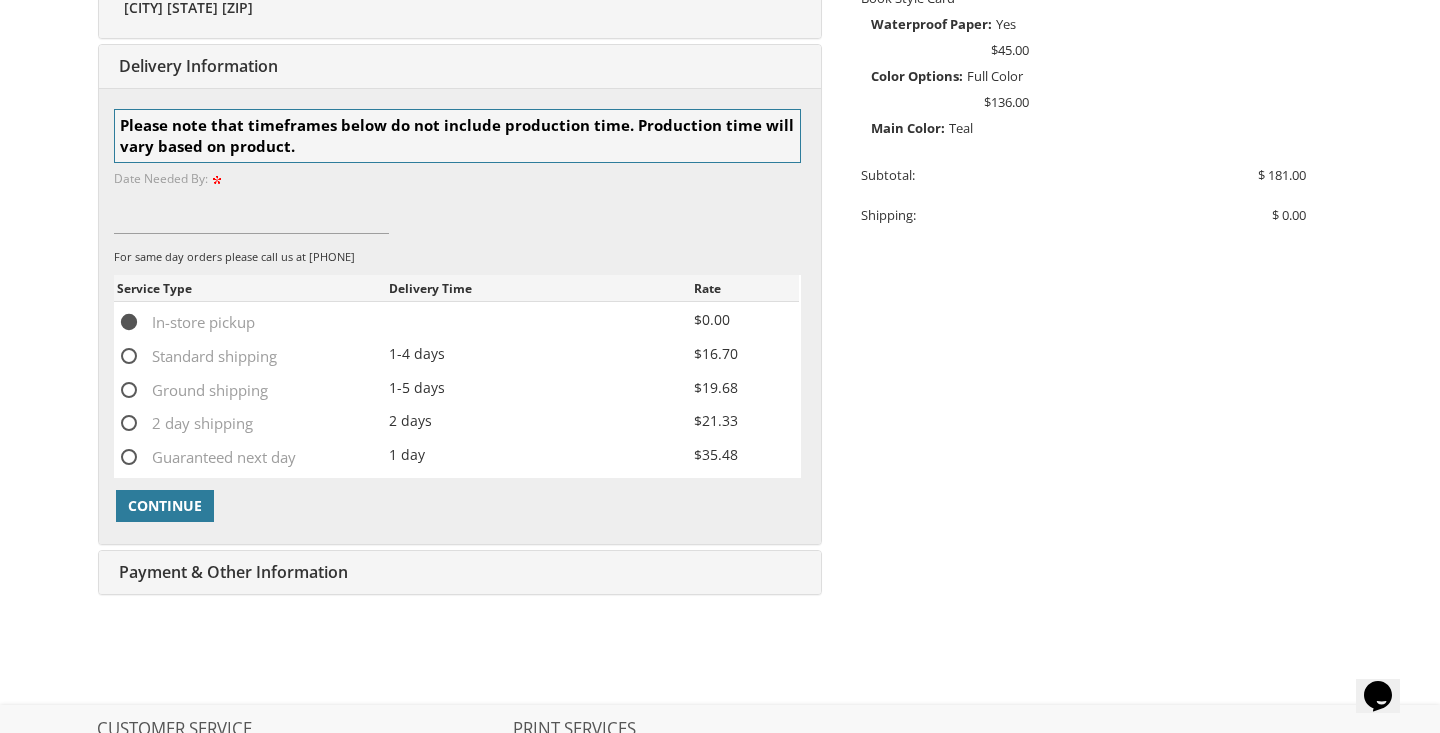 scroll, scrollTop: 627, scrollLeft: 0, axis: vertical 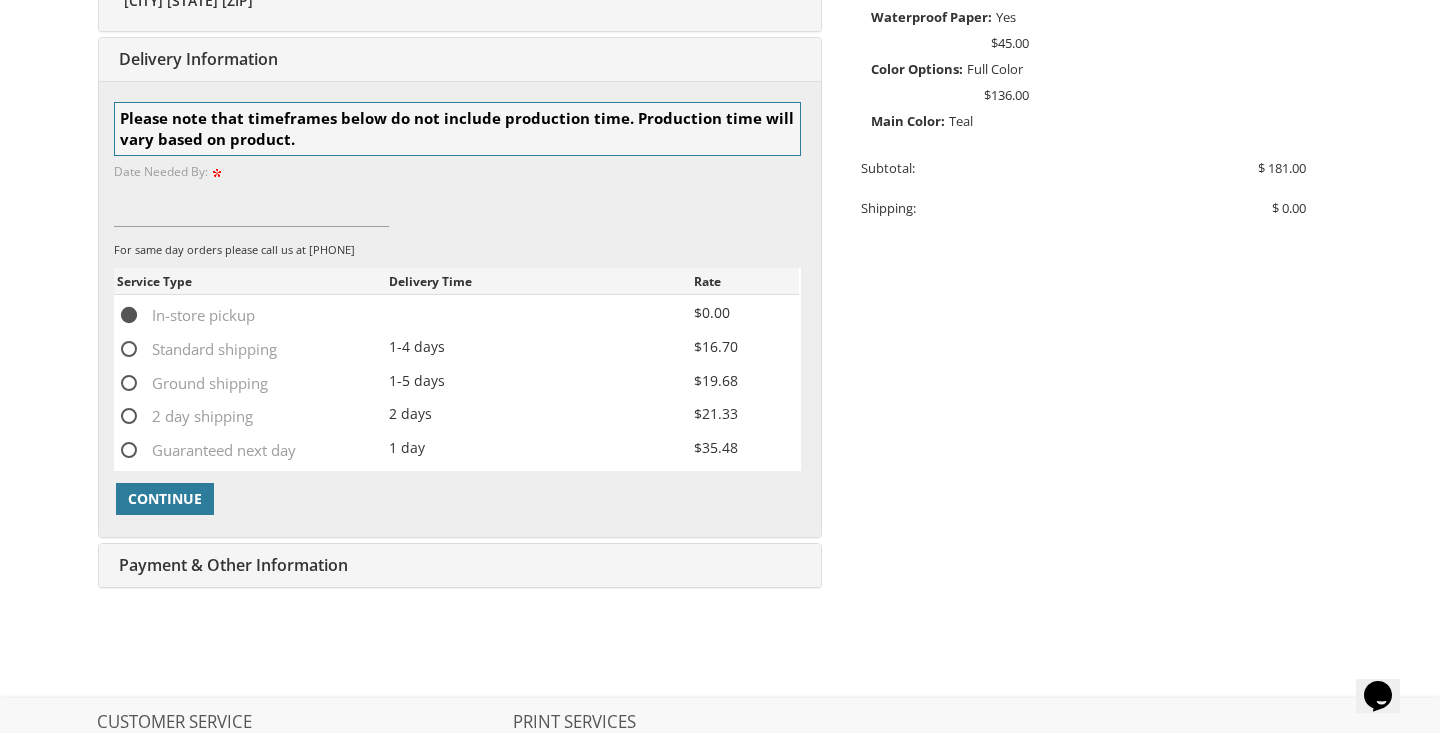 click on "Standard shipping" at bounding box center (197, 349) 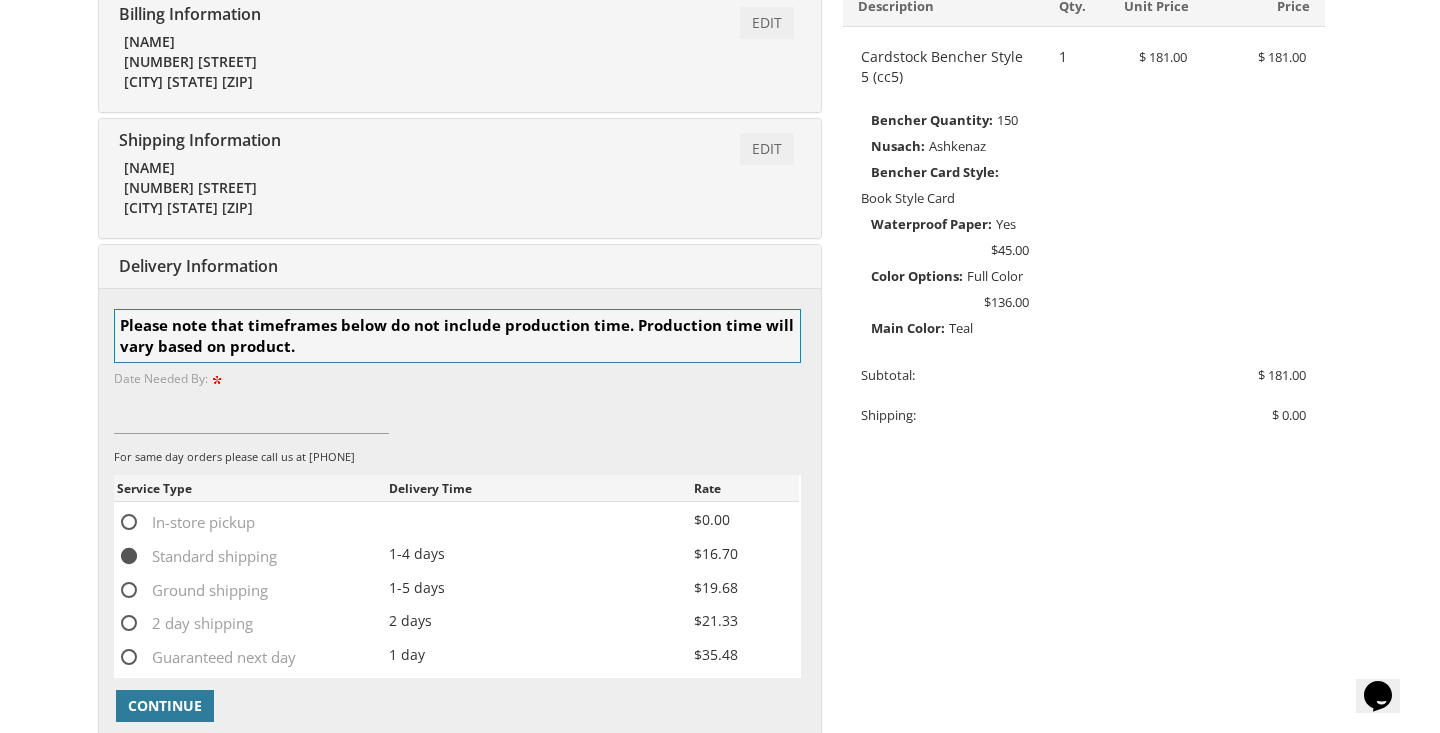 scroll, scrollTop: 417, scrollLeft: 0, axis: vertical 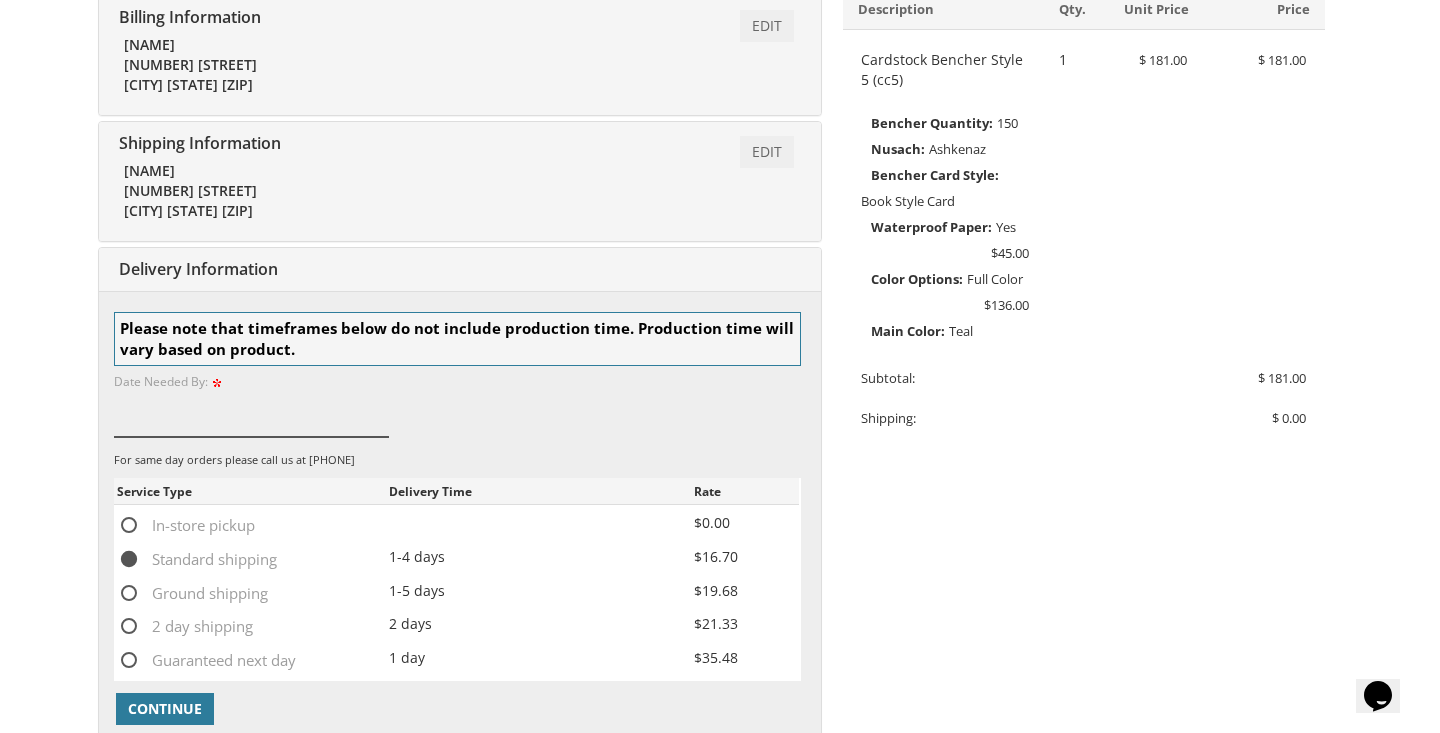 click at bounding box center (251, 414) 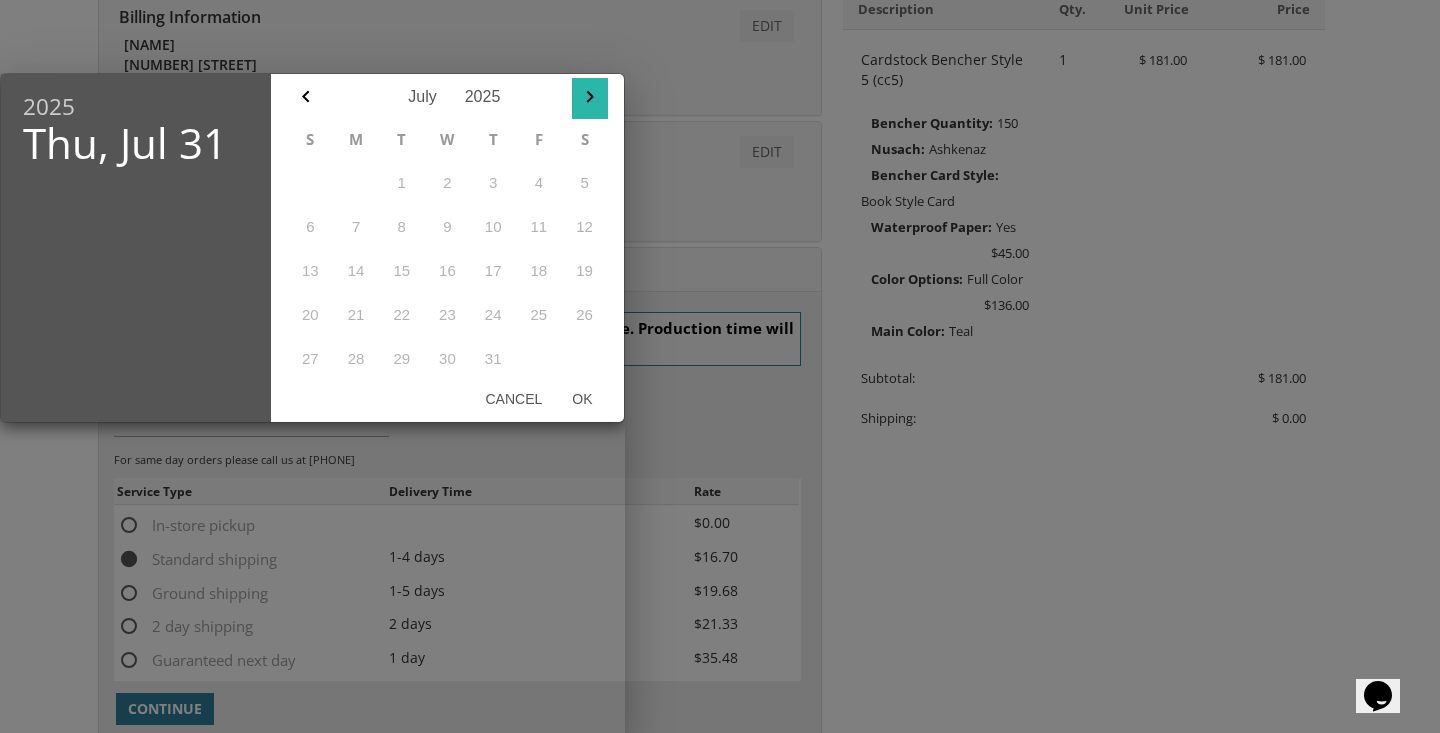 click 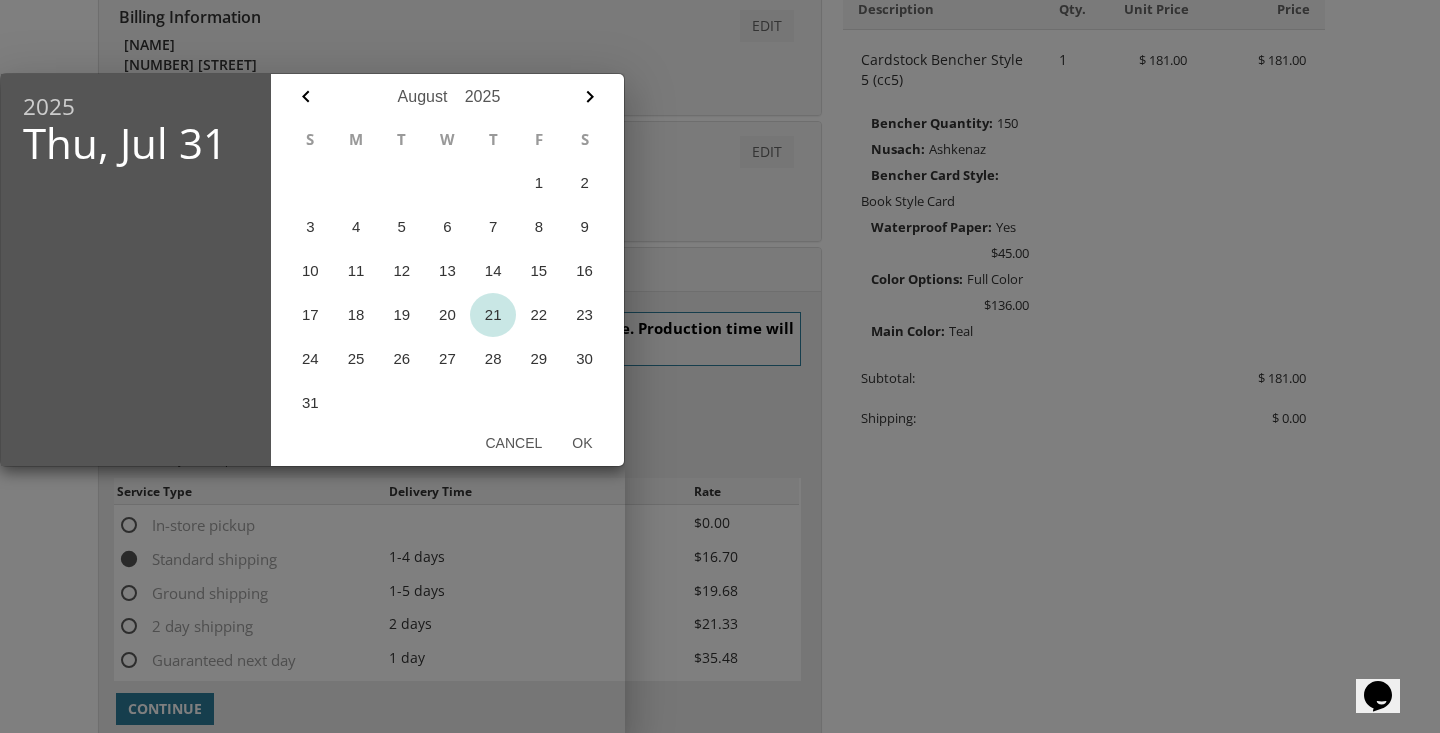 click on "21" at bounding box center (493, 315) 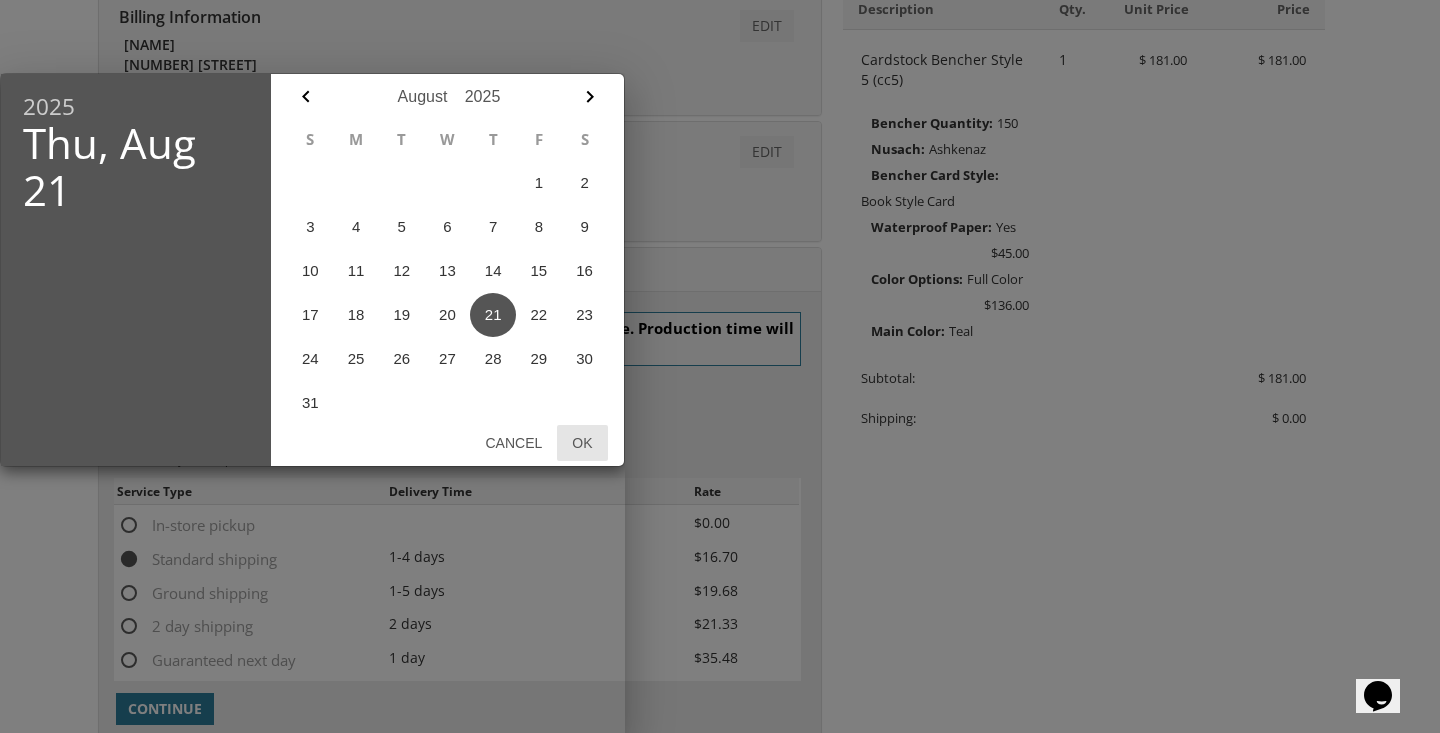 click on "Ok" at bounding box center [582, 443] 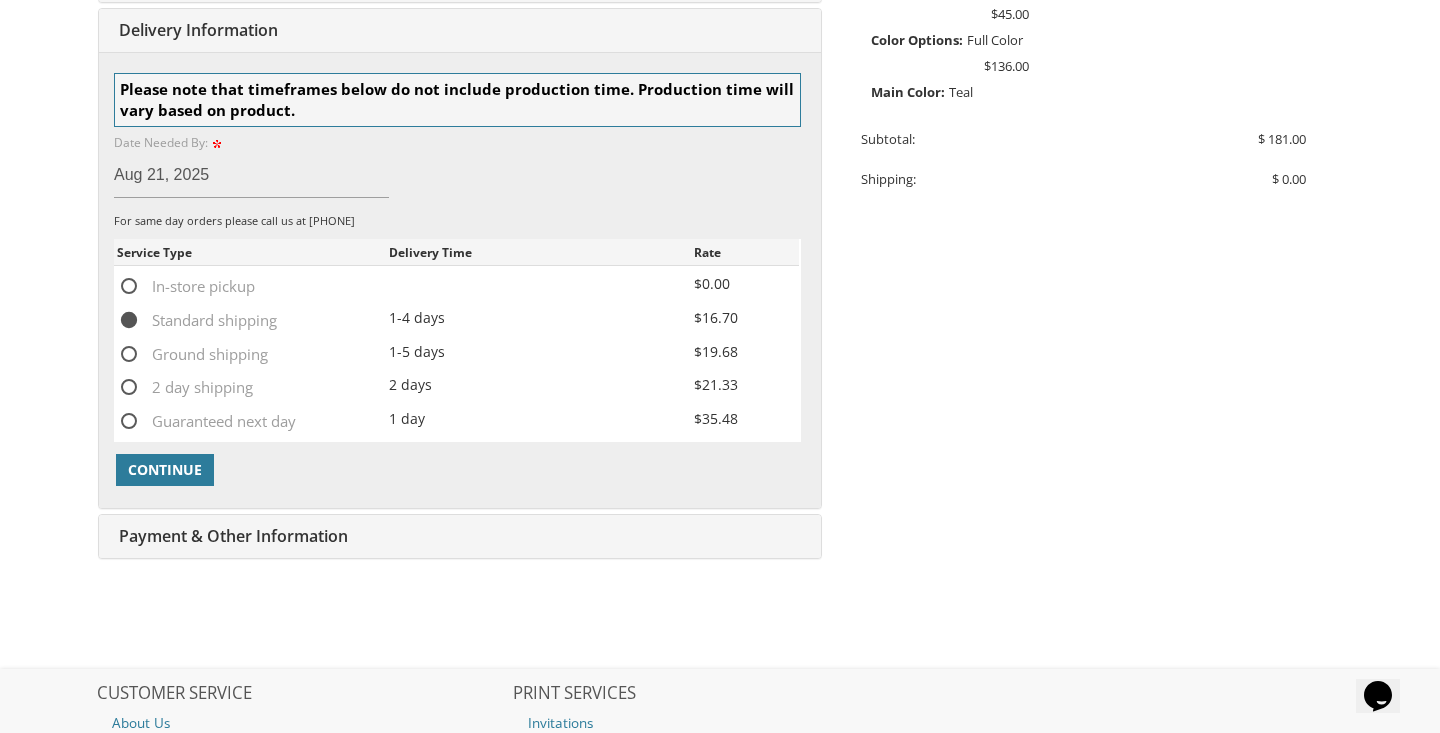 scroll, scrollTop: 662, scrollLeft: 0, axis: vertical 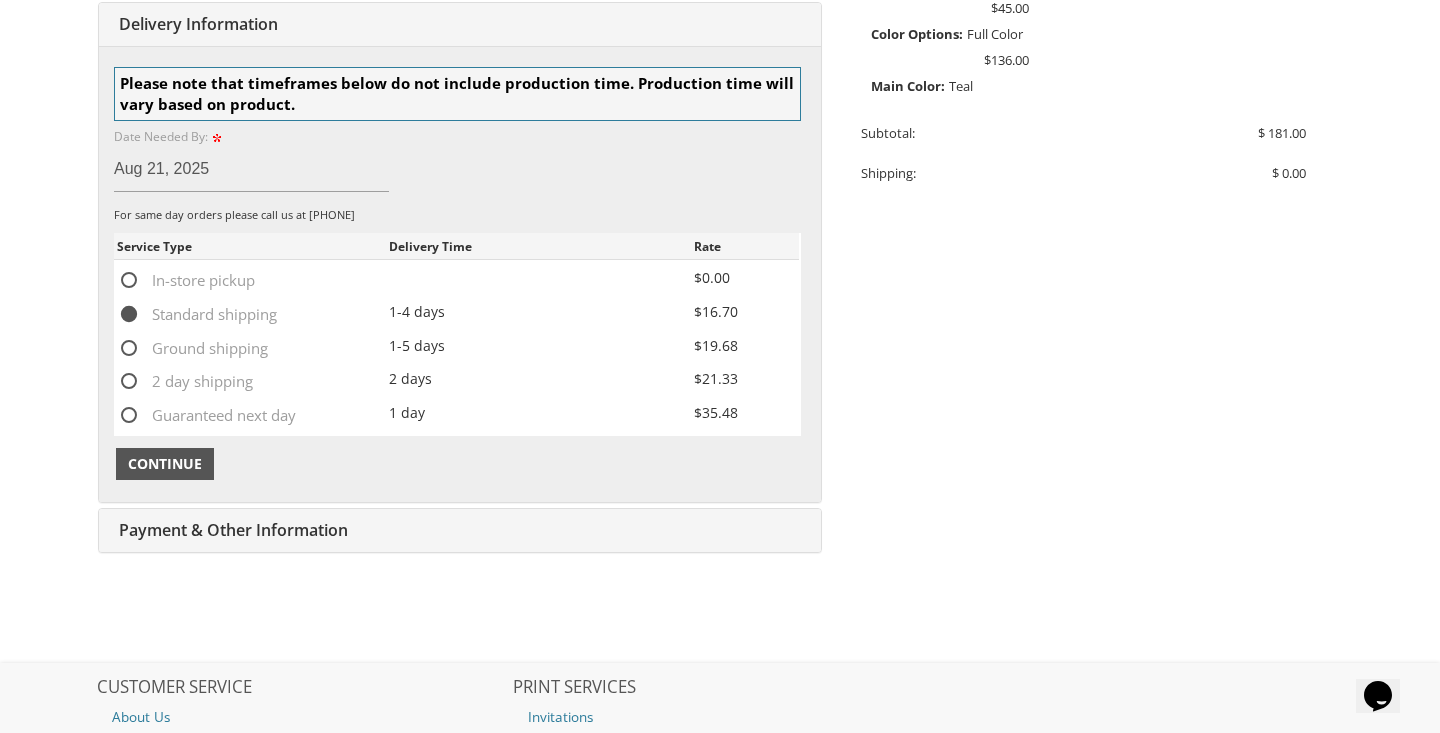 click on "Continue" at bounding box center (165, 464) 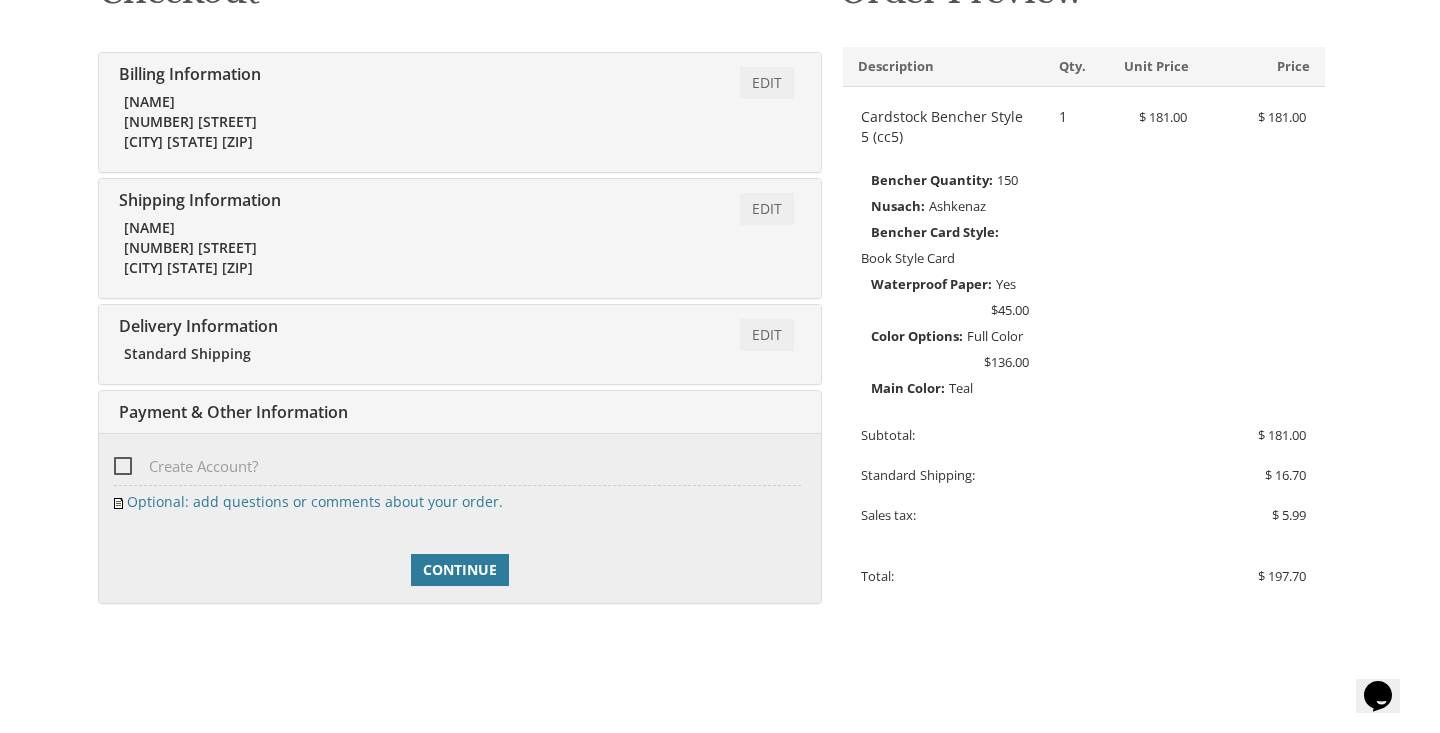 scroll, scrollTop: 331, scrollLeft: 0, axis: vertical 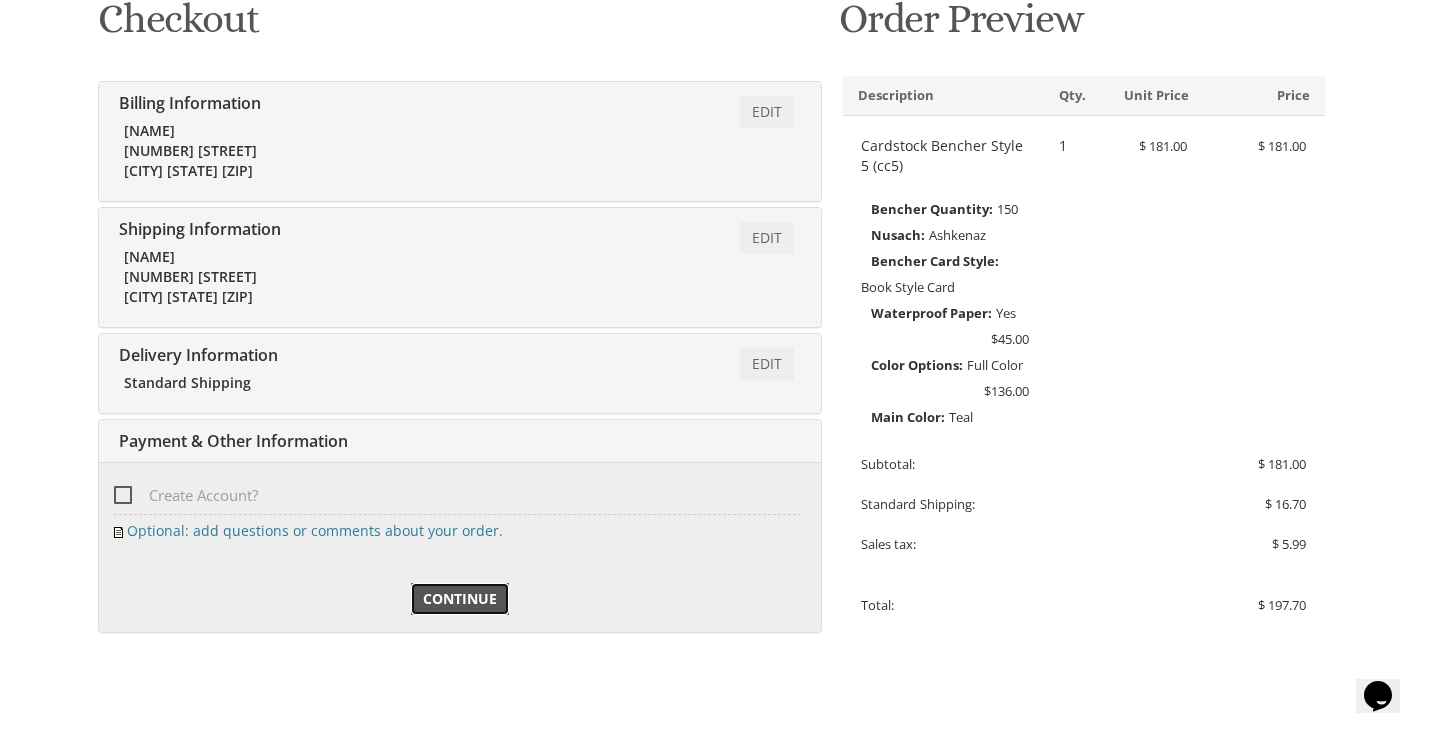 click on "Continue" at bounding box center (460, 599) 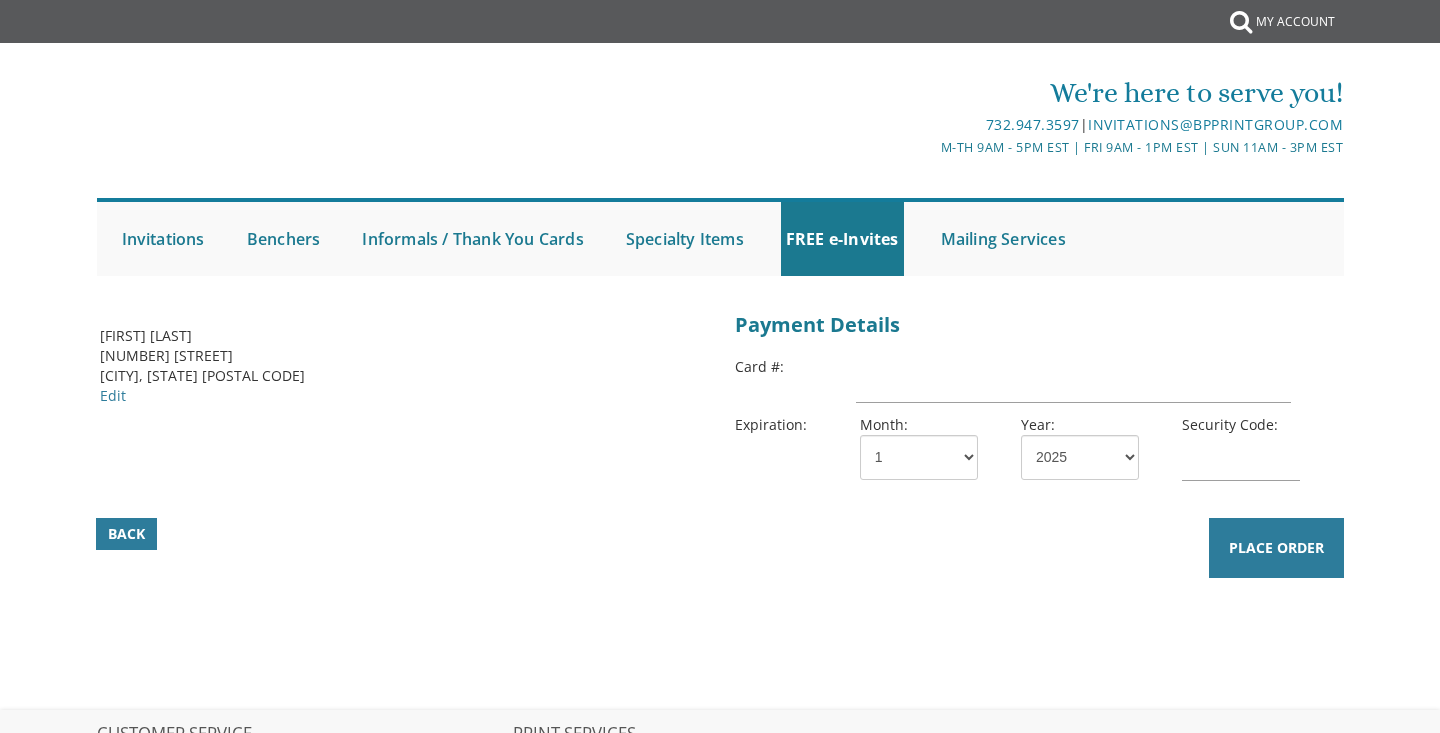 scroll, scrollTop: 0, scrollLeft: 0, axis: both 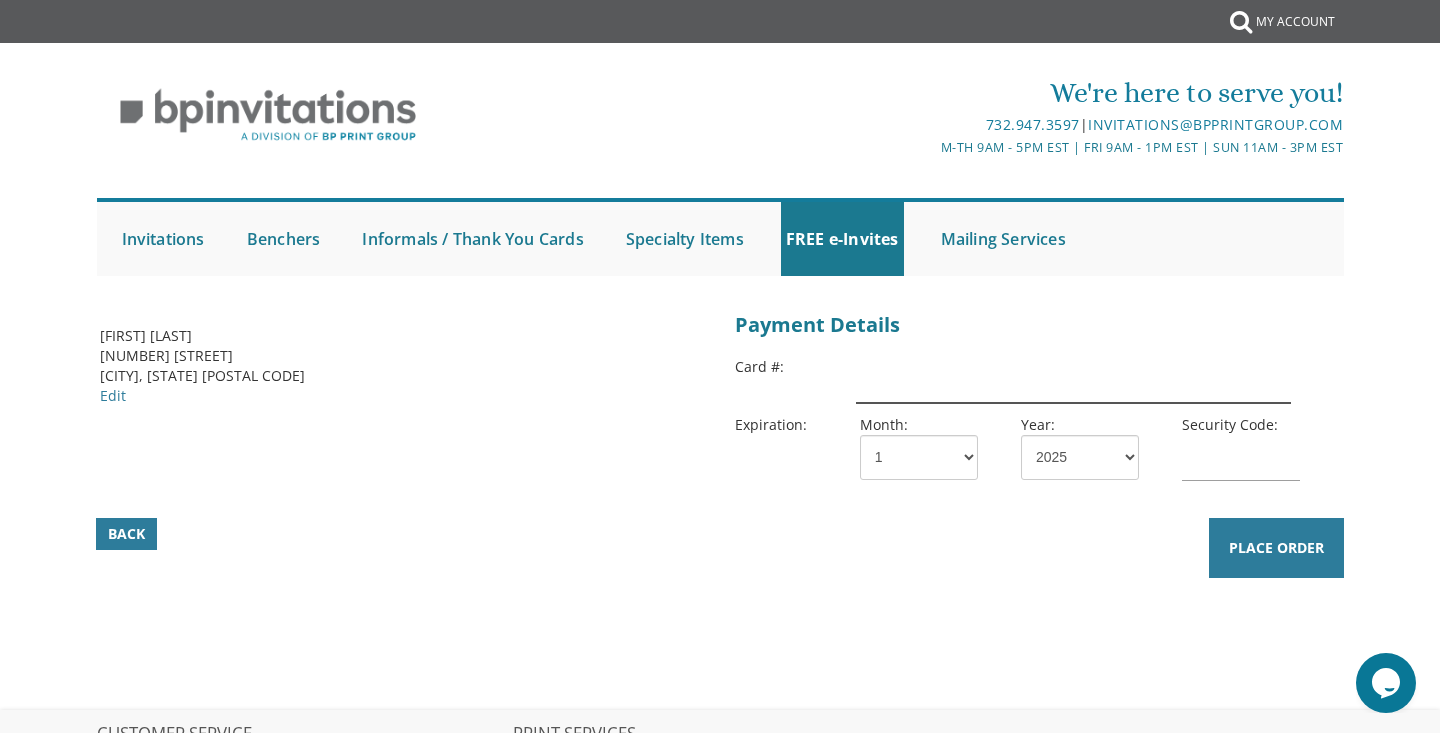 click at bounding box center (1073, 380) 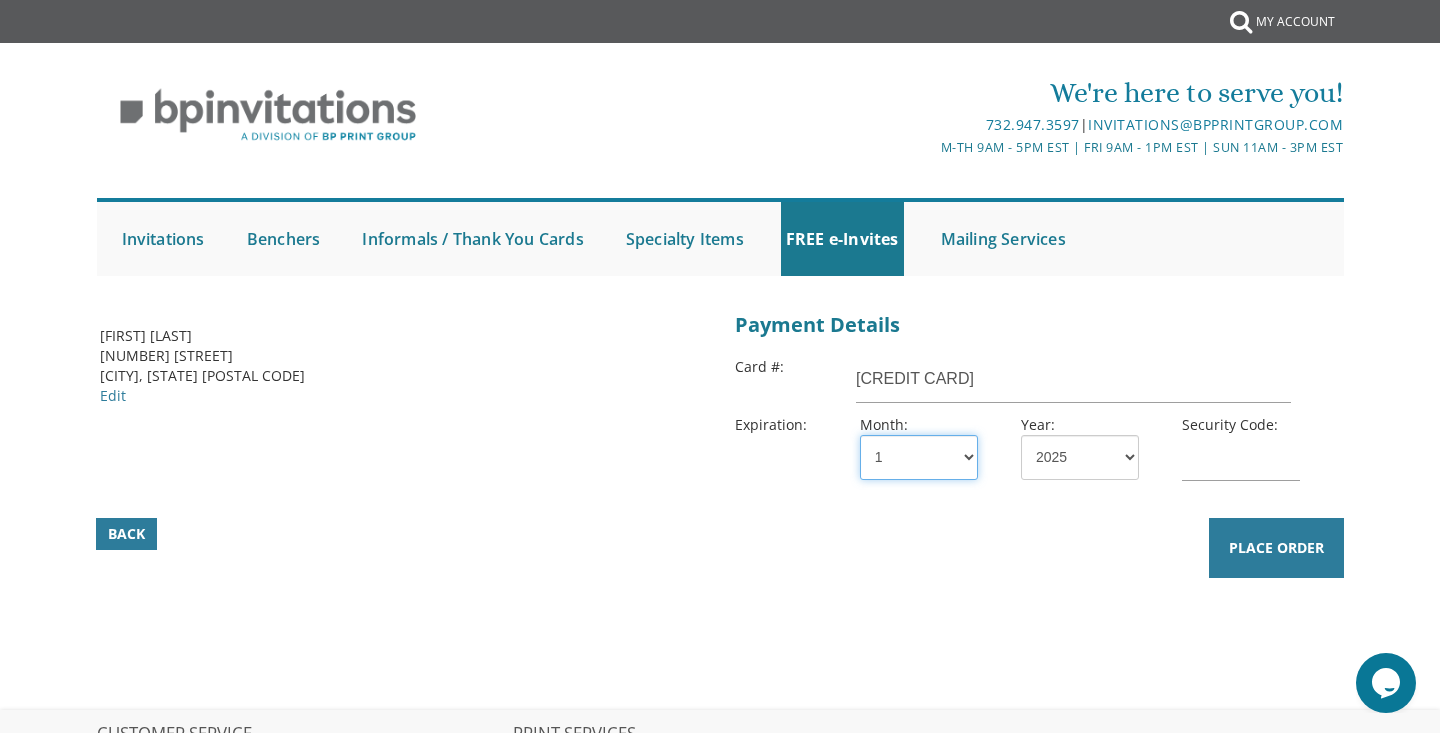 select on "[MONTH]" 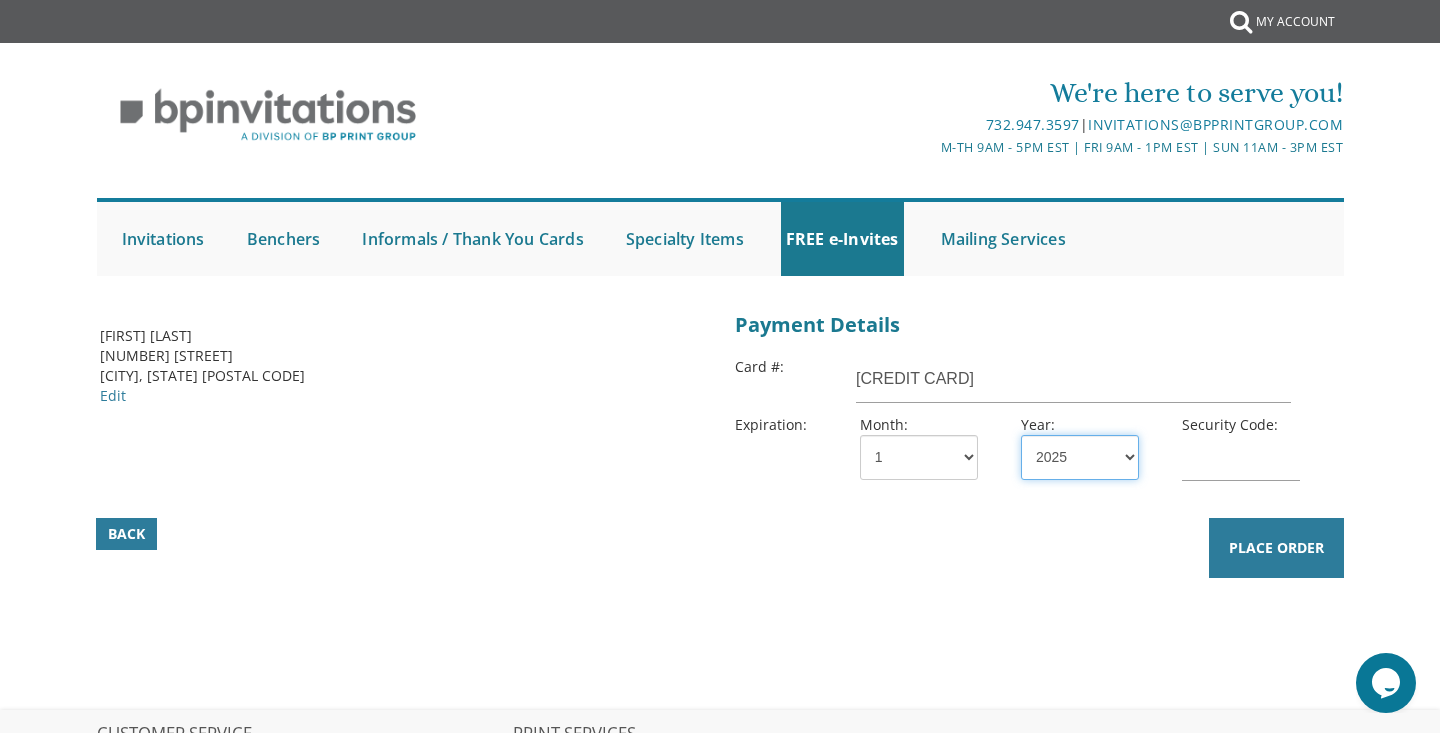 select on "30" 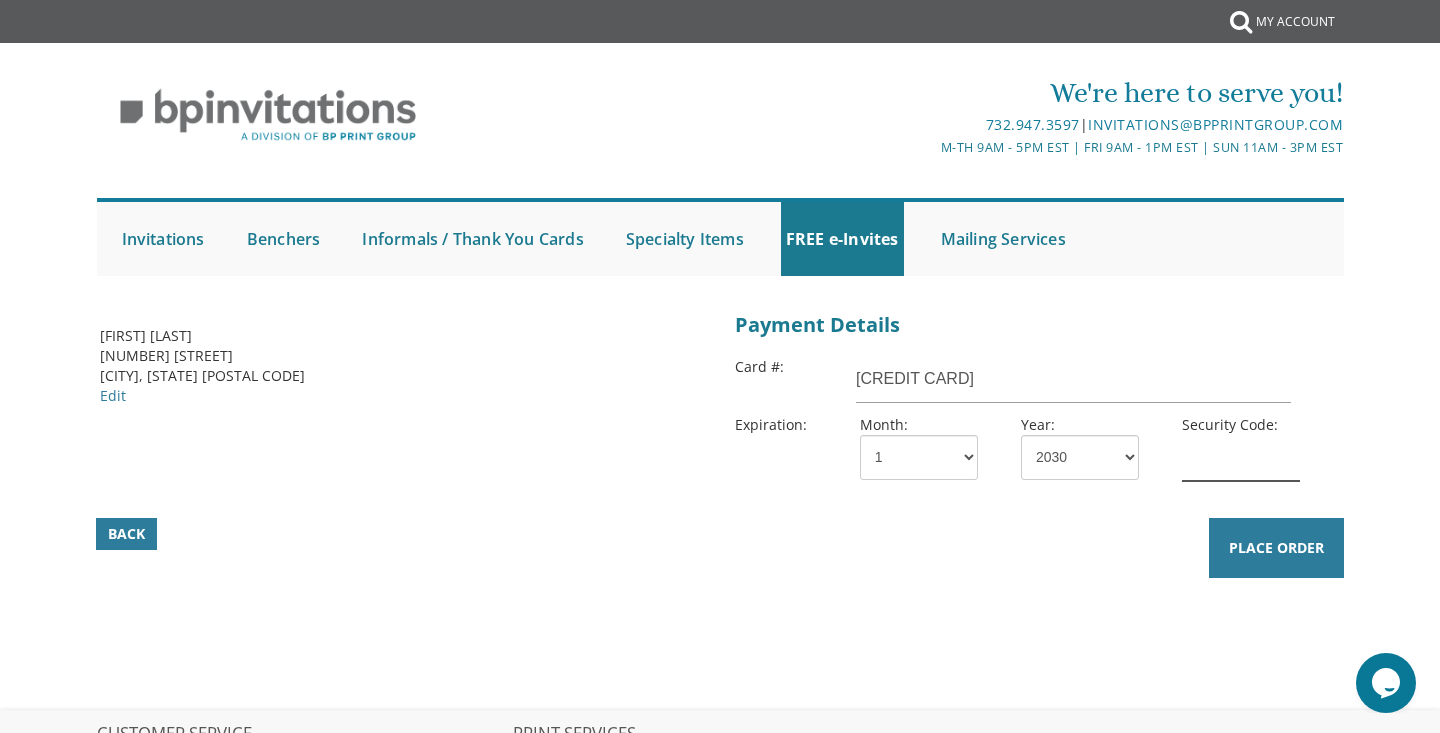 type on "[NUMBER]" 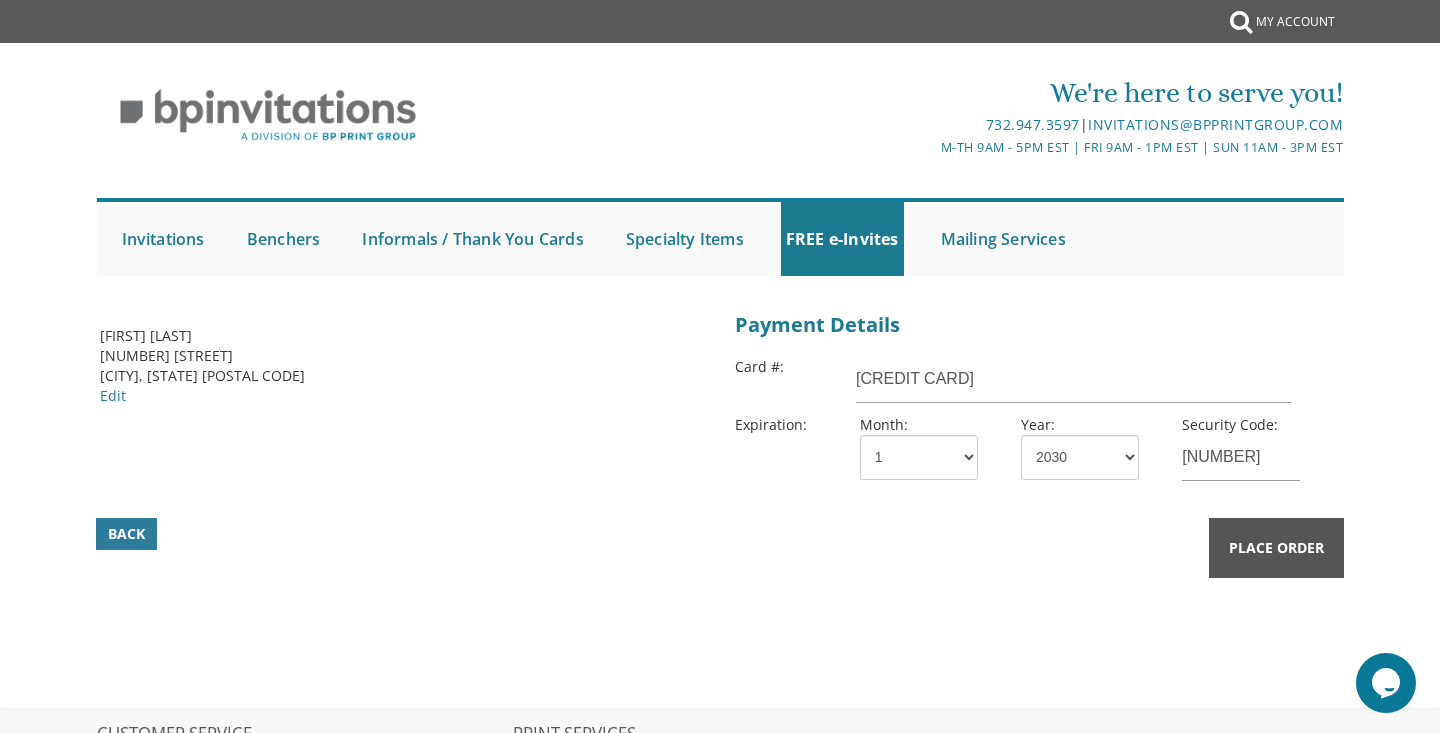 click on "Place Order" at bounding box center [1276, 548] 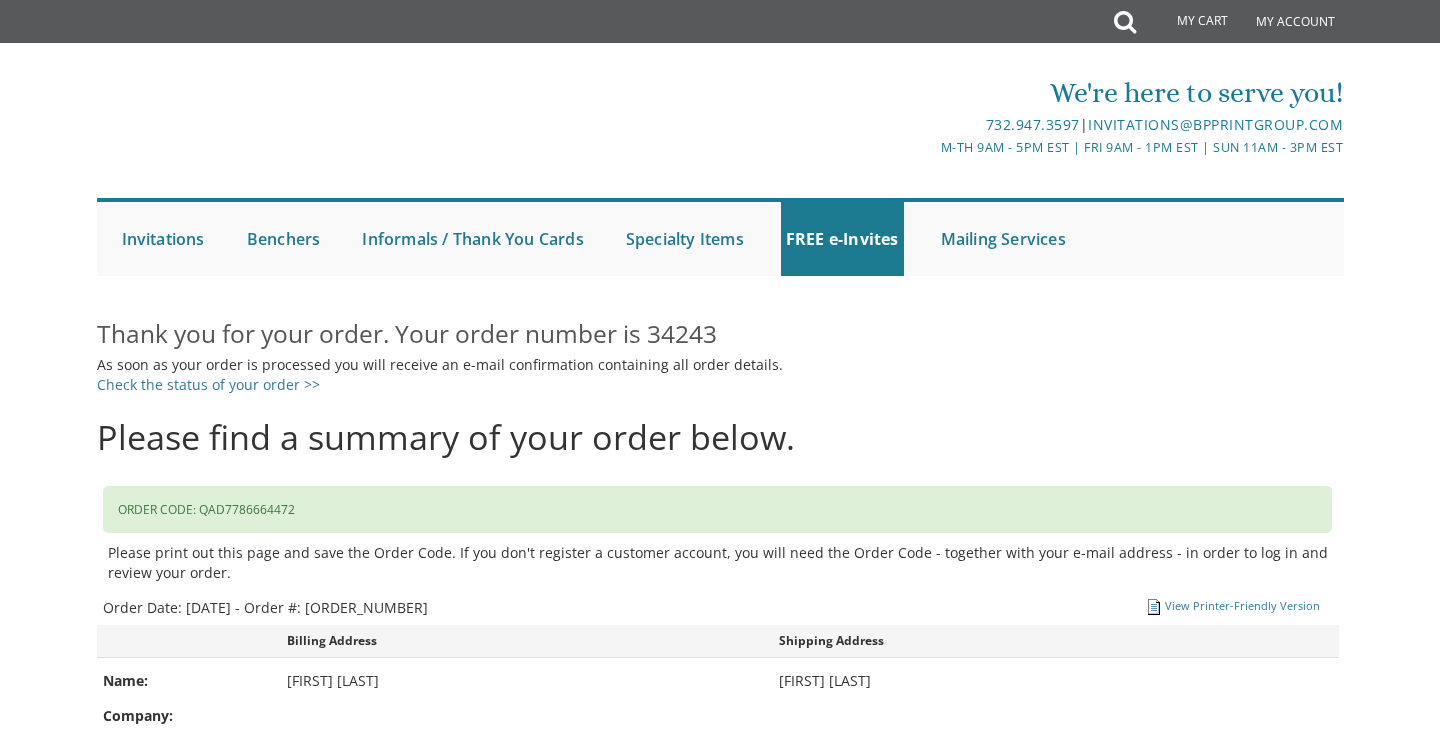 scroll, scrollTop: 0, scrollLeft: 0, axis: both 